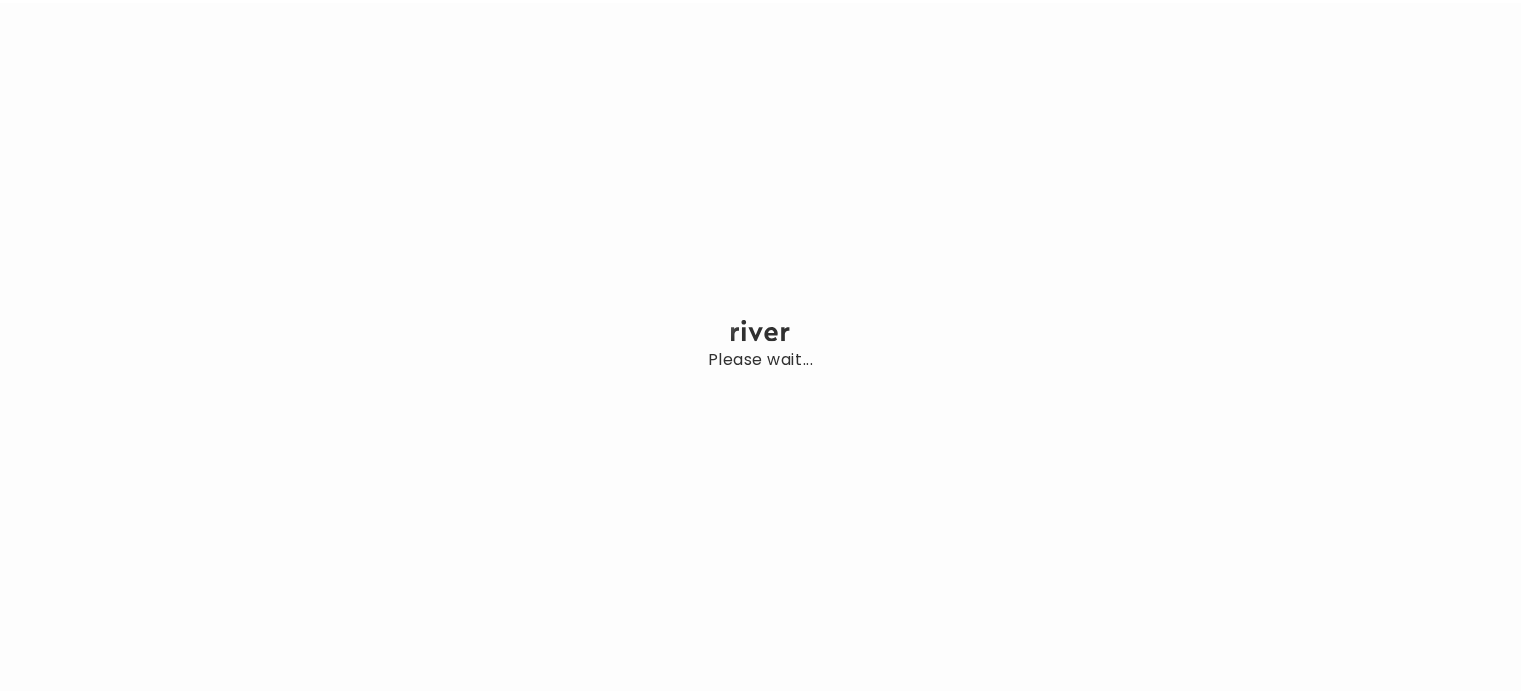 scroll, scrollTop: 0, scrollLeft: 0, axis: both 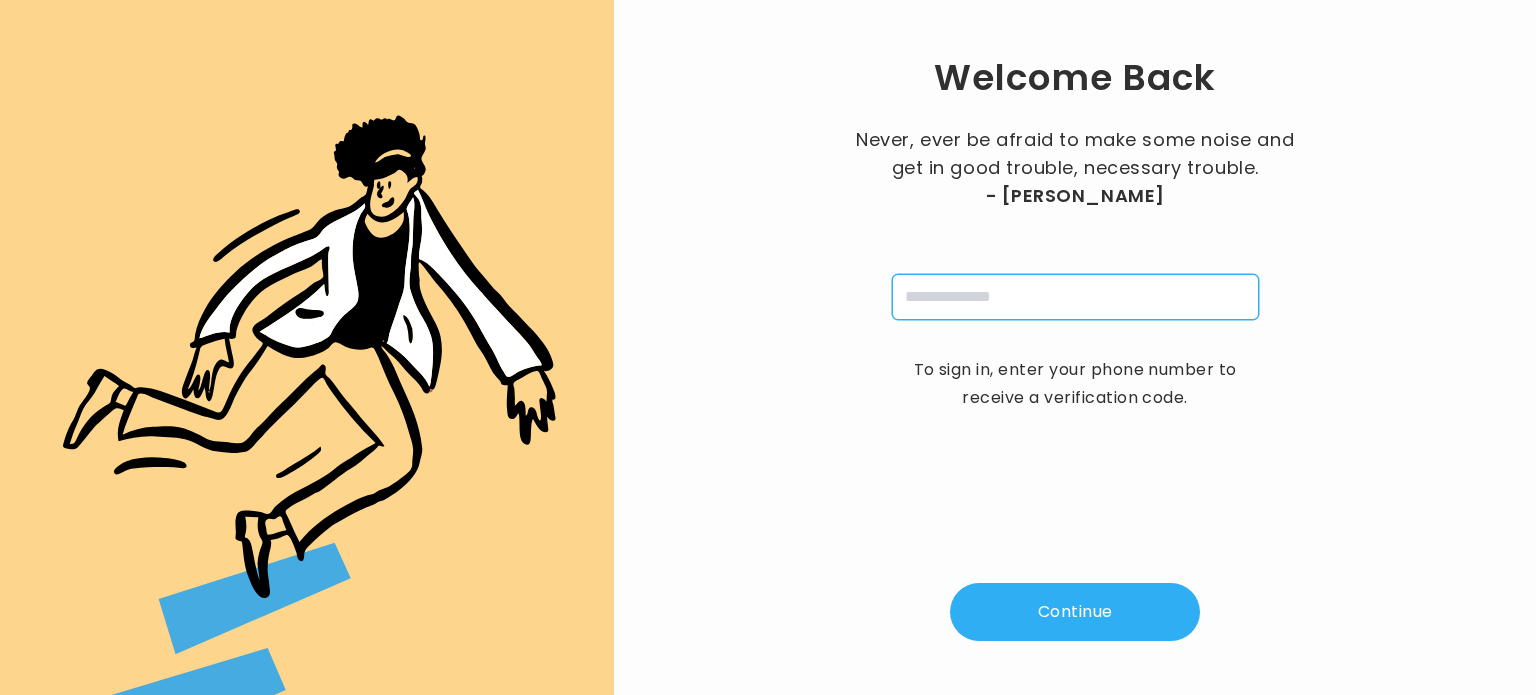 click at bounding box center [1075, 297] 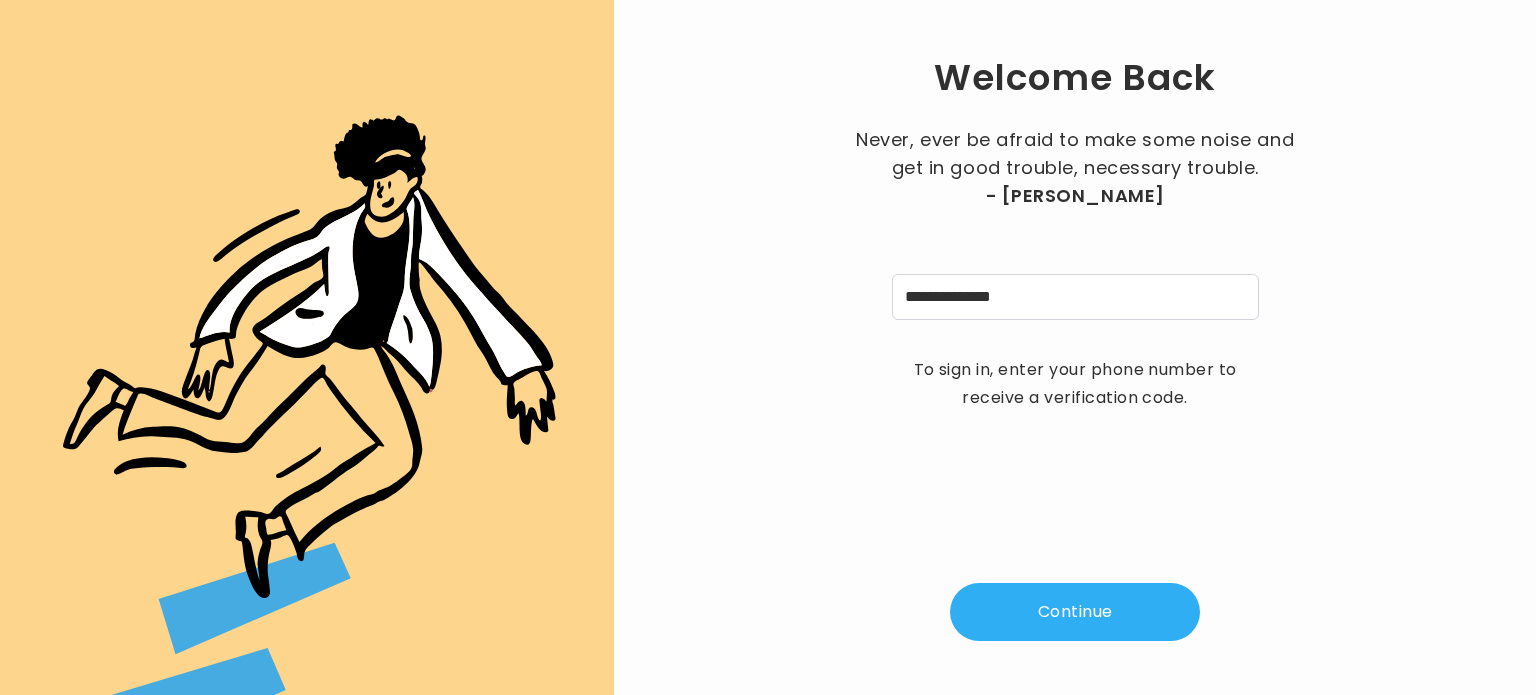 click on "Continue" at bounding box center (1075, 612) 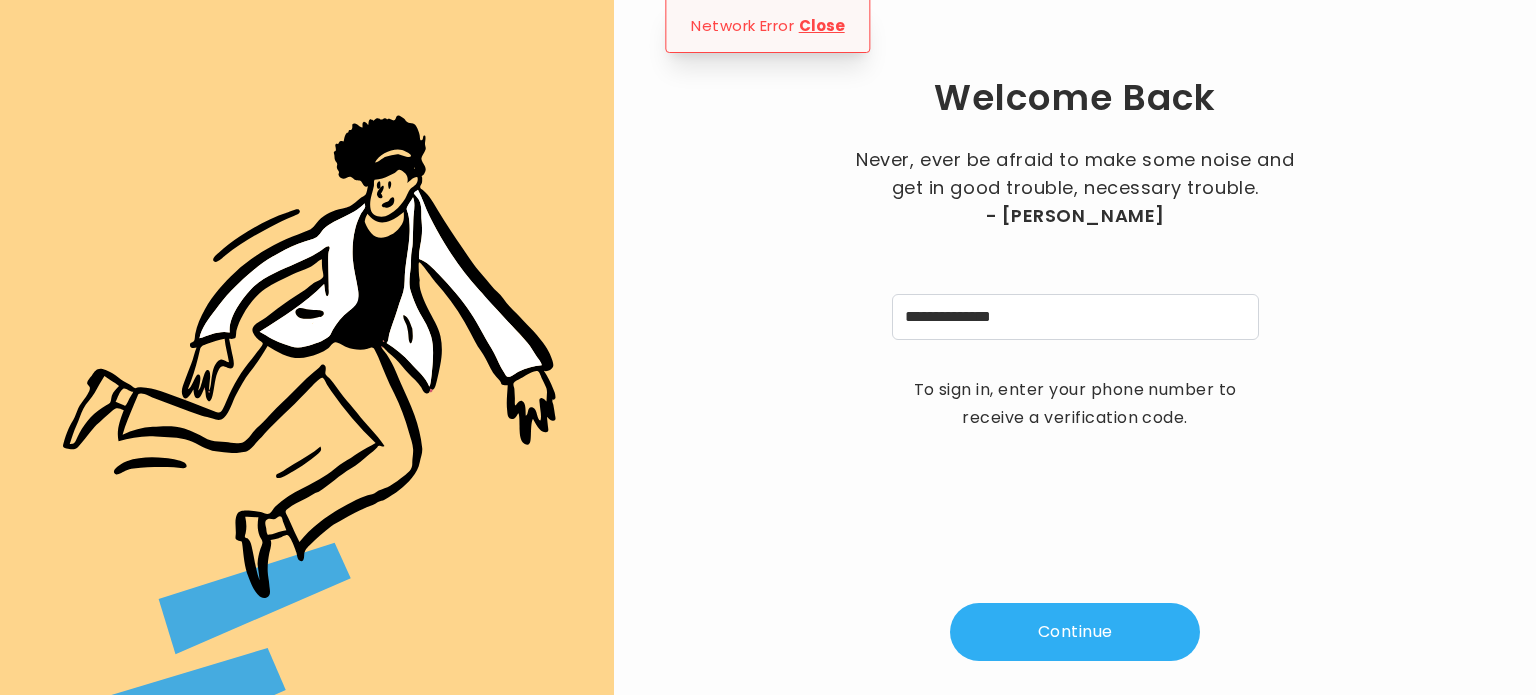 click on "Close" at bounding box center (822, 26) 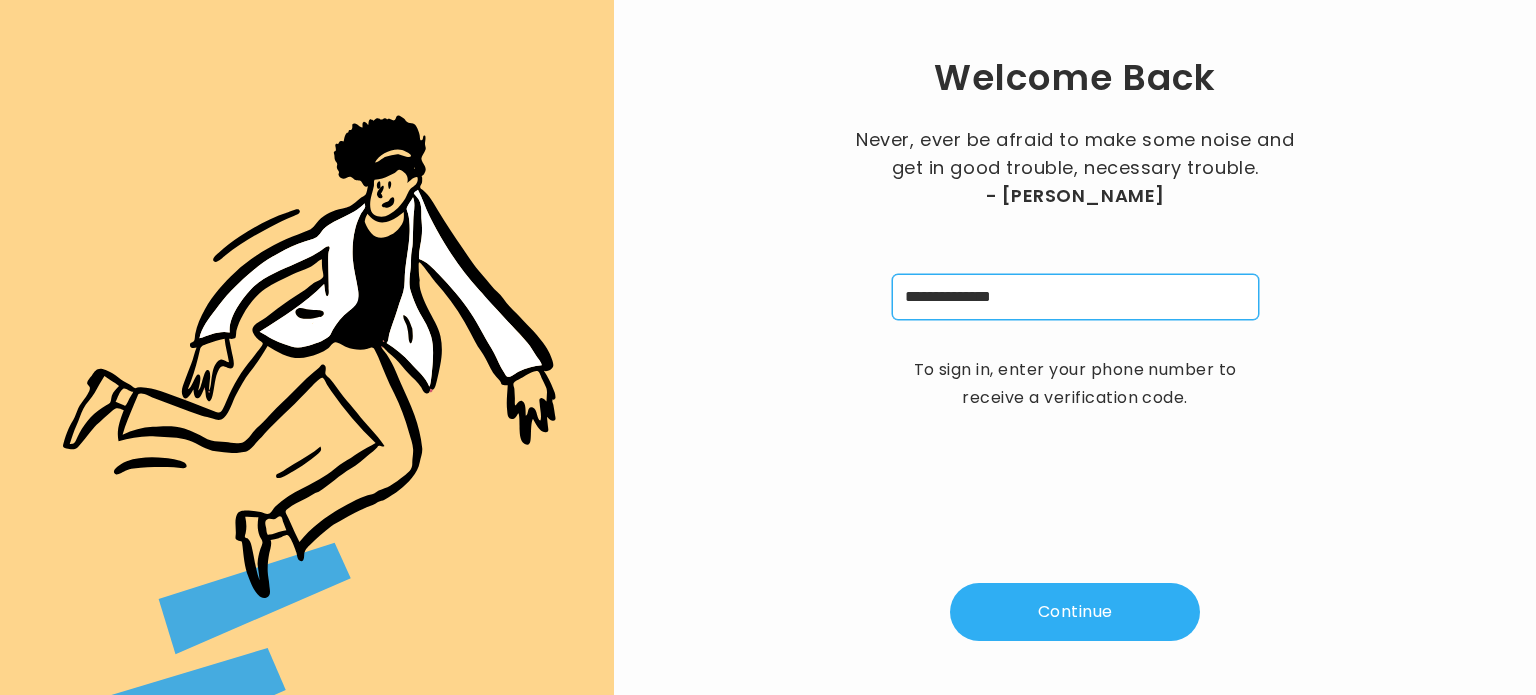 click on "**********" at bounding box center (1075, 297) 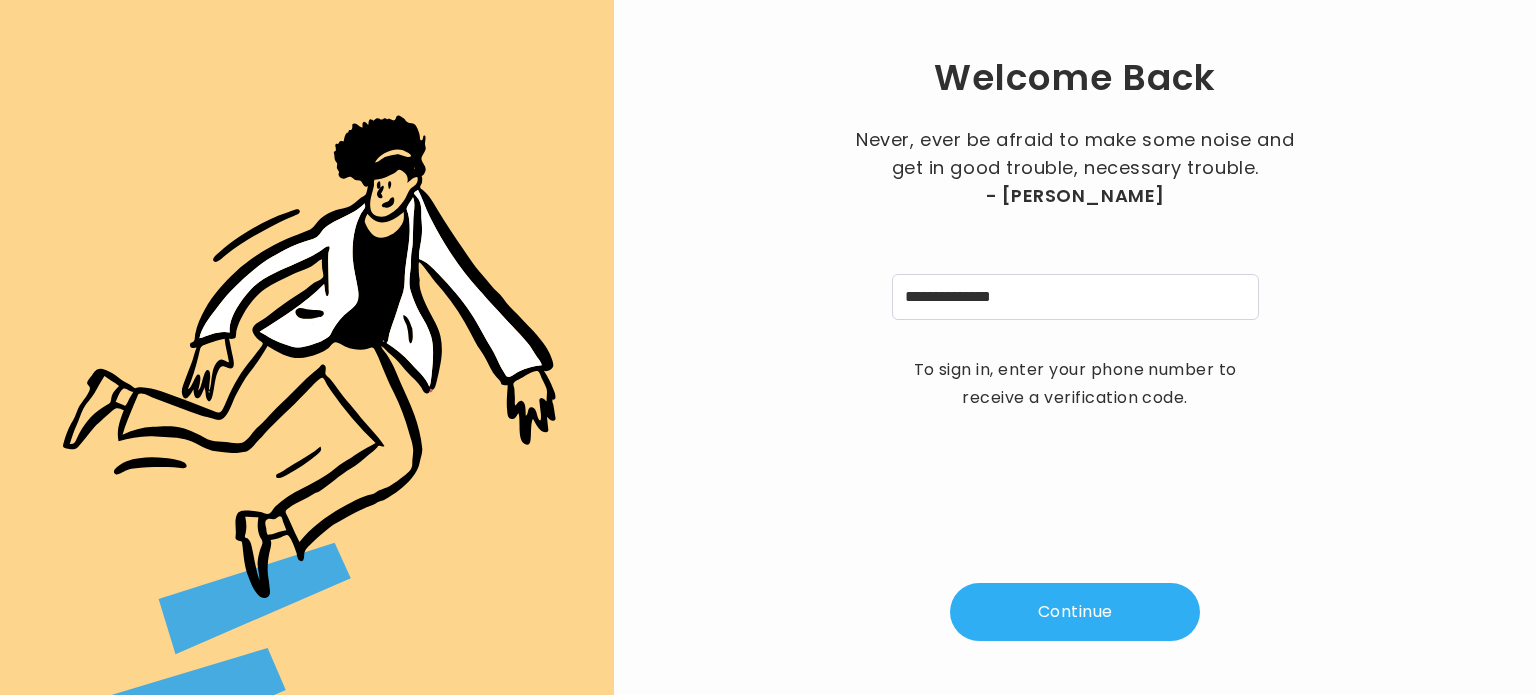 click on "Continue" at bounding box center (1075, 612) 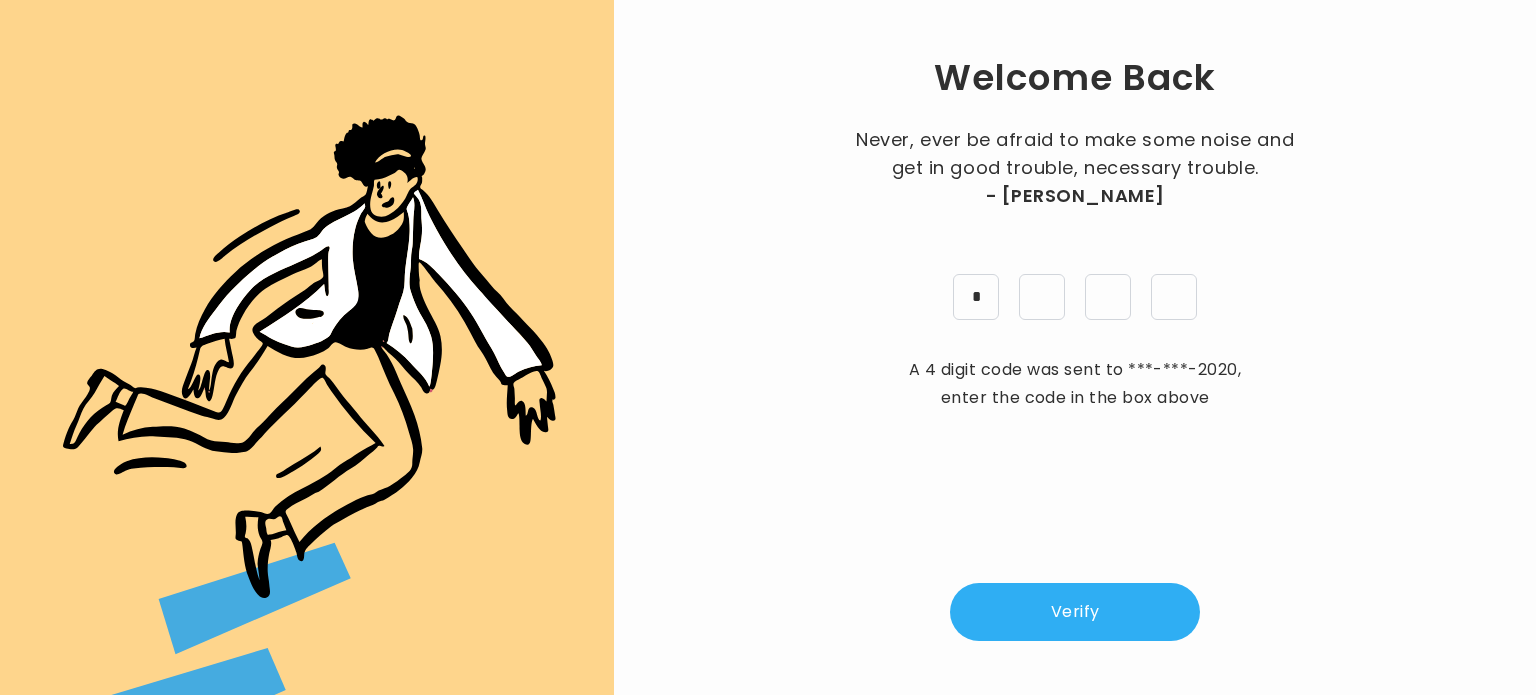 type on "*" 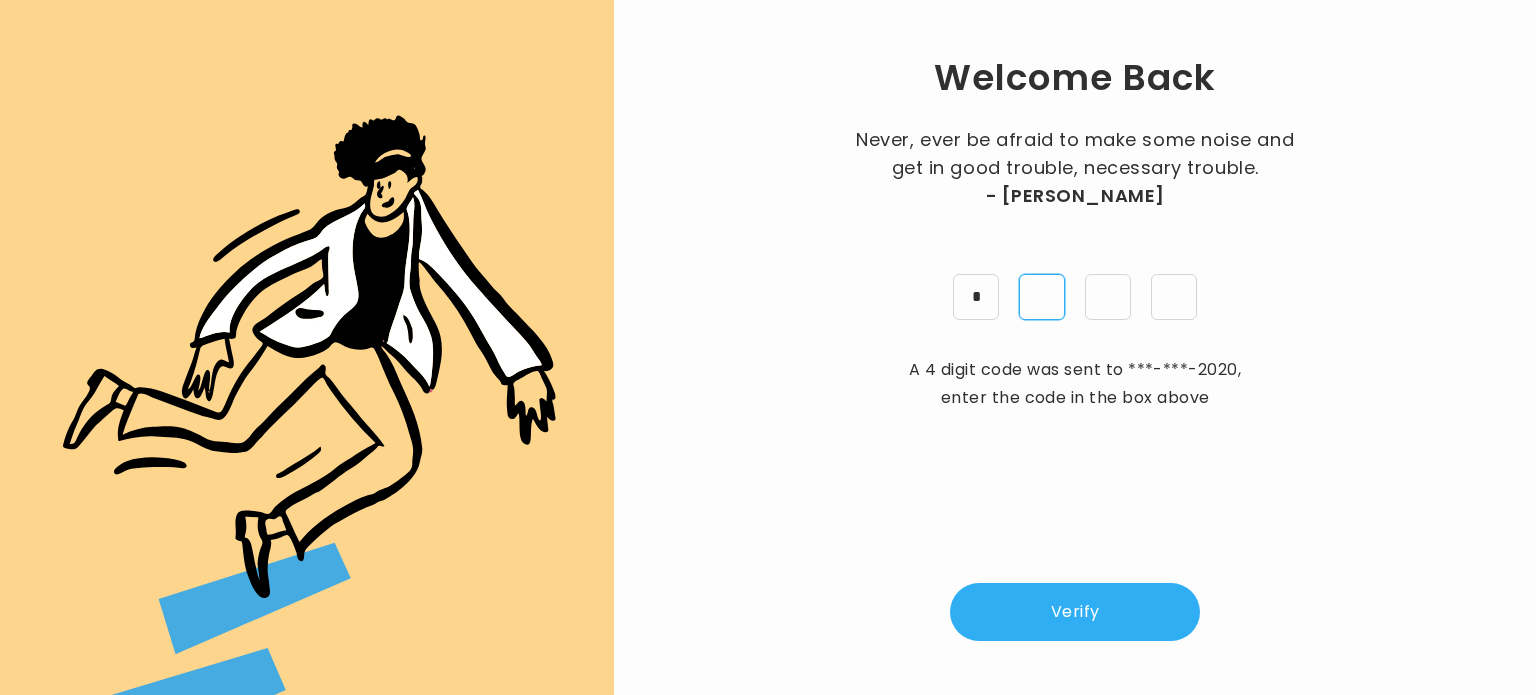 type on "*" 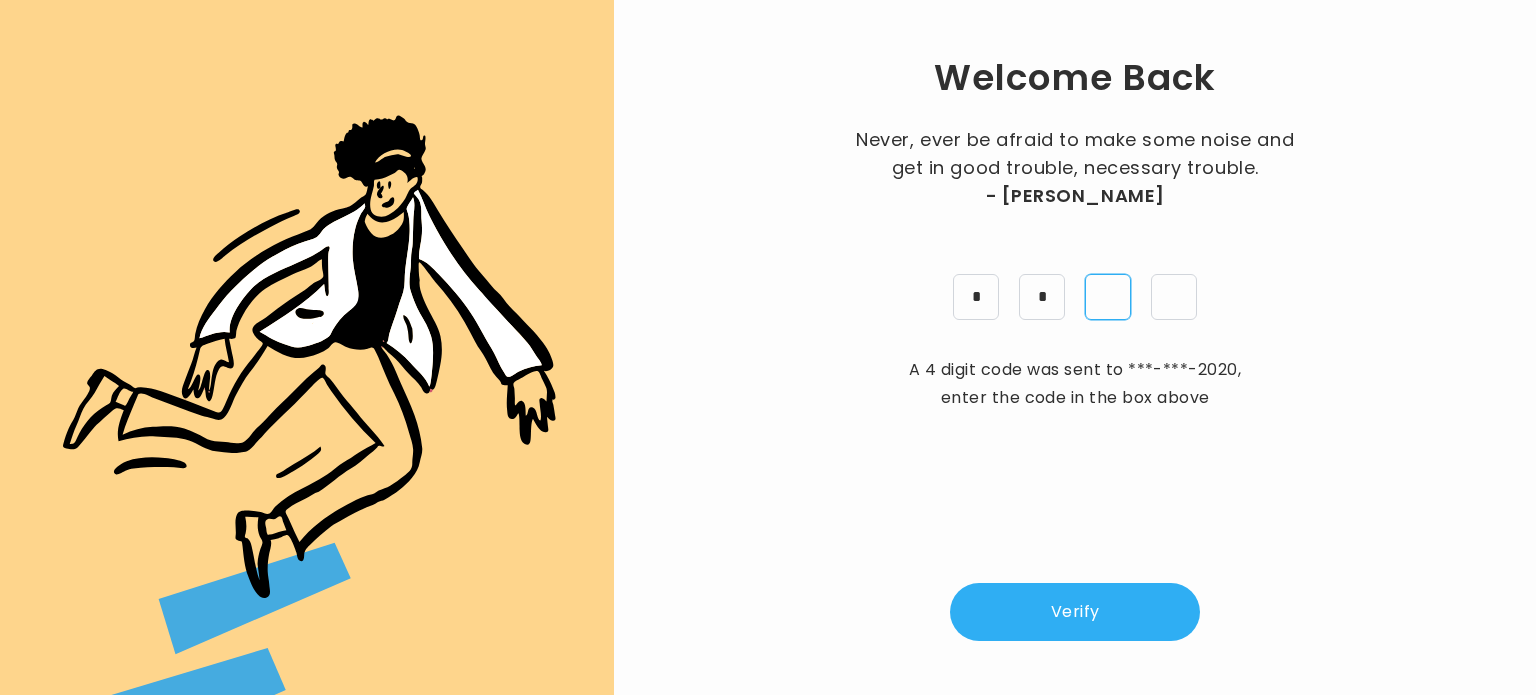 type on "*" 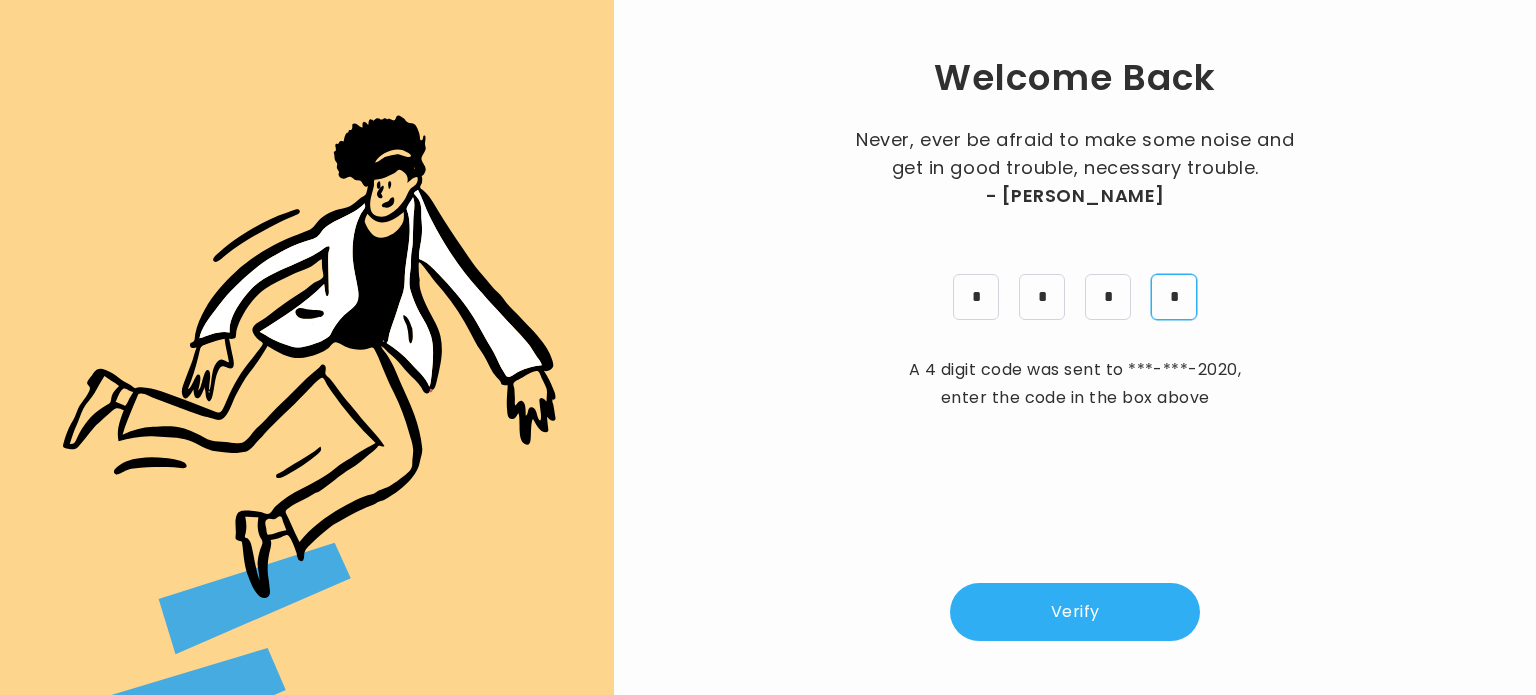type on "*" 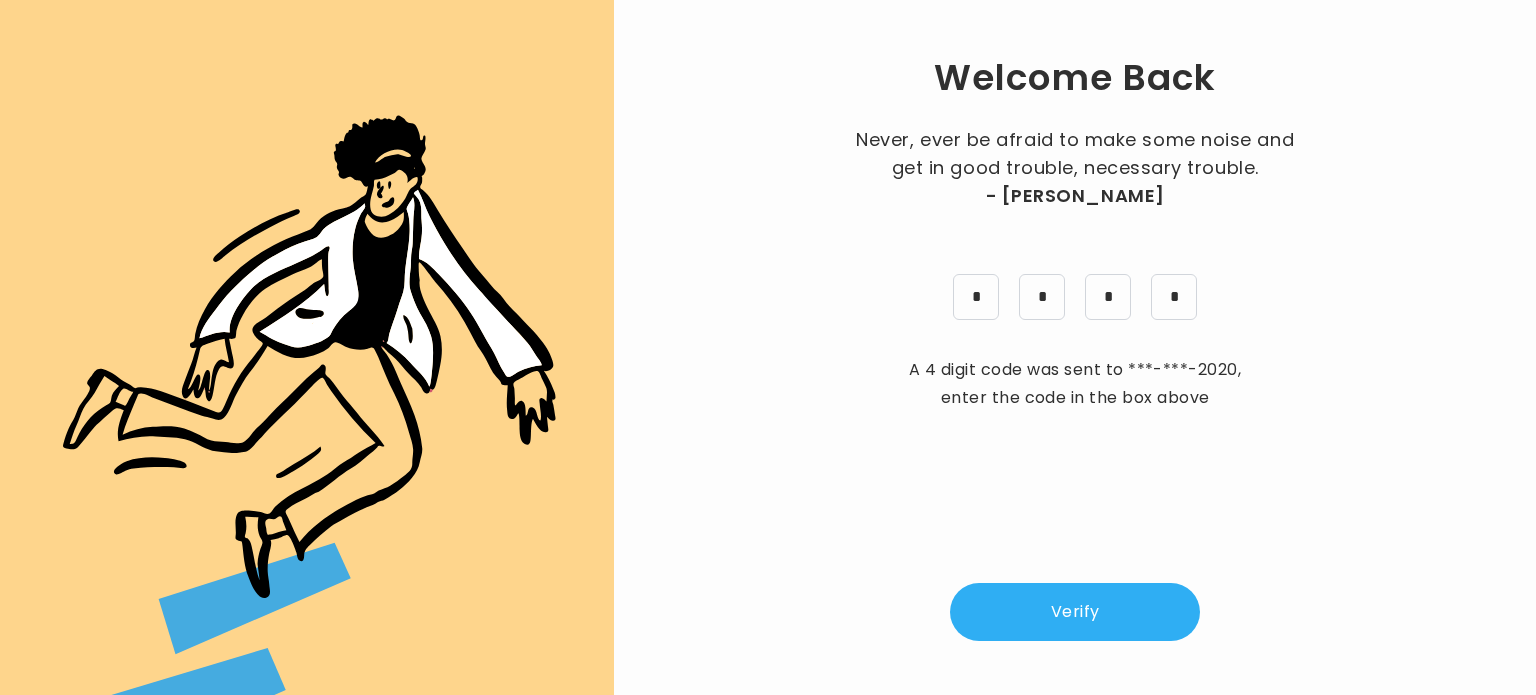 click on "Verify" at bounding box center [1075, 612] 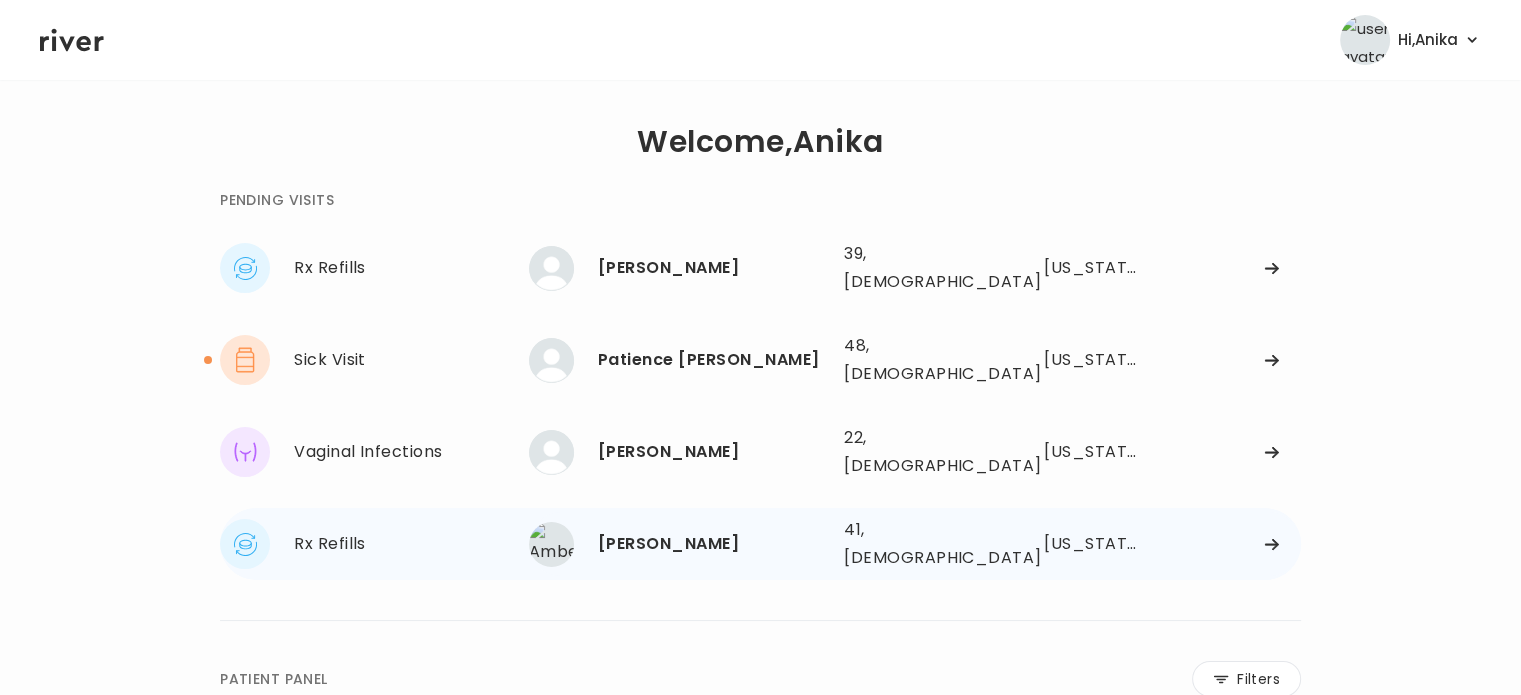 click on "[PERSON_NAME]" at bounding box center (713, 544) 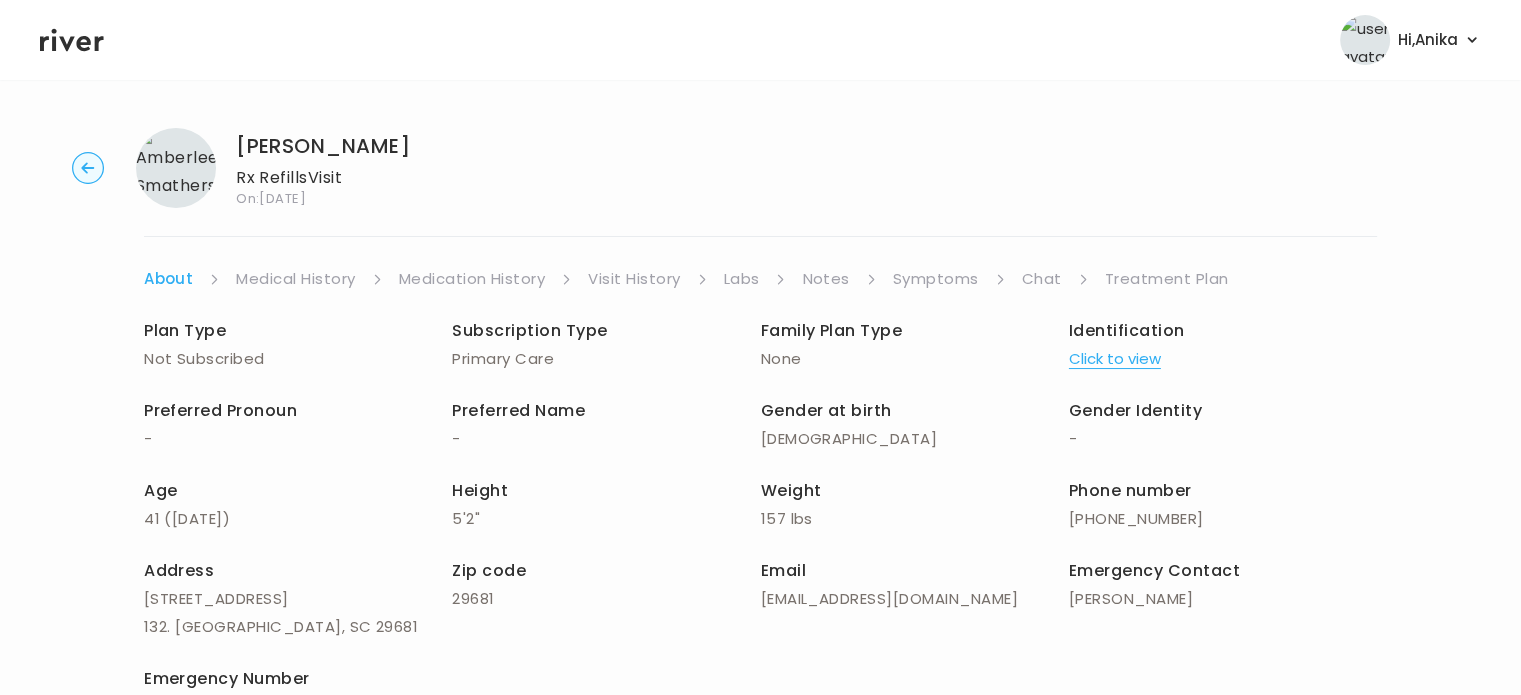 click on "Chat" at bounding box center (1042, 279) 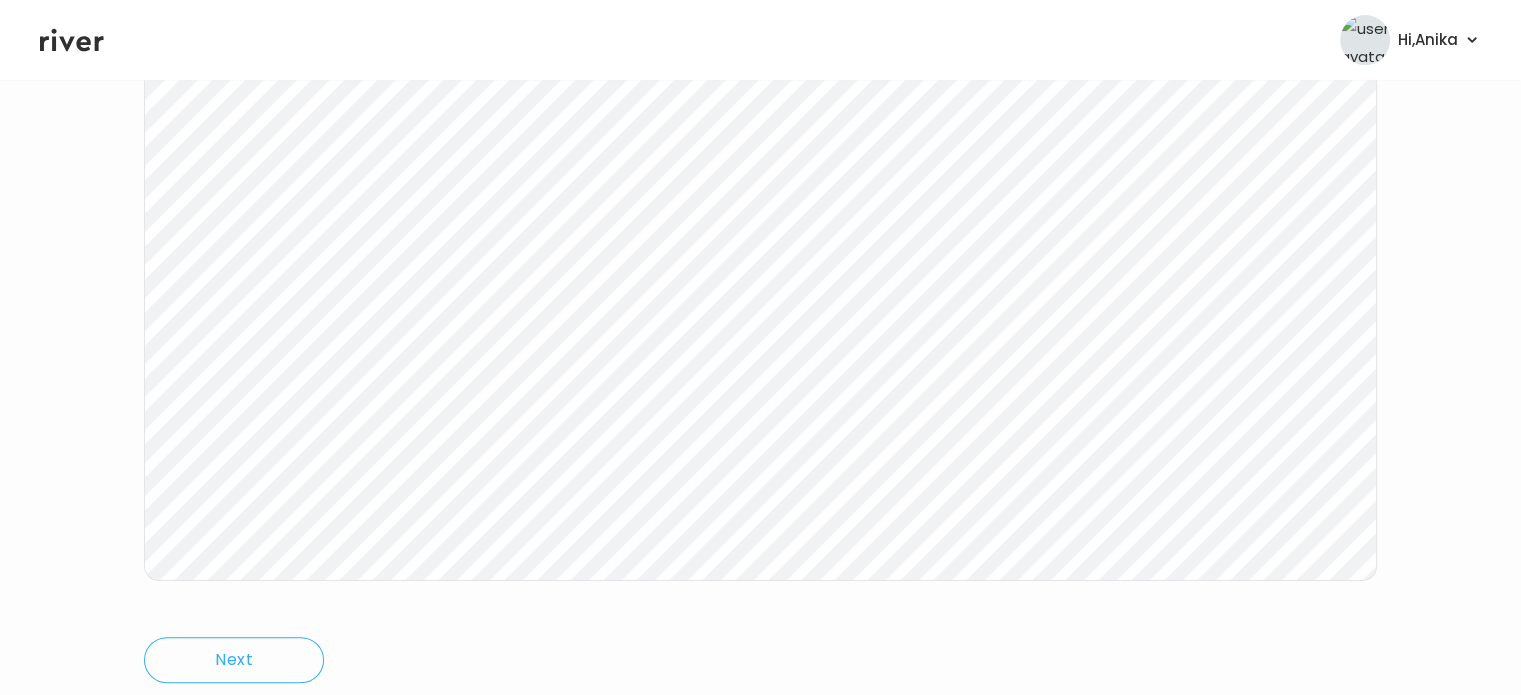 scroll, scrollTop: 415, scrollLeft: 0, axis: vertical 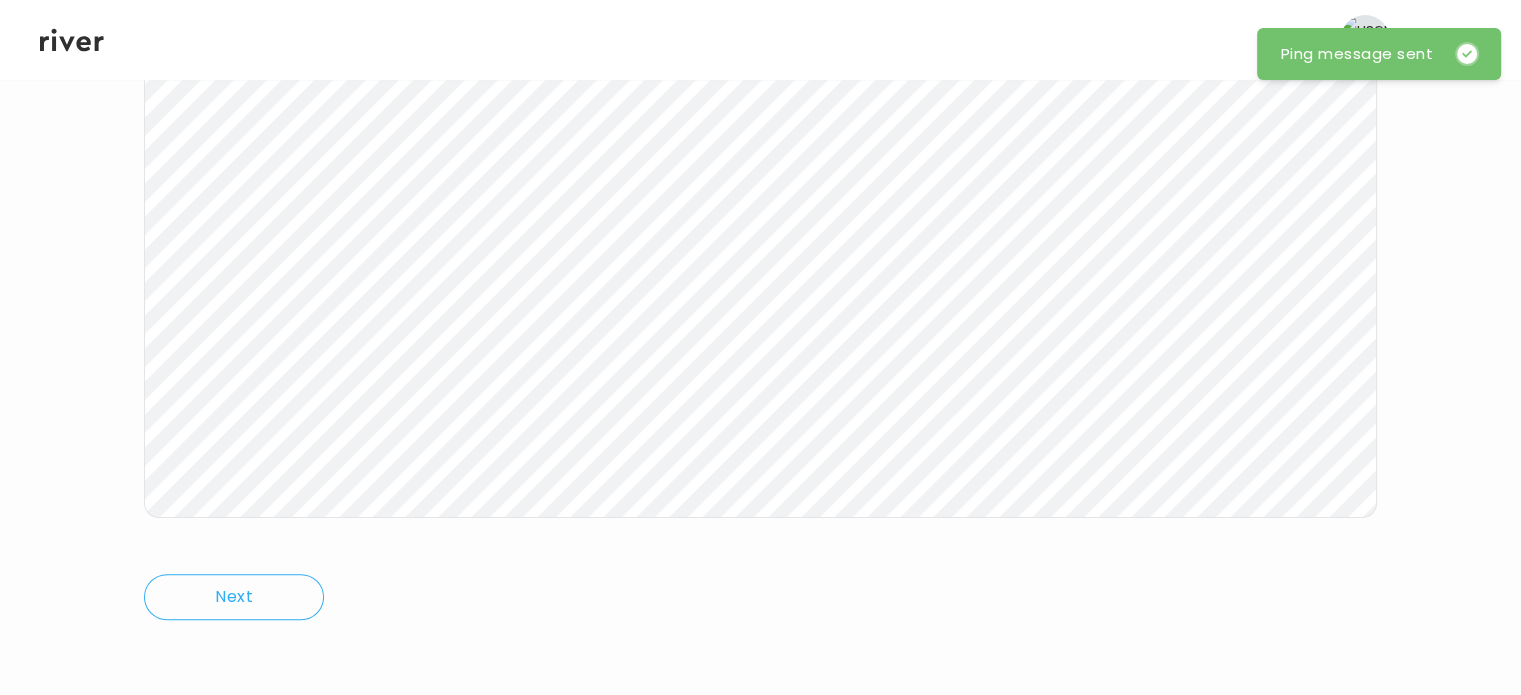 click 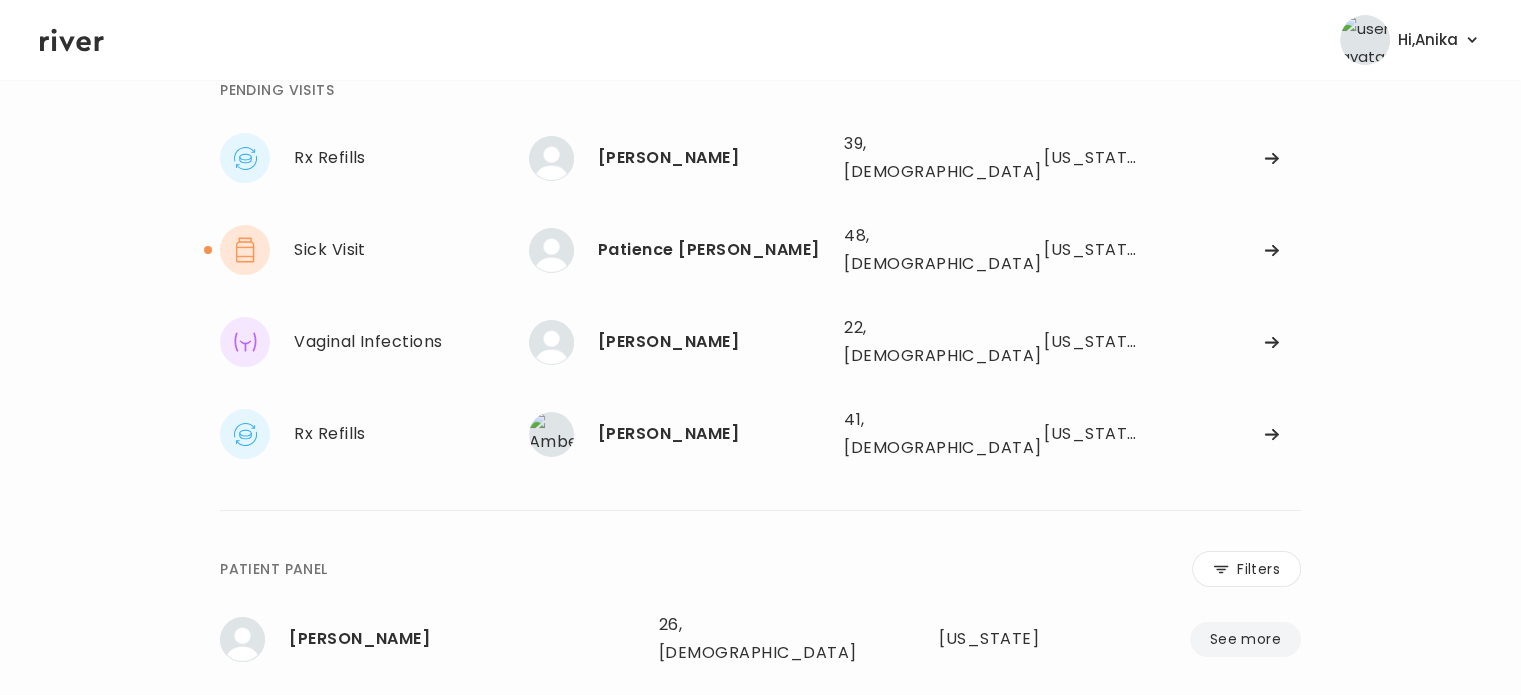 scroll, scrollTop: 77, scrollLeft: 0, axis: vertical 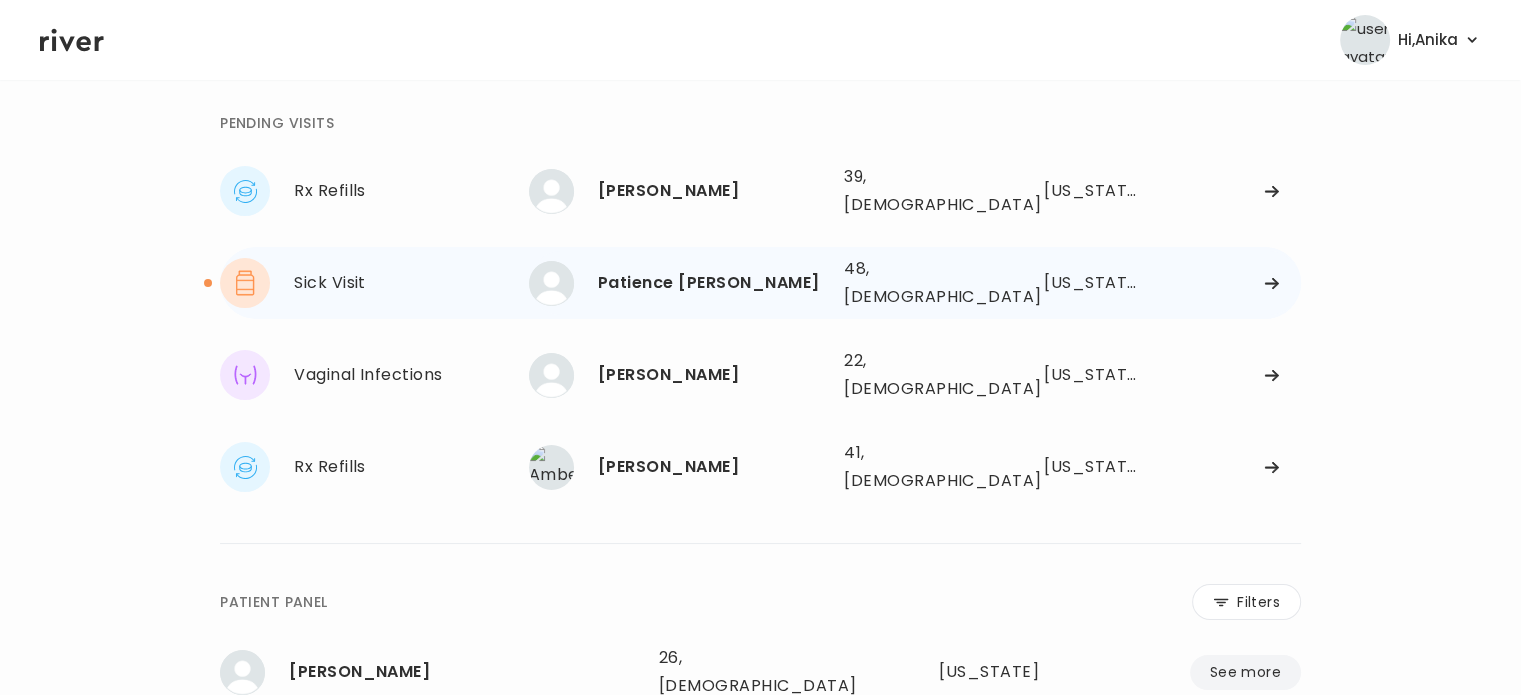 click on "Patience [PERSON_NAME]" at bounding box center [713, 283] 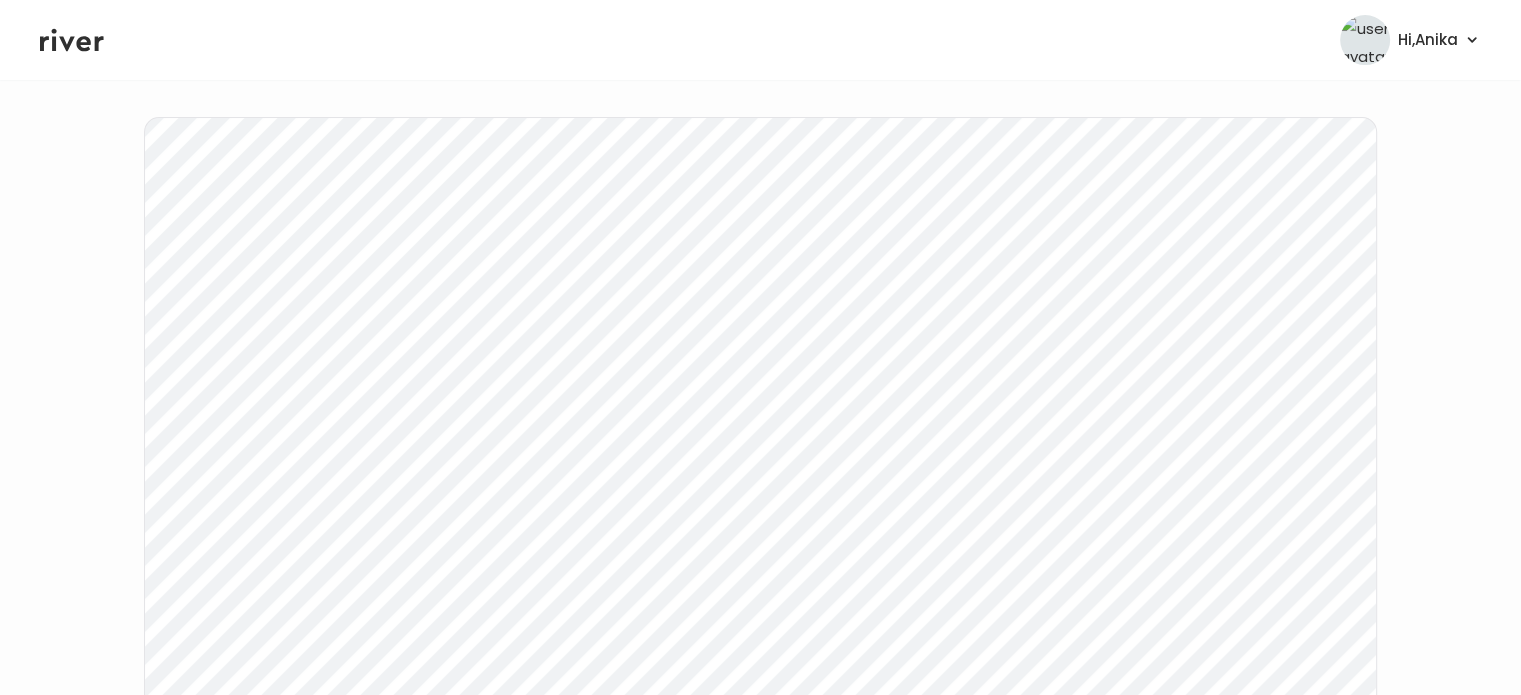 scroll, scrollTop: 368, scrollLeft: 0, axis: vertical 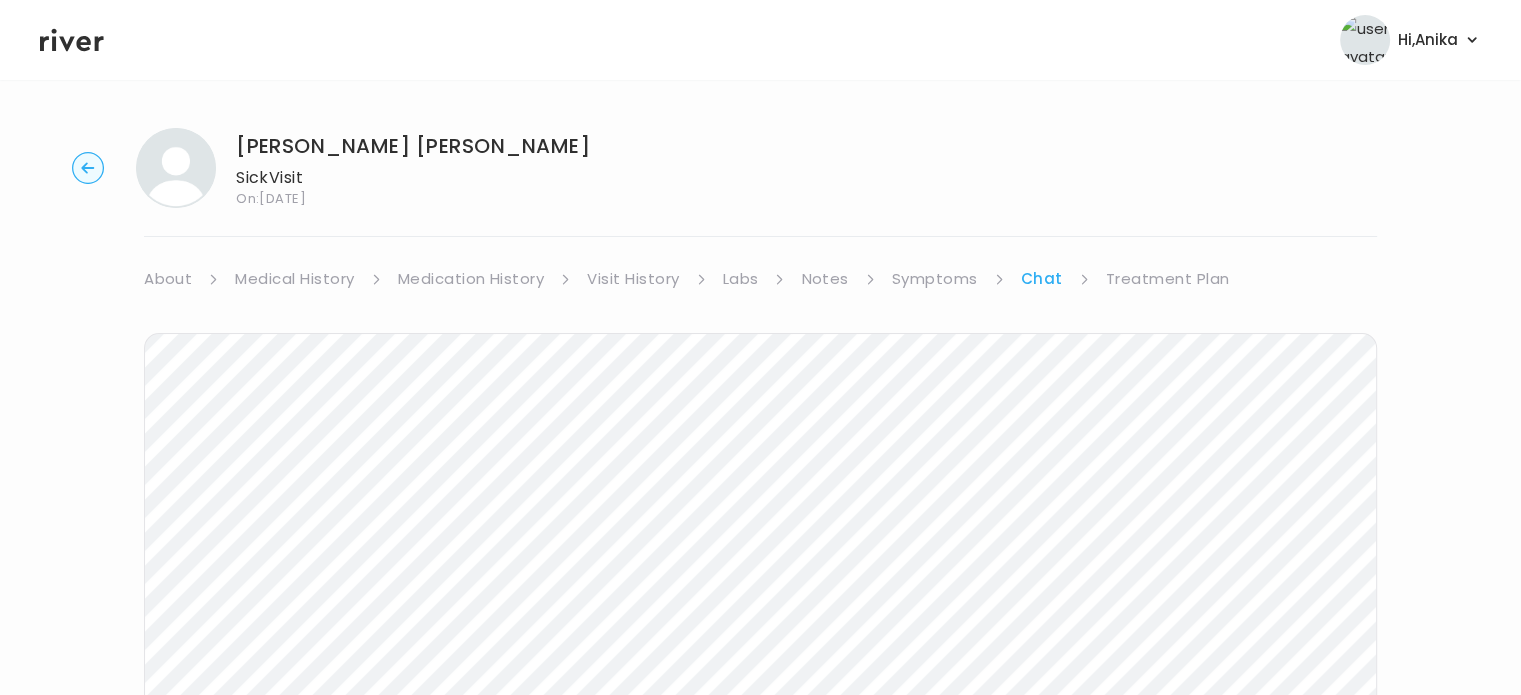 click on "Medical History" at bounding box center [294, 279] 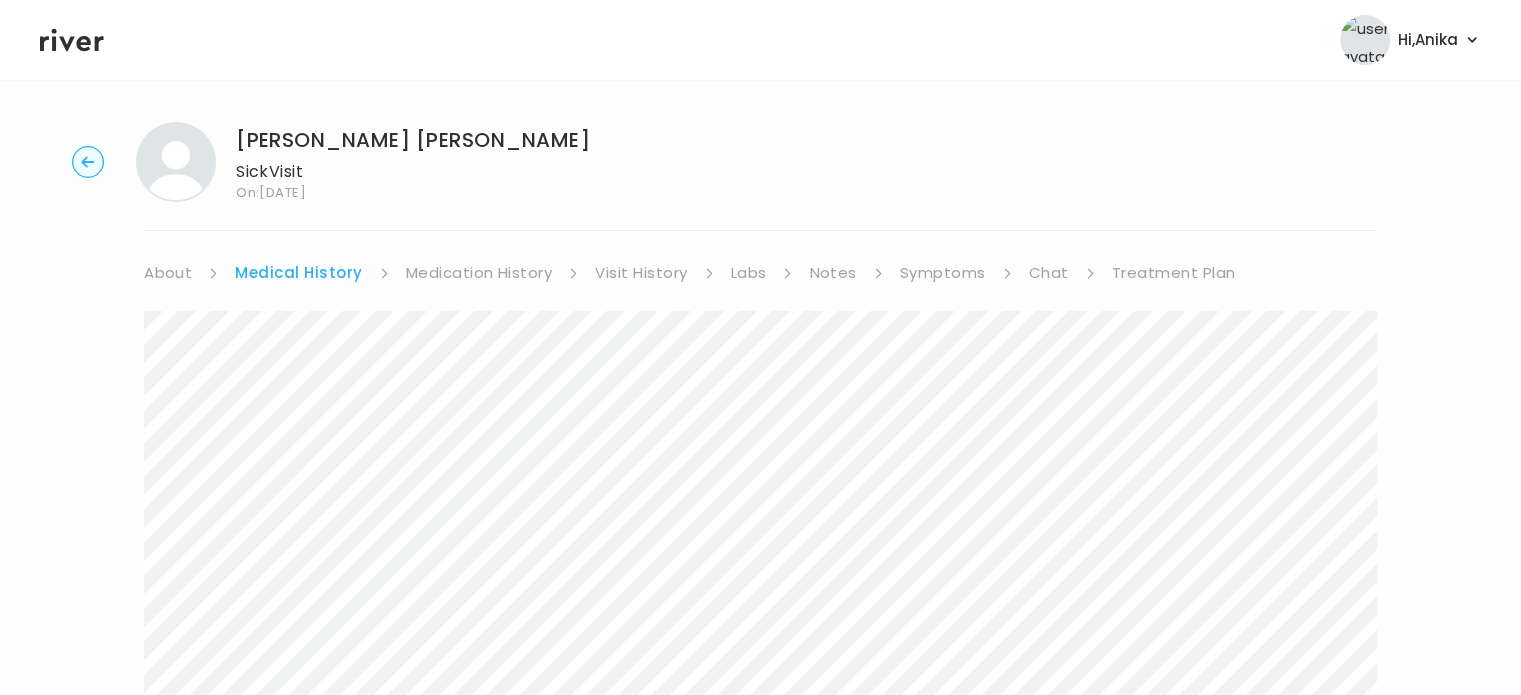 scroll, scrollTop: 0, scrollLeft: 0, axis: both 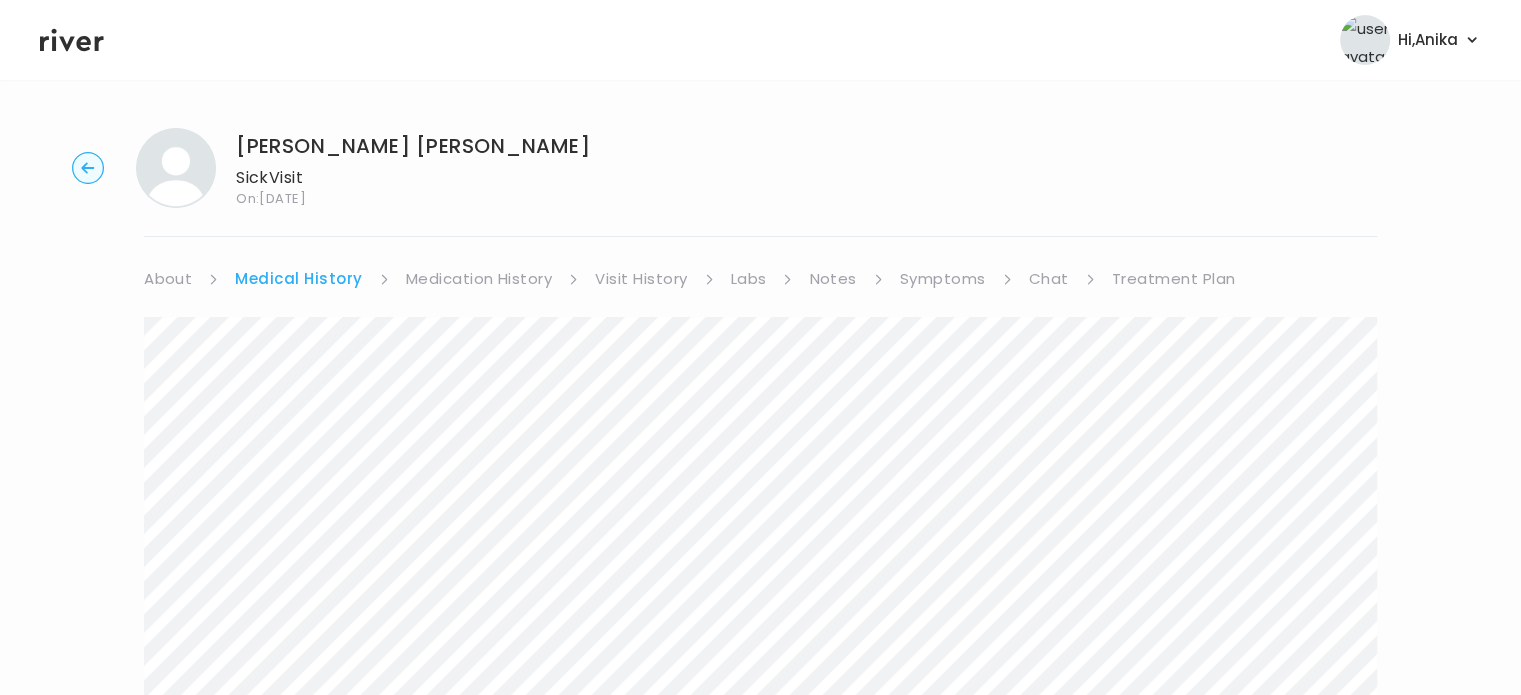 click on "Symptoms" at bounding box center (943, 279) 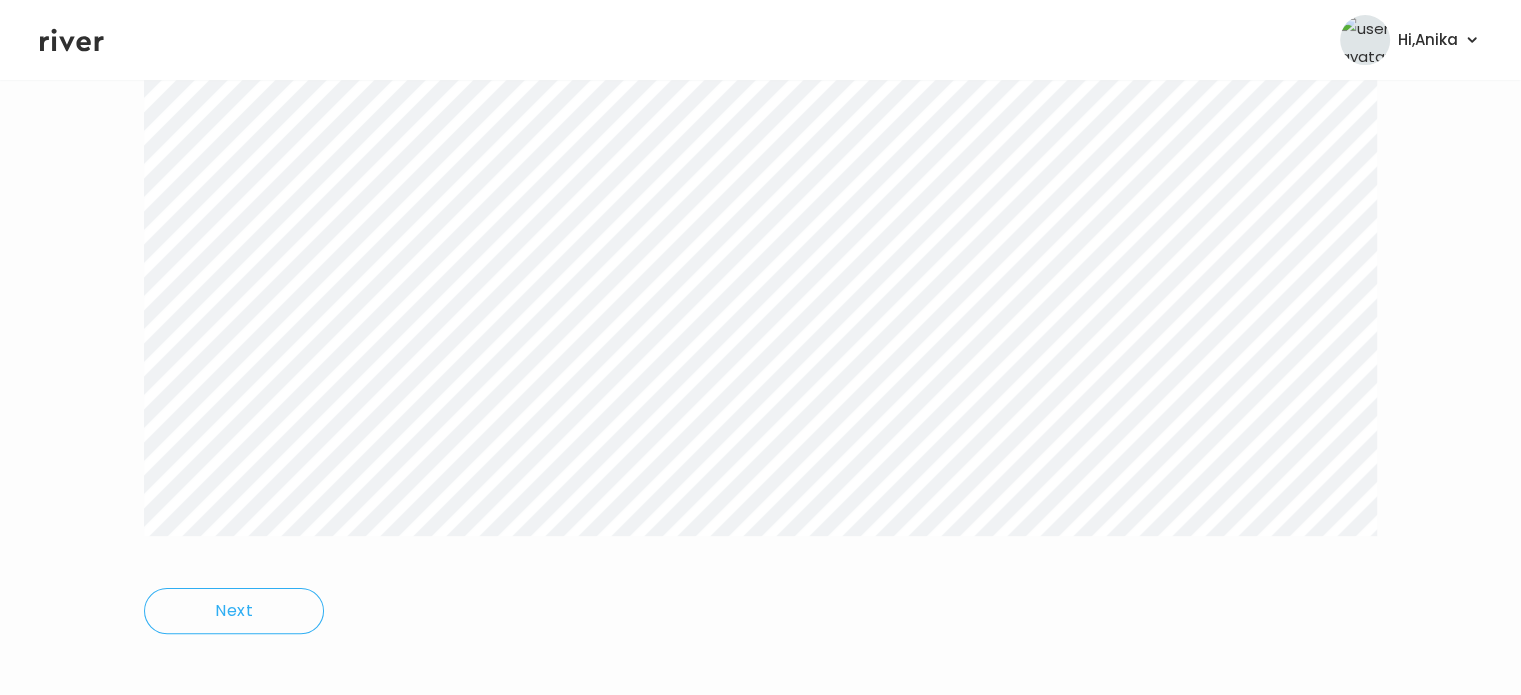 scroll, scrollTop: 351, scrollLeft: 0, axis: vertical 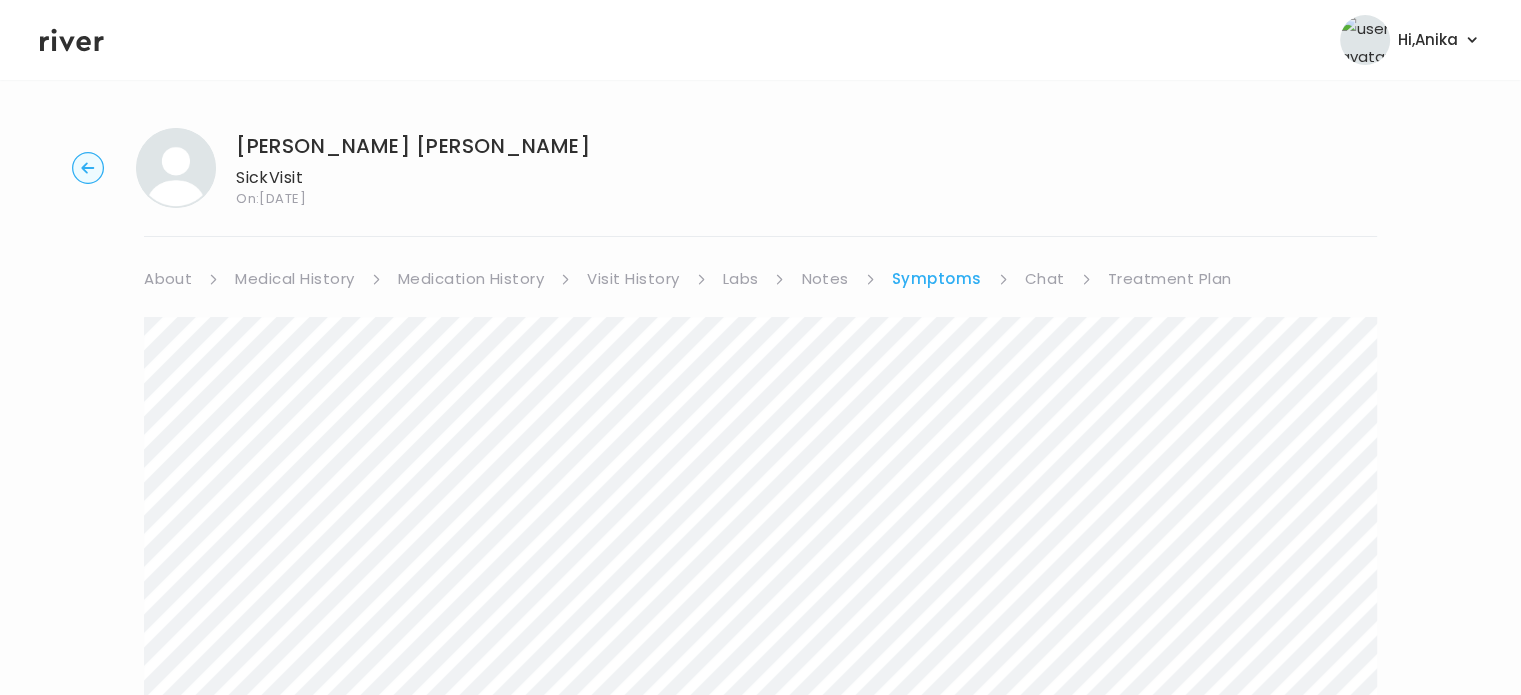 click 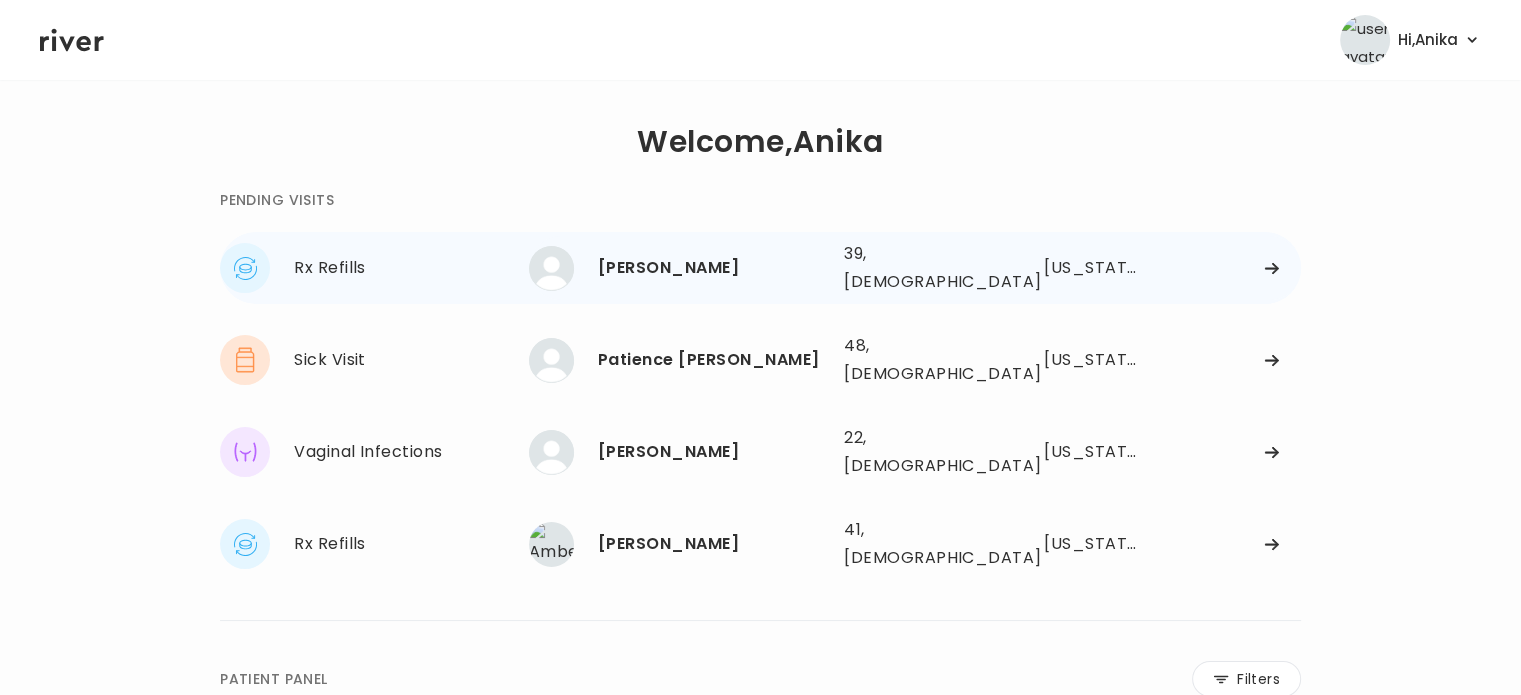 click on "[PERSON_NAME]" at bounding box center (713, 268) 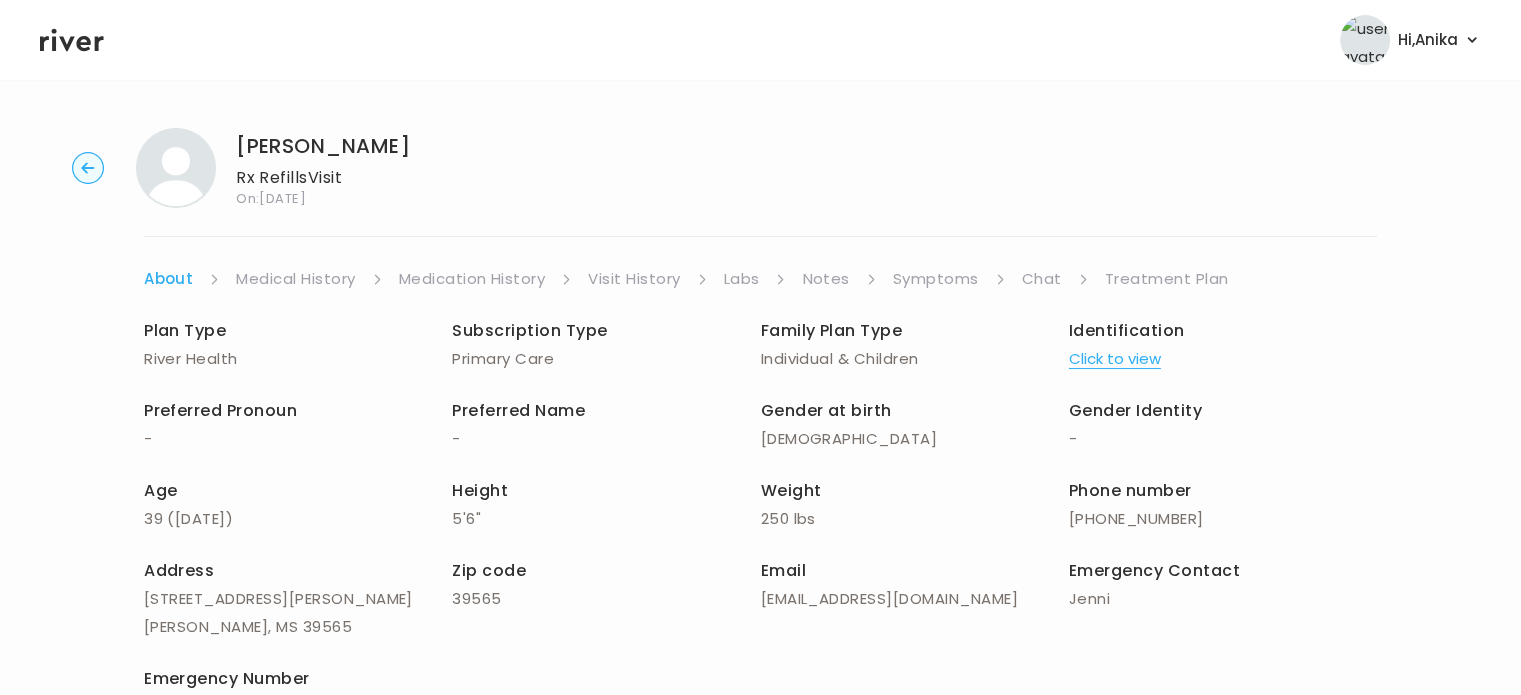 click on "Click to view" at bounding box center [1115, 359] 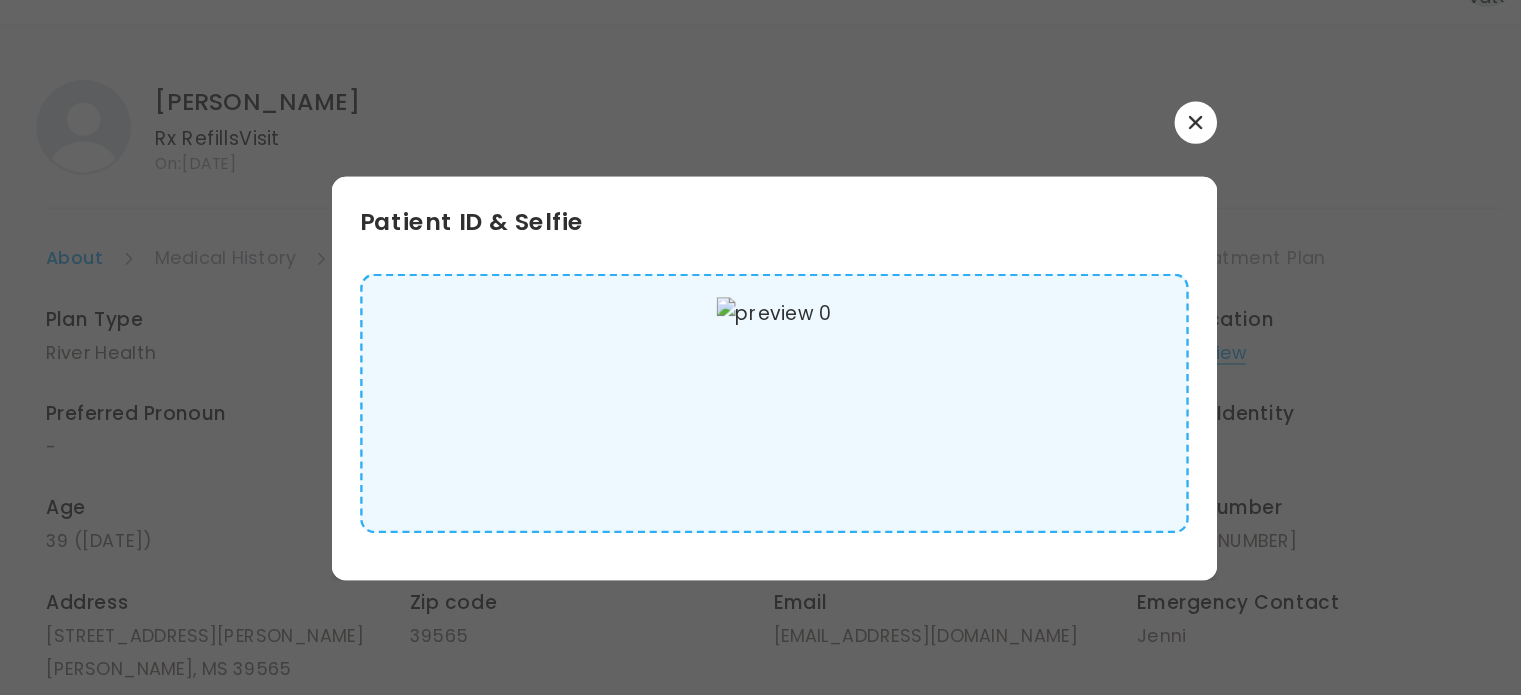 scroll, scrollTop: 1, scrollLeft: 0, axis: vertical 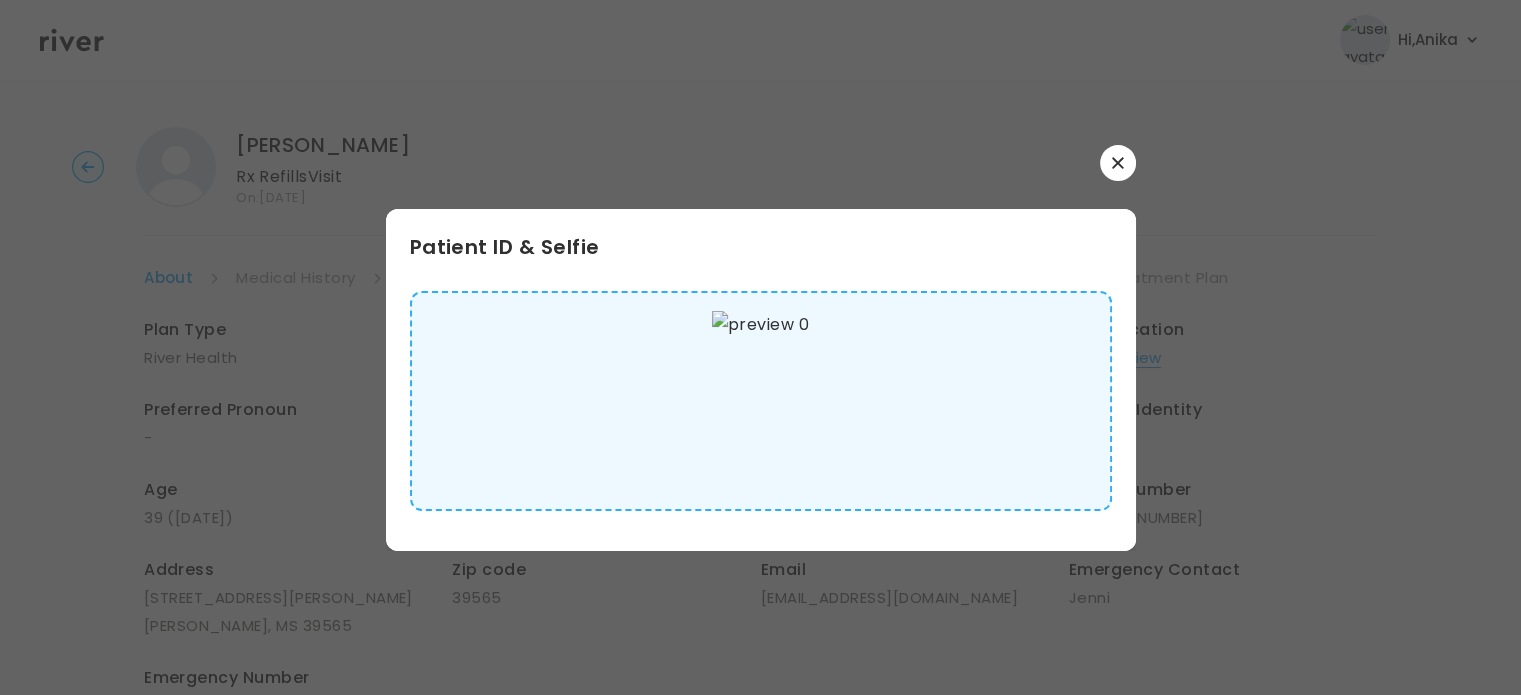 click at bounding box center (1118, 163) 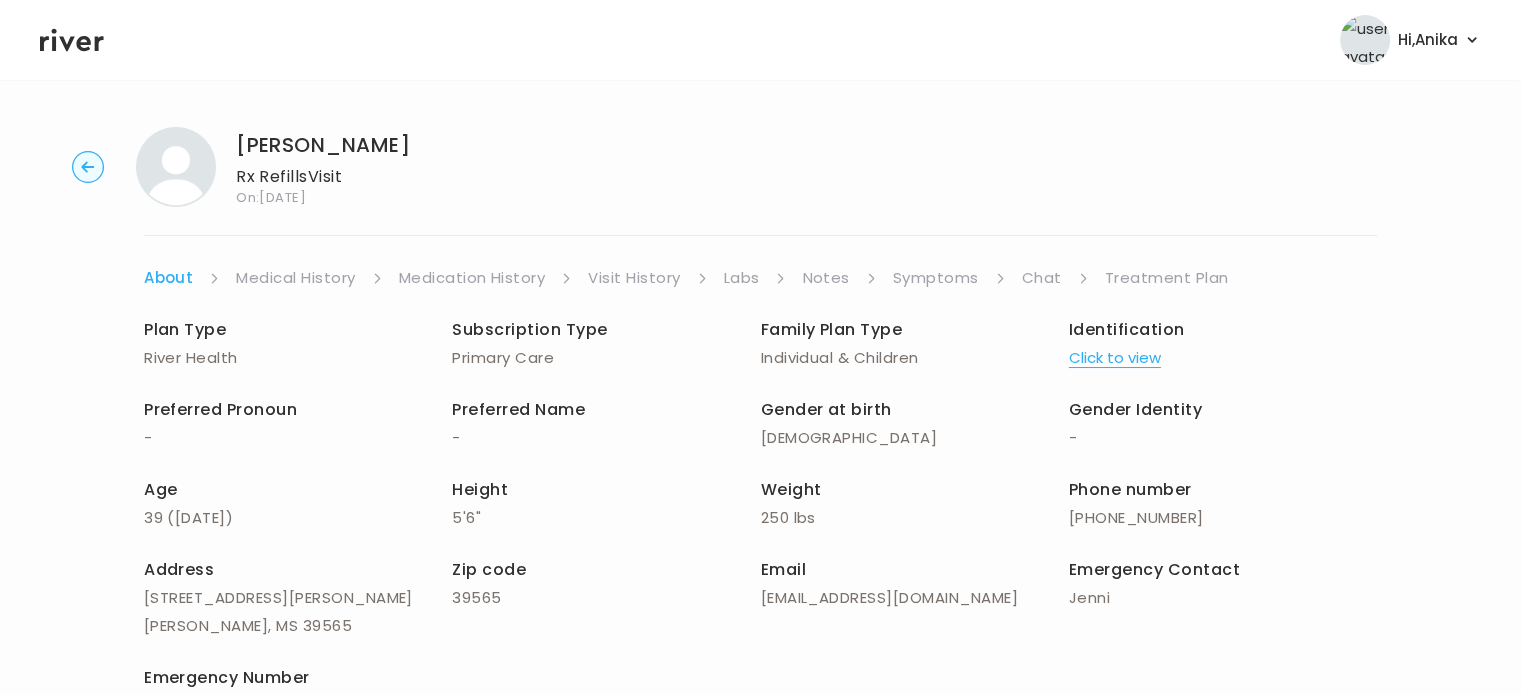 click on "Medical History" at bounding box center [295, 278] 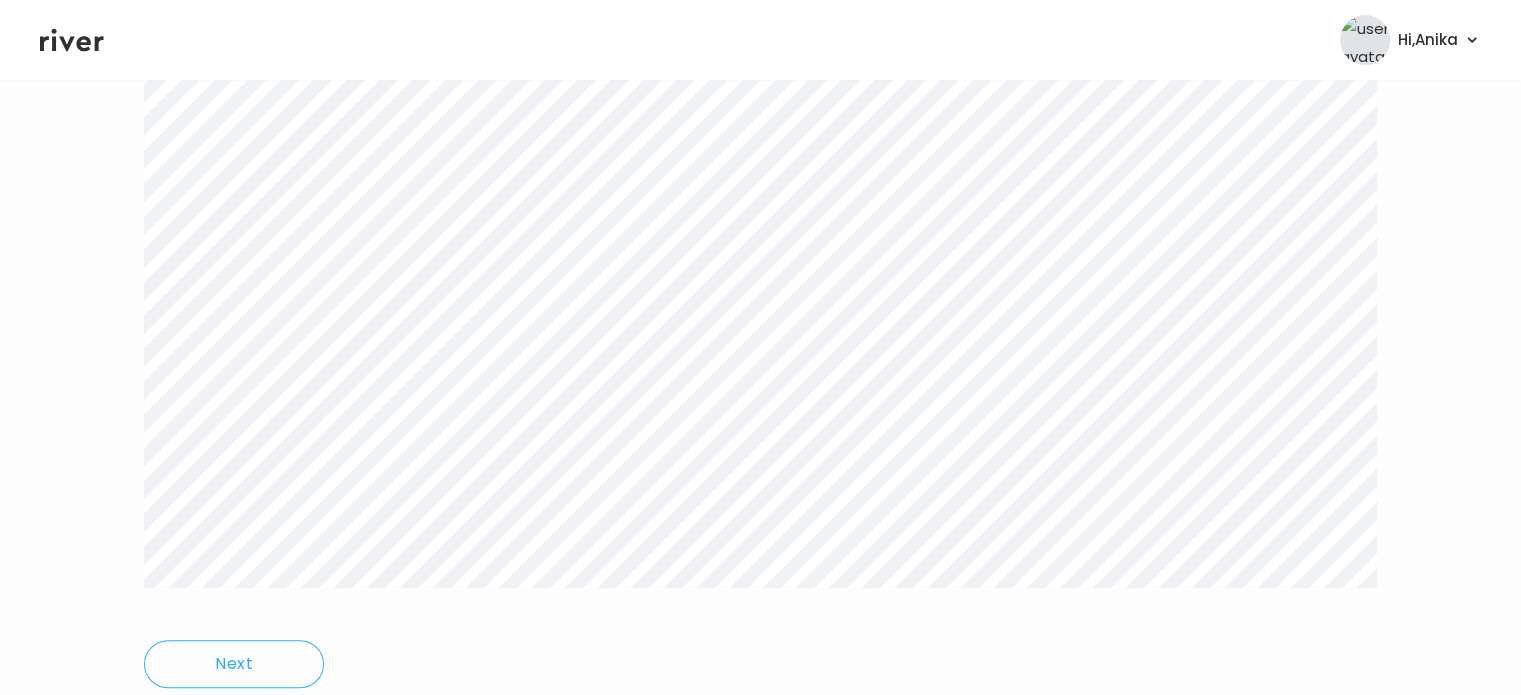 scroll, scrollTop: 543, scrollLeft: 0, axis: vertical 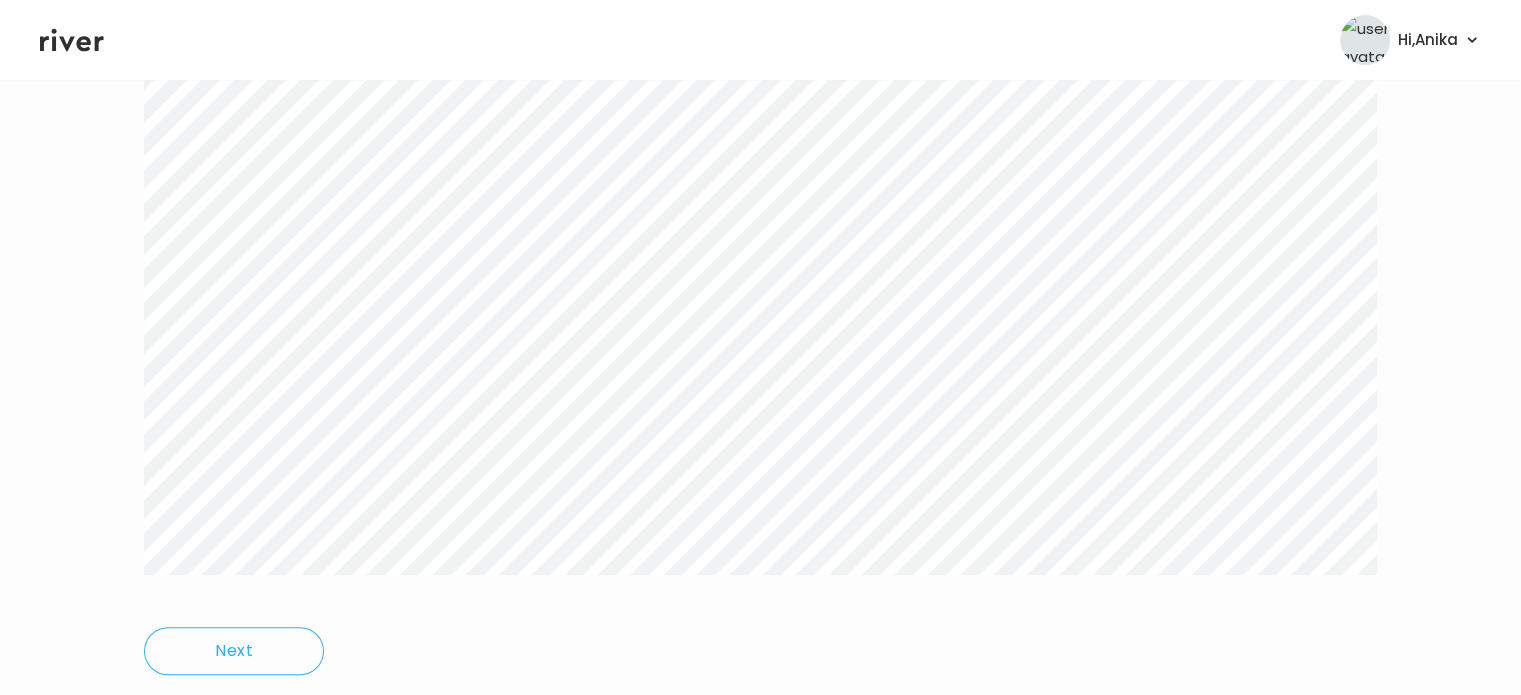 click on "Next" at bounding box center [760, 226] 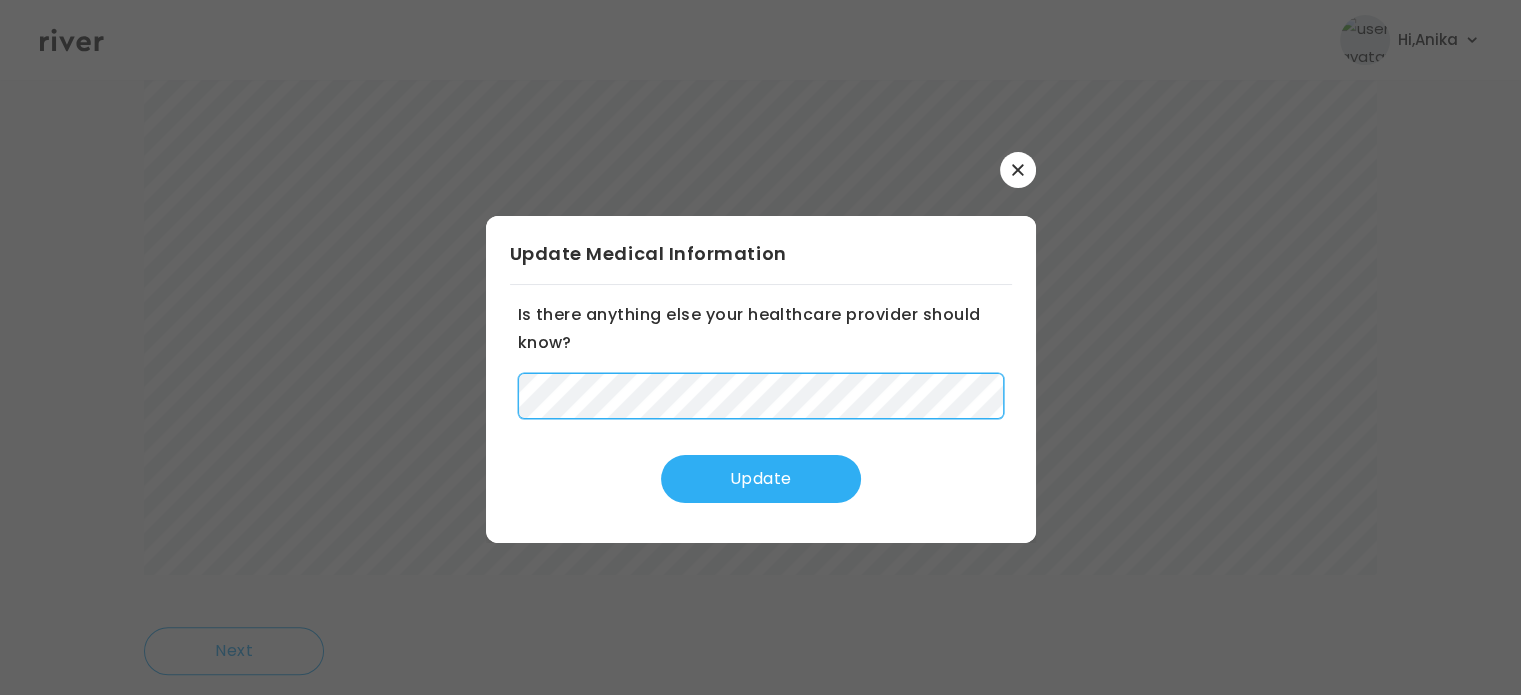 scroll, scrollTop: 0, scrollLeft: 24, axis: horizontal 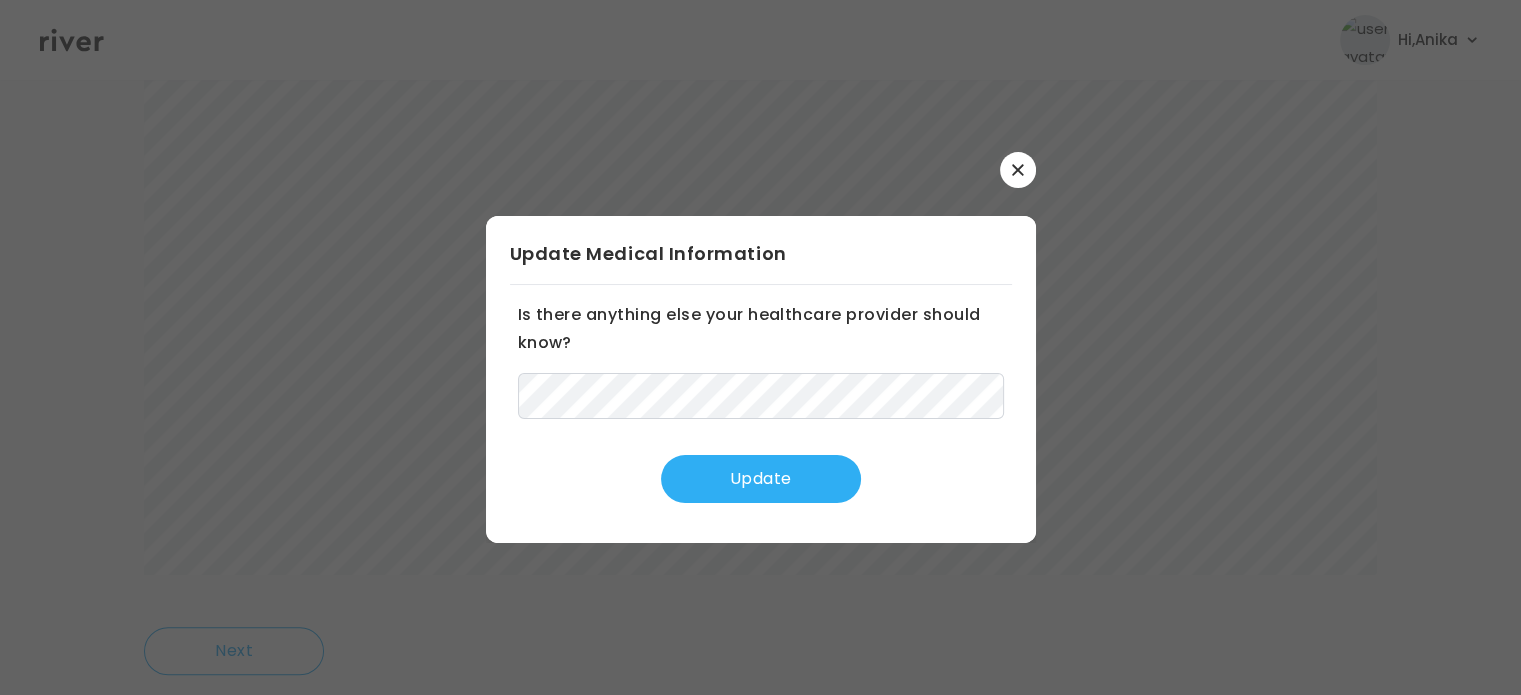 click on "Update" at bounding box center [761, 479] 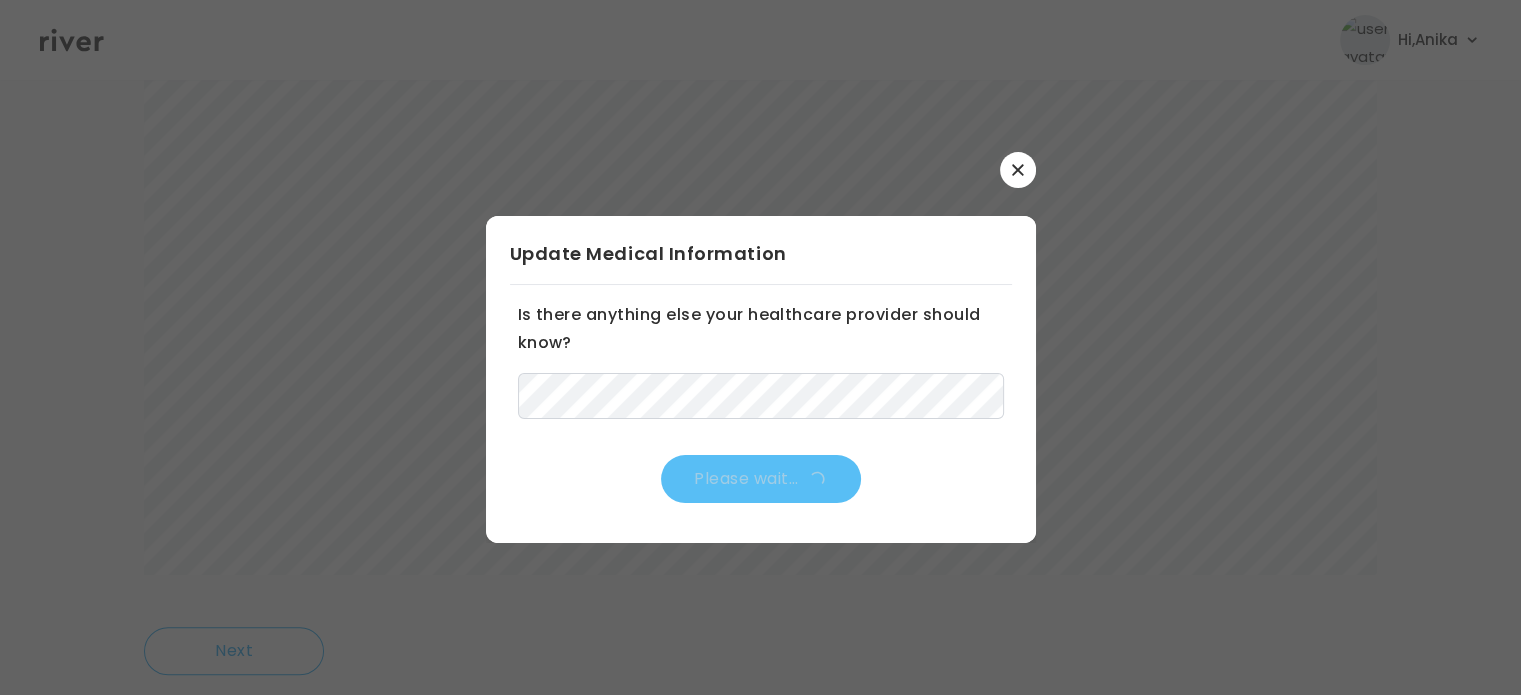 scroll, scrollTop: 0, scrollLeft: 0, axis: both 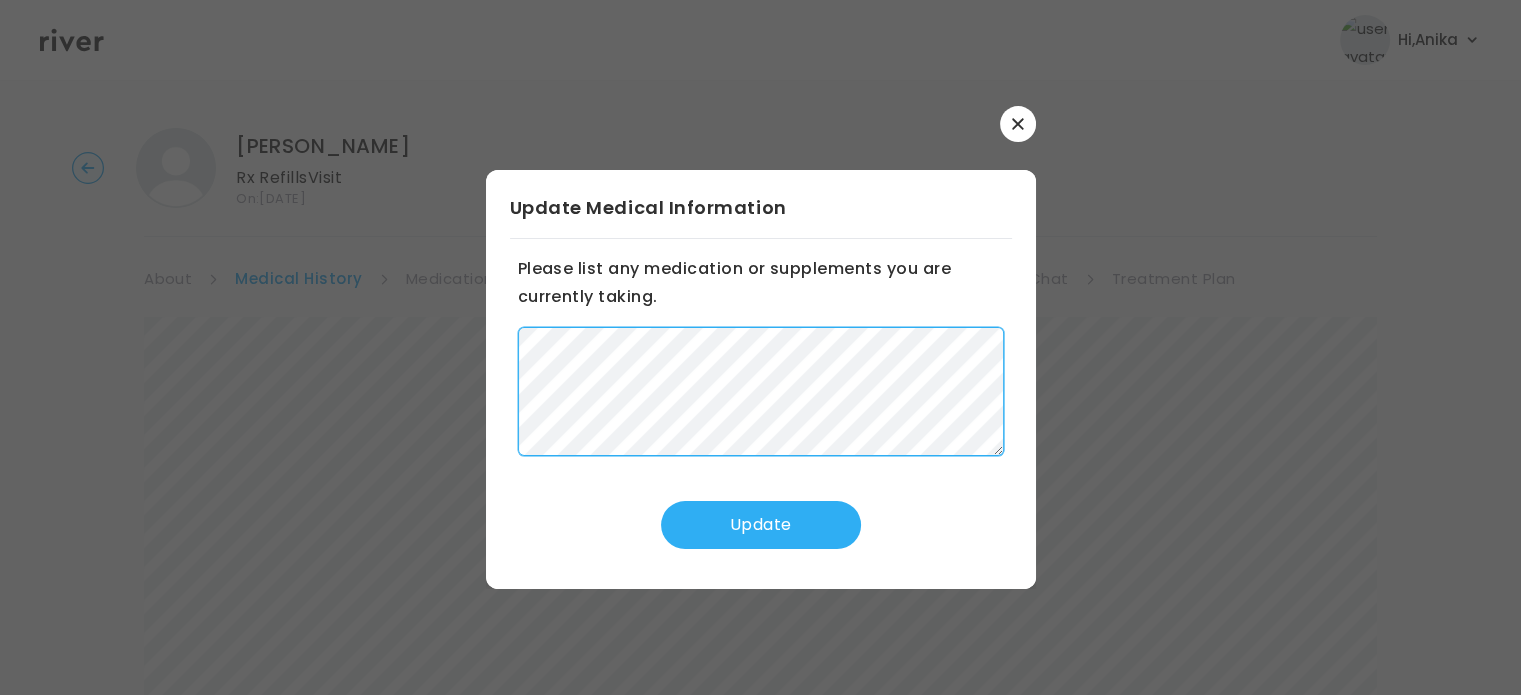 click on "​ Update Medical Information Please list any medication or supplements you are currently taking. Update" at bounding box center [760, 347] 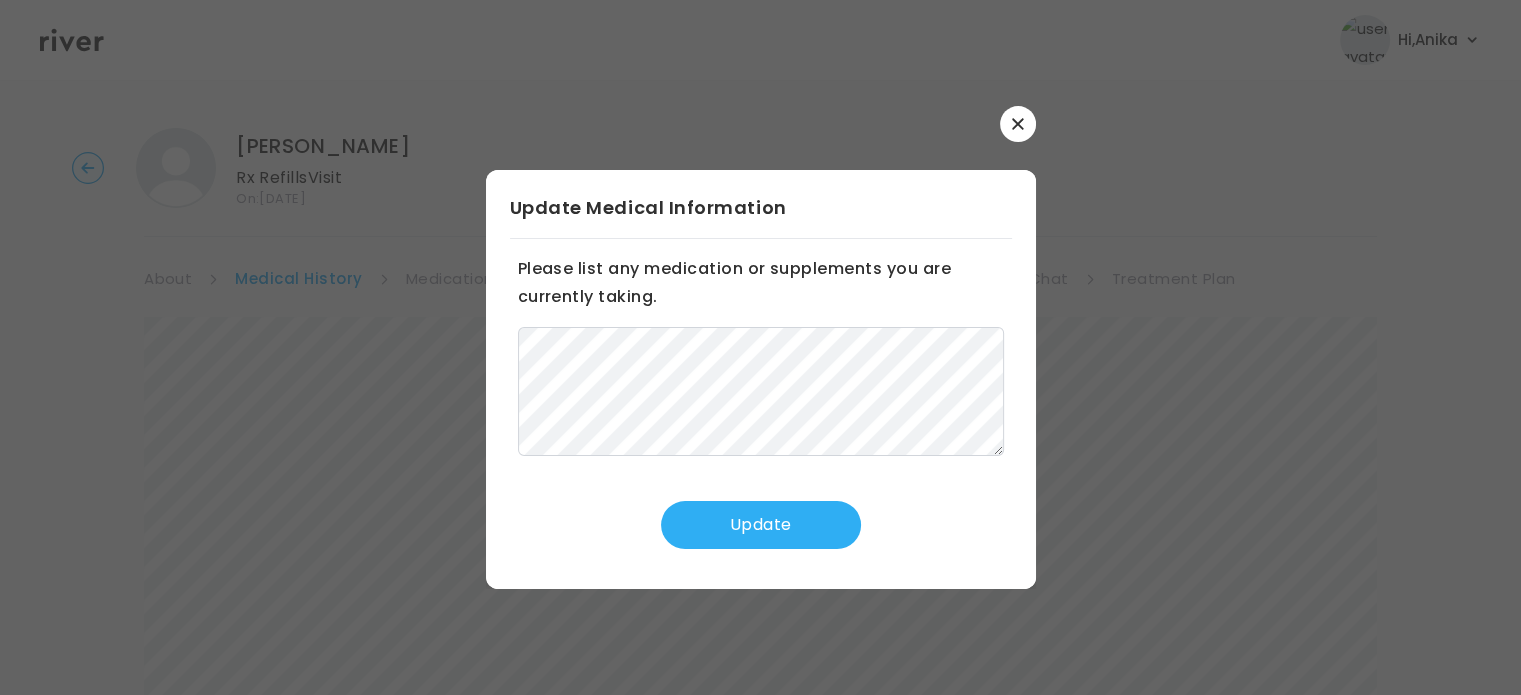 click on "Update" at bounding box center (761, 525) 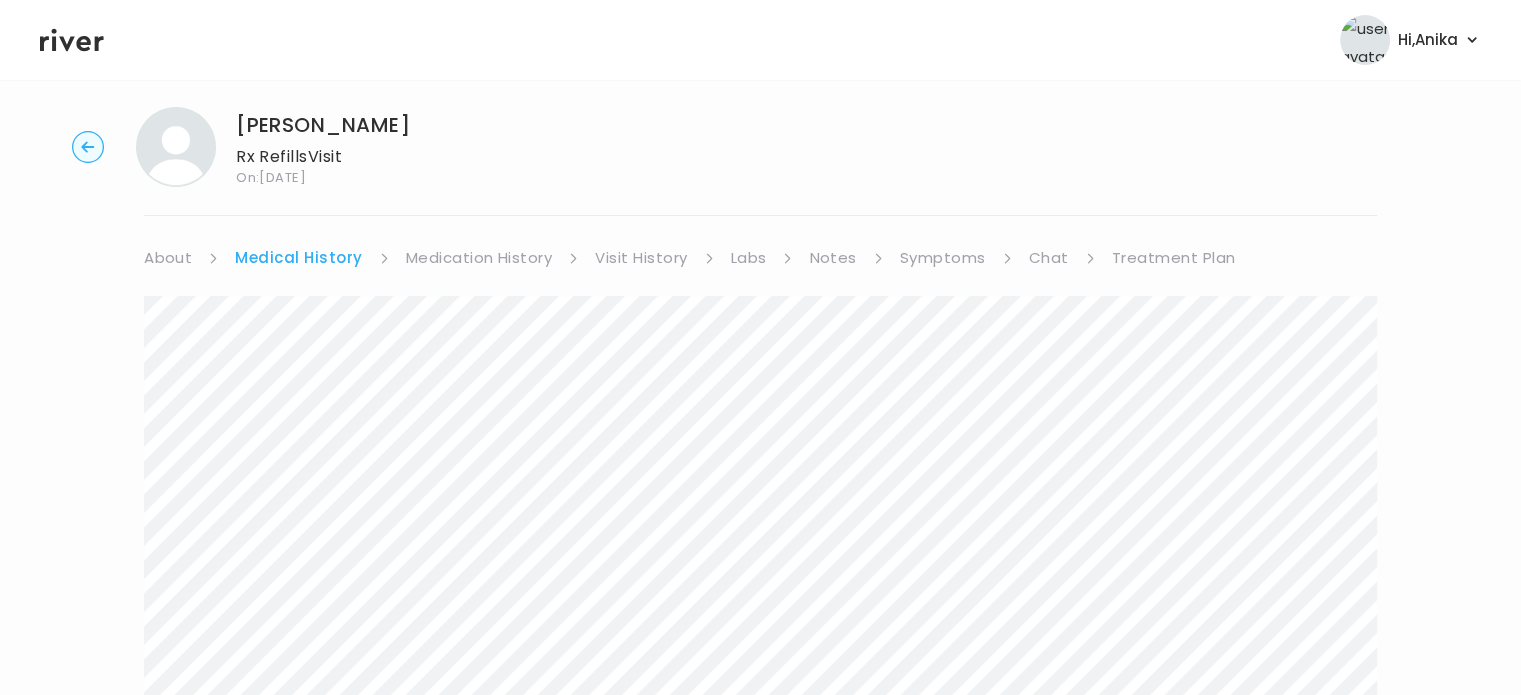 scroll, scrollTop: 0, scrollLeft: 0, axis: both 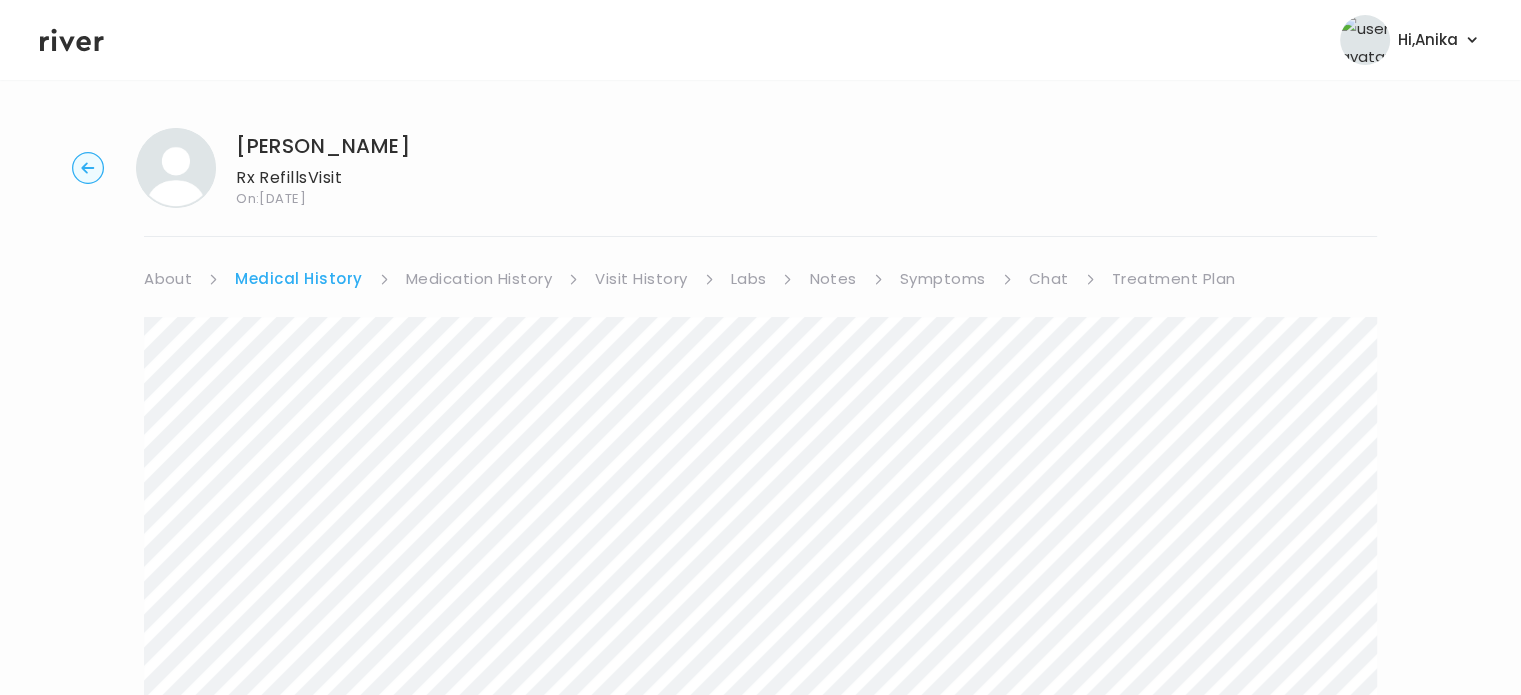 click on "Medication History" at bounding box center (479, 279) 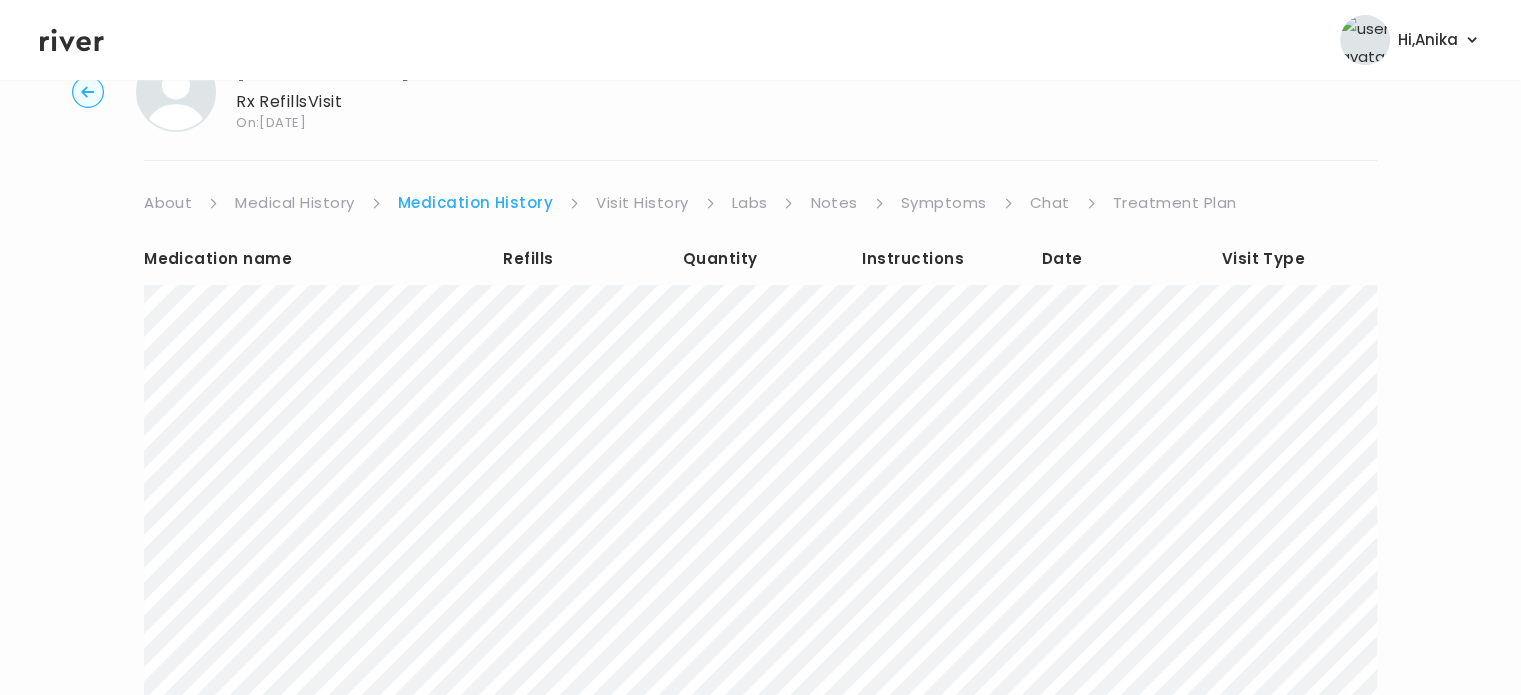 scroll, scrollTop: 60, scrollLeft: 0, axis: vertical 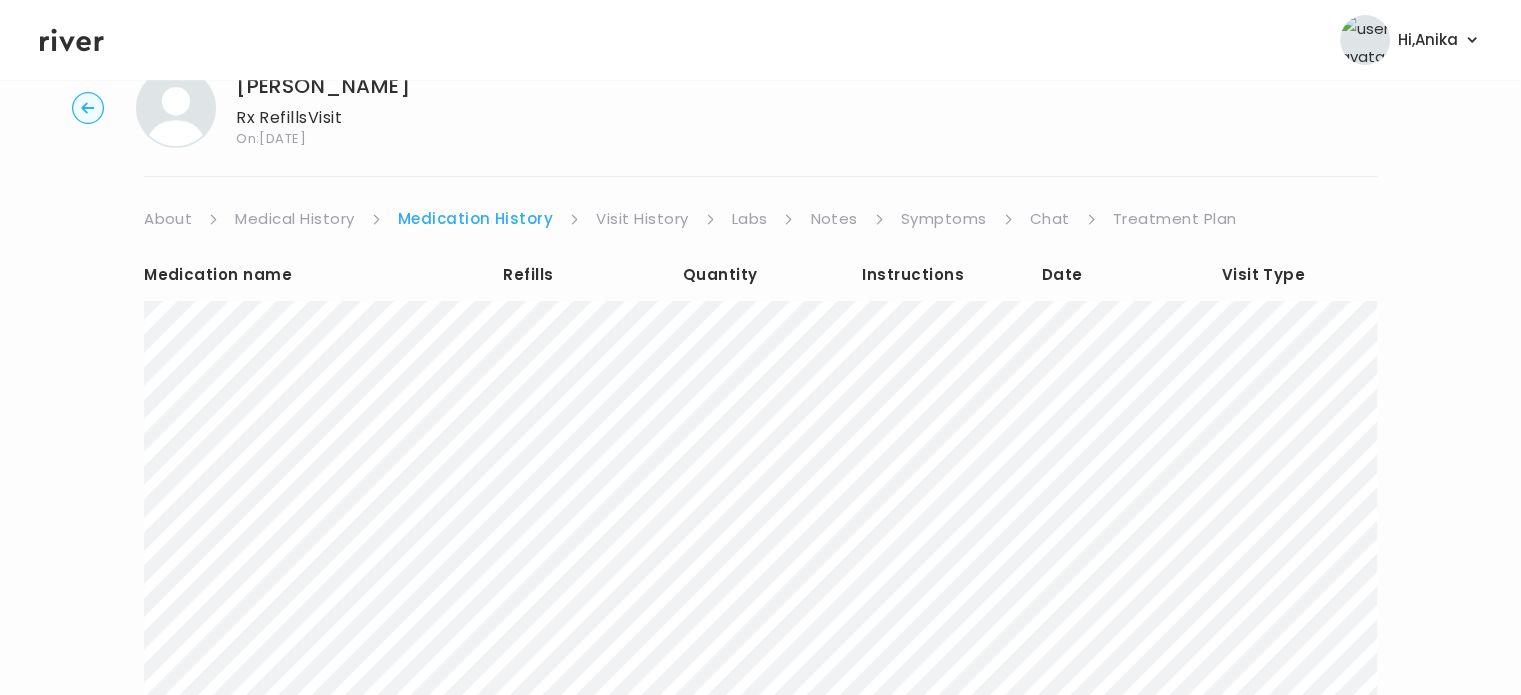 click on "Visit History" at bounding box center [642, 219] 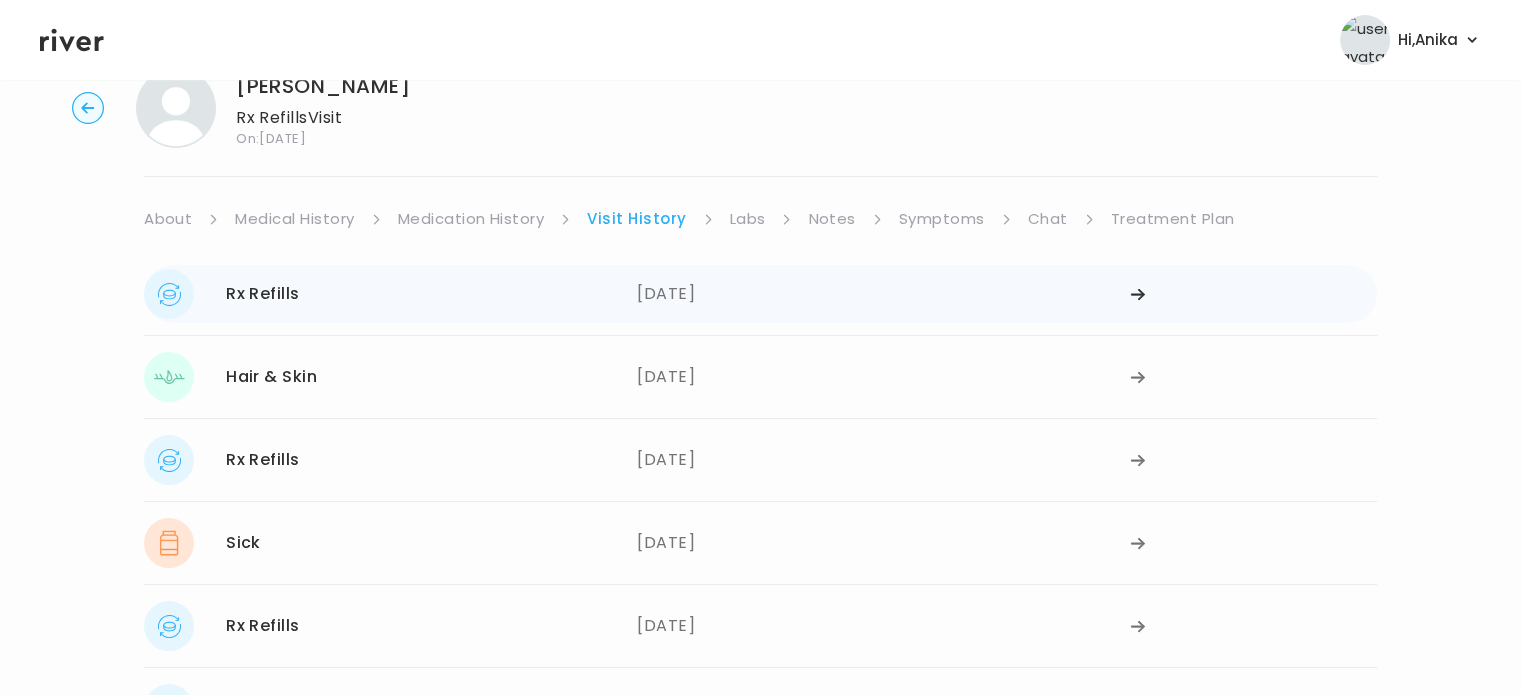click on "[DATE]" at bounding box center [883, 294] 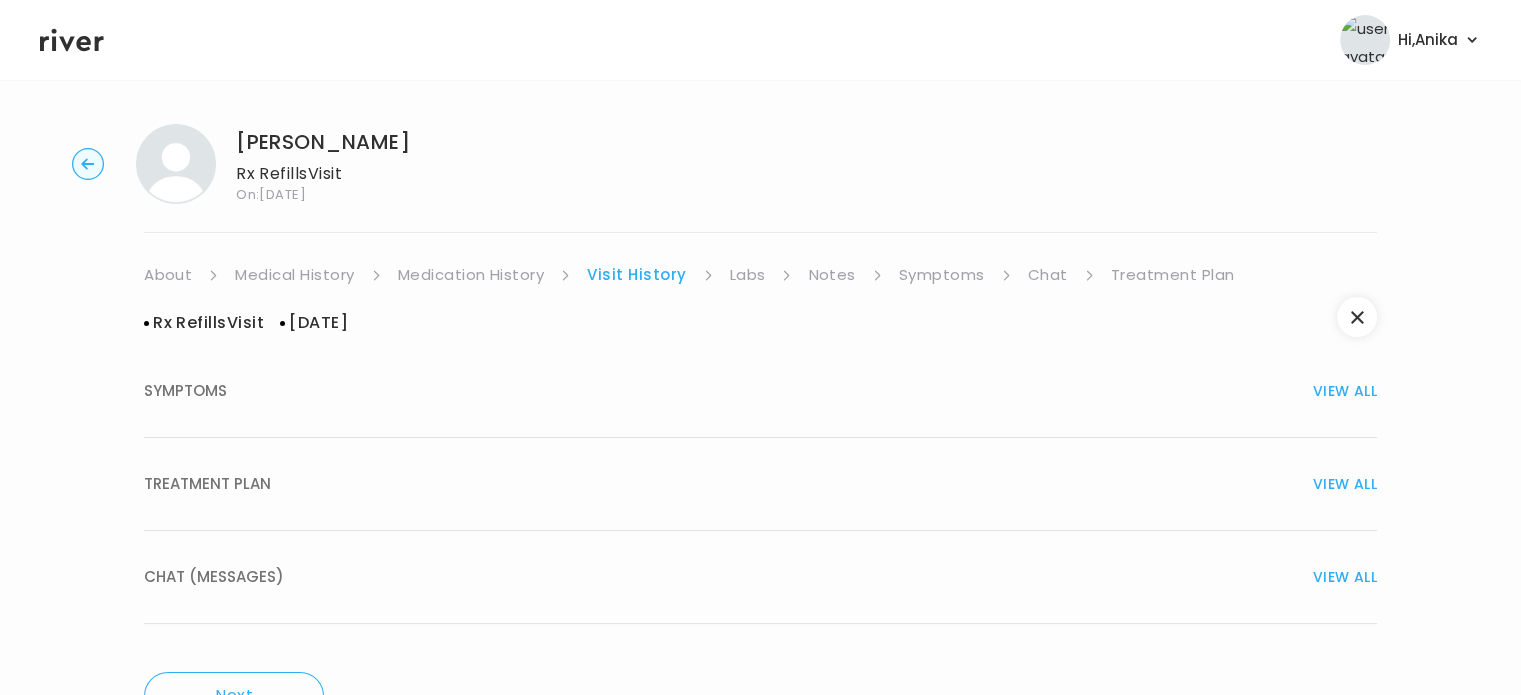 scroll, scrollTop: 0, scrollLeft: 0, axis: both 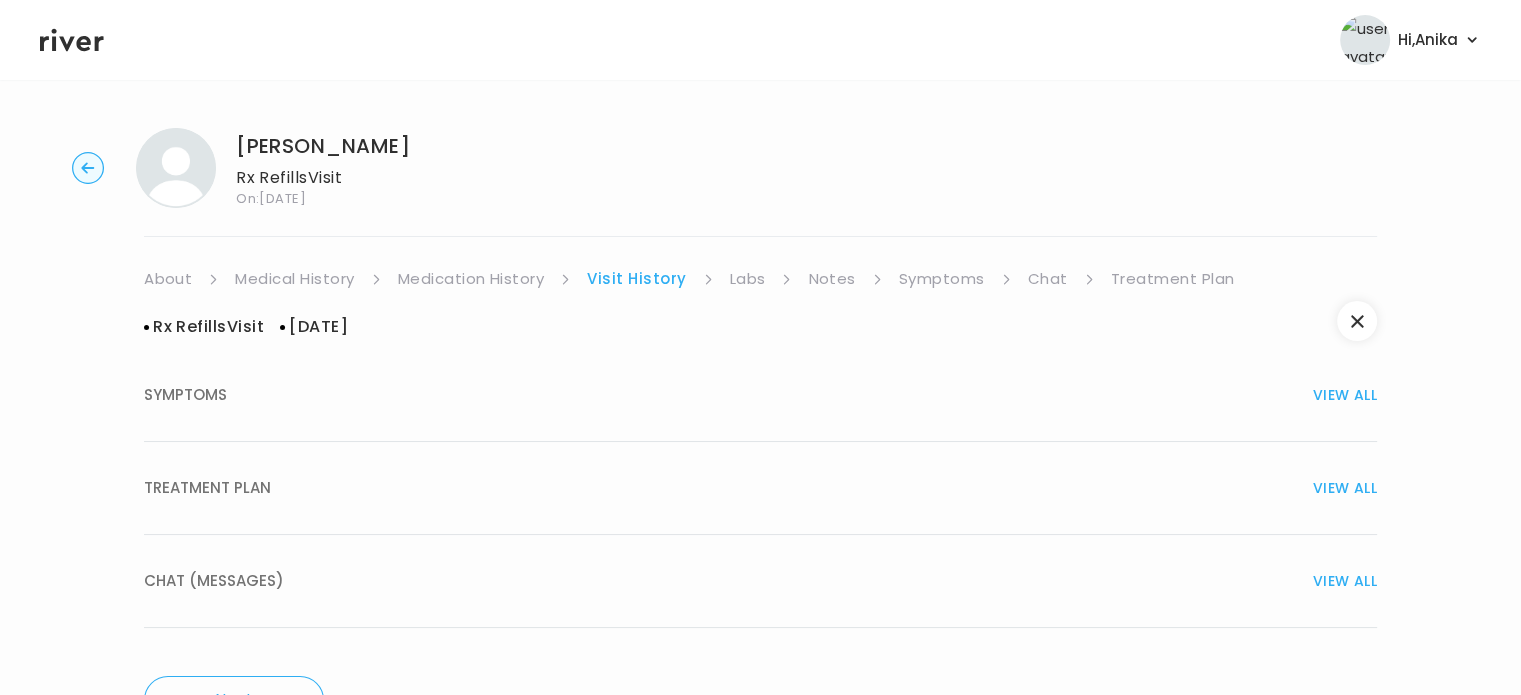 click on "TREATMENT PLAN VIEW ALL" at bounding box center [760, 488] 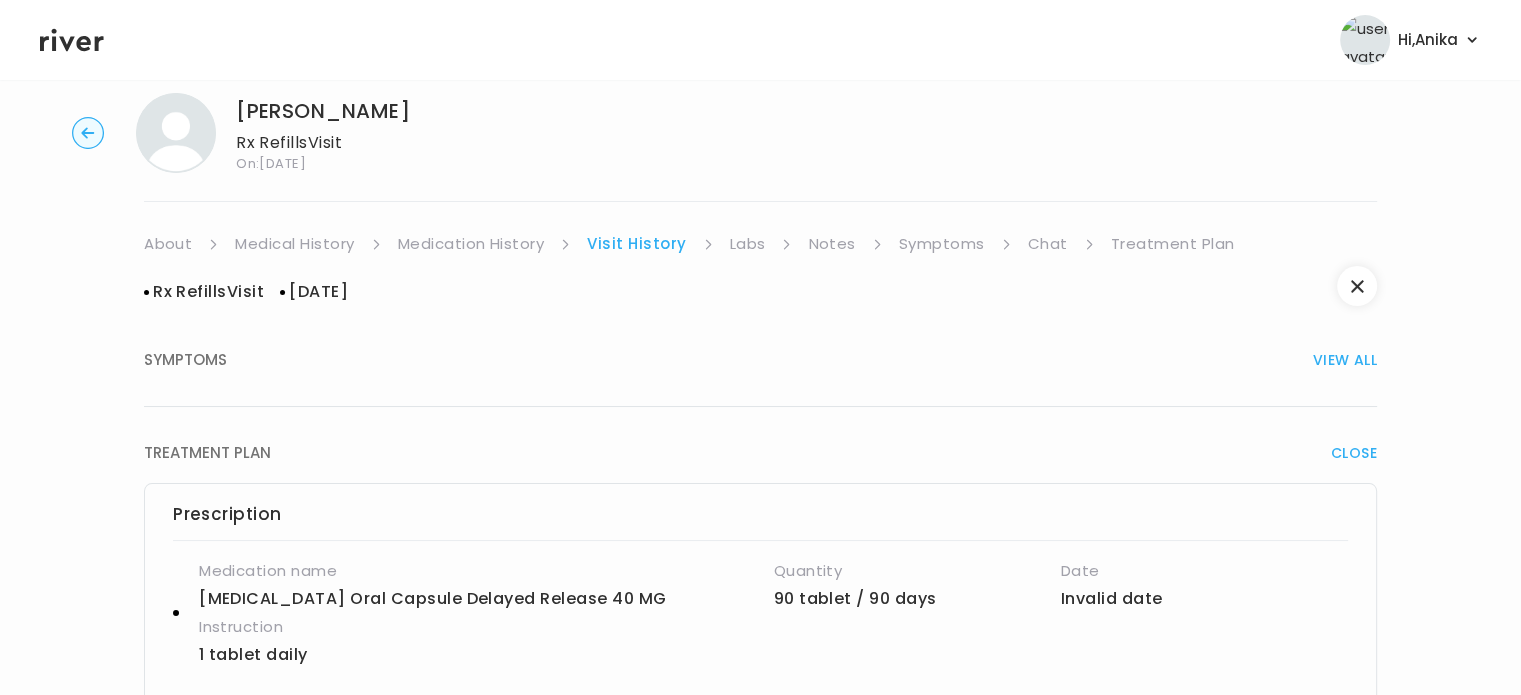 scroll, scrollTop: 0, scrollLeft: 0, axis: both 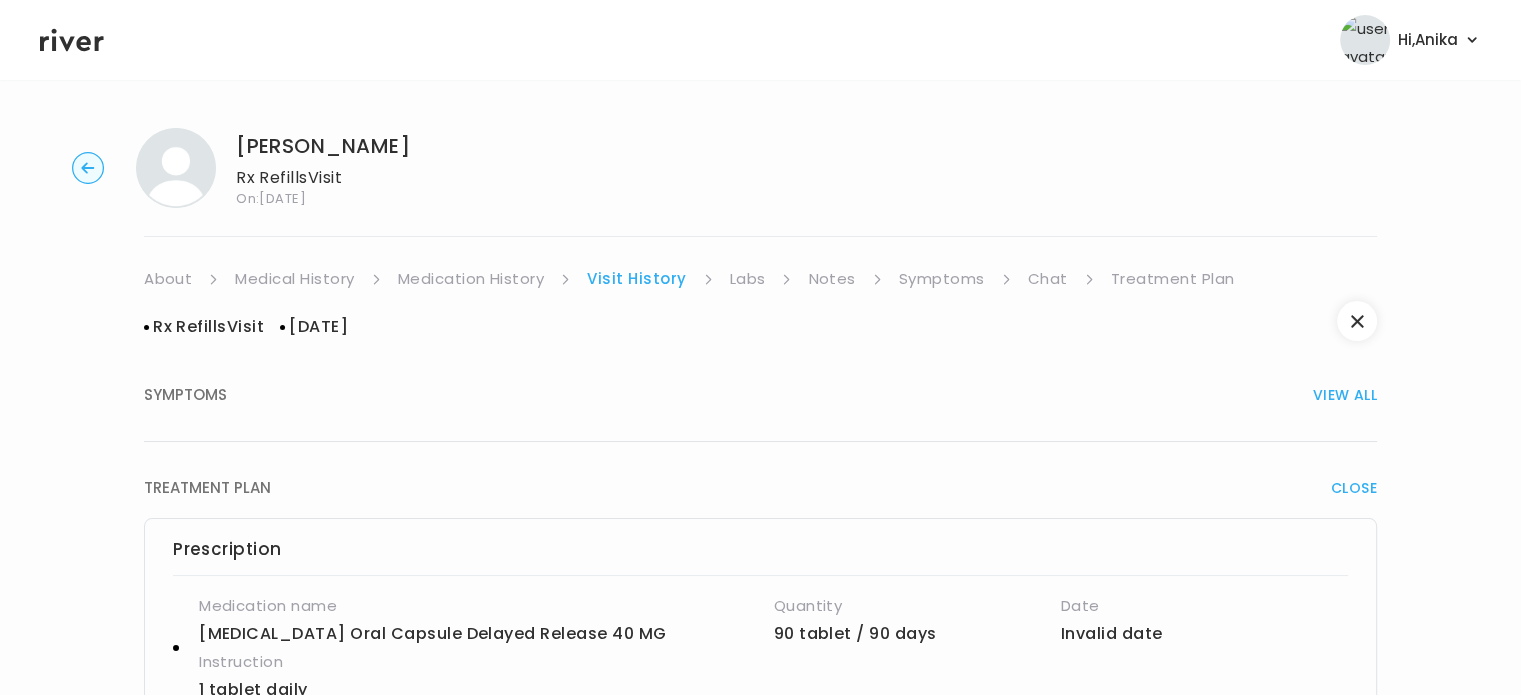 click on "Labs" at bounding box center [748, 279] 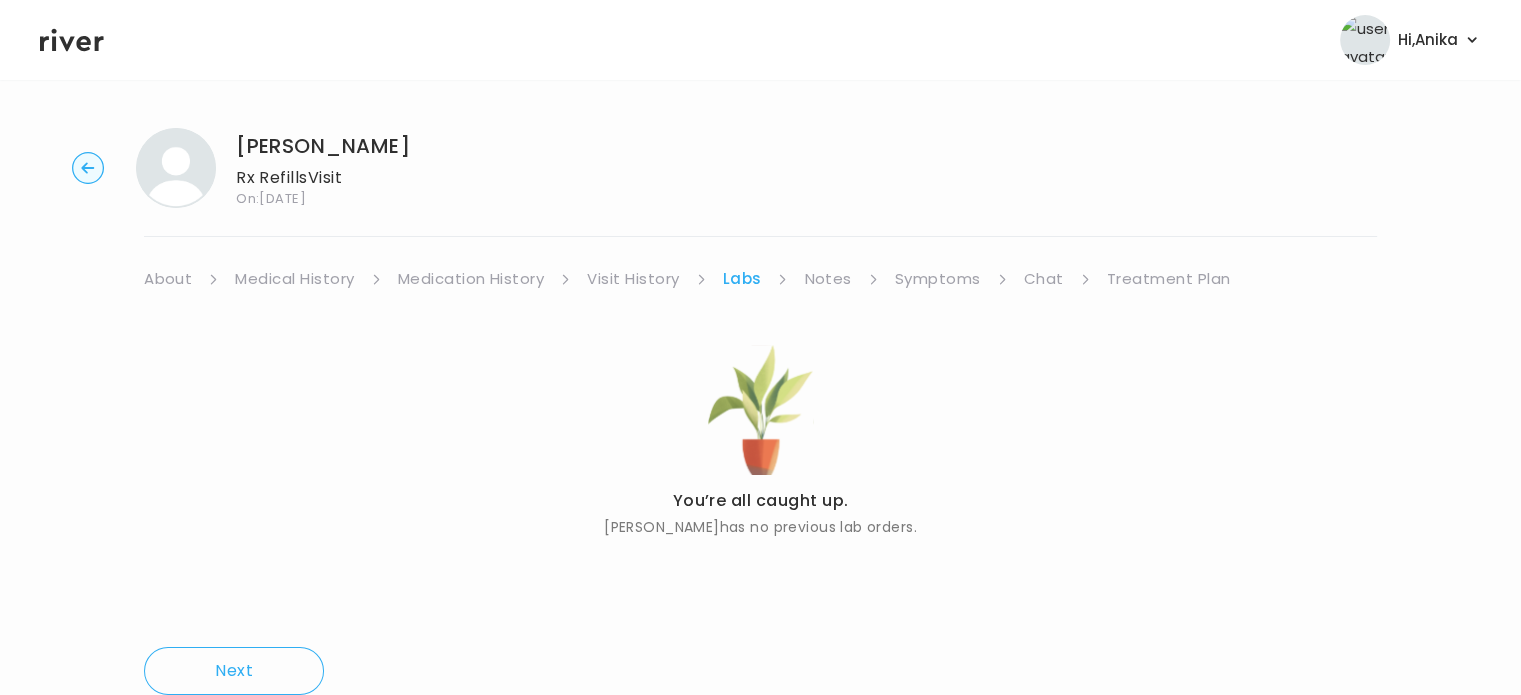 click on "Notes" at bounding box center [827, 279] 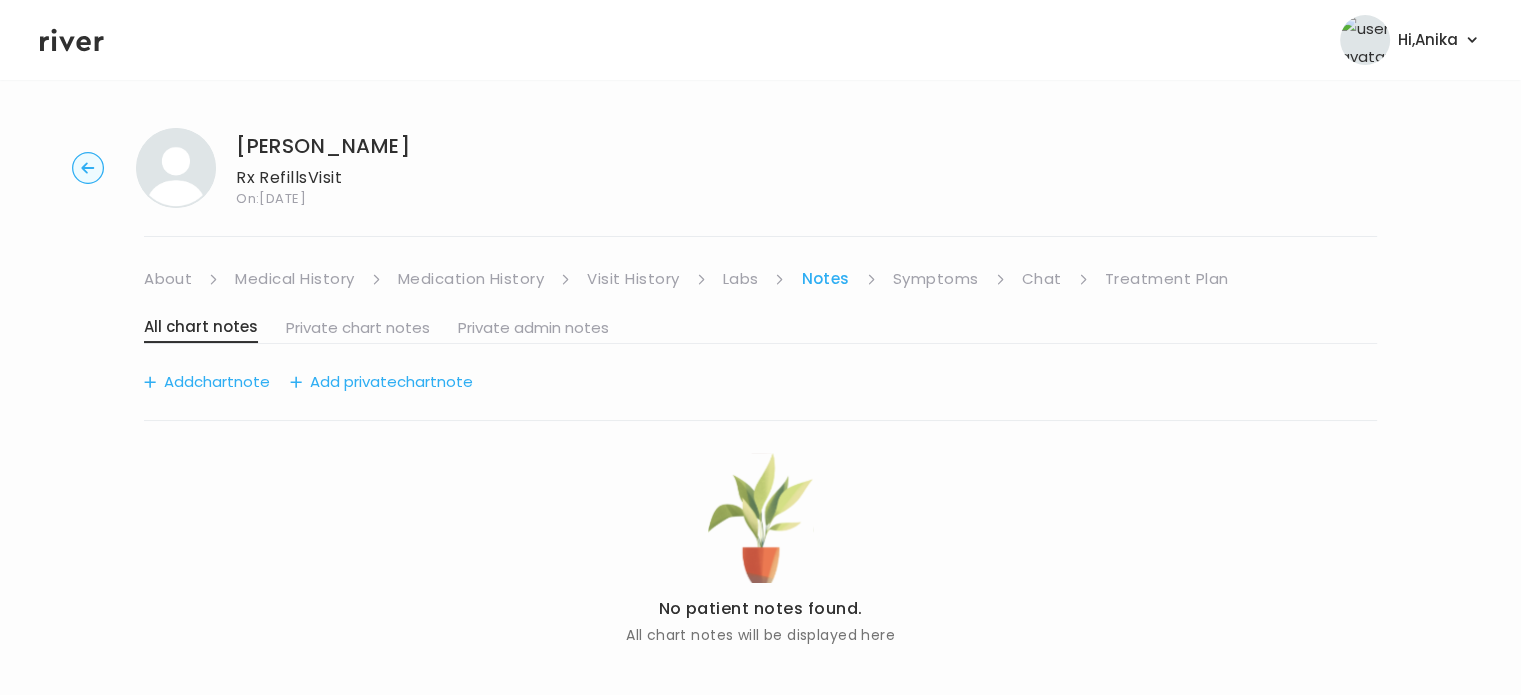 click on "Symptoms" at bounding box center (936, 279) 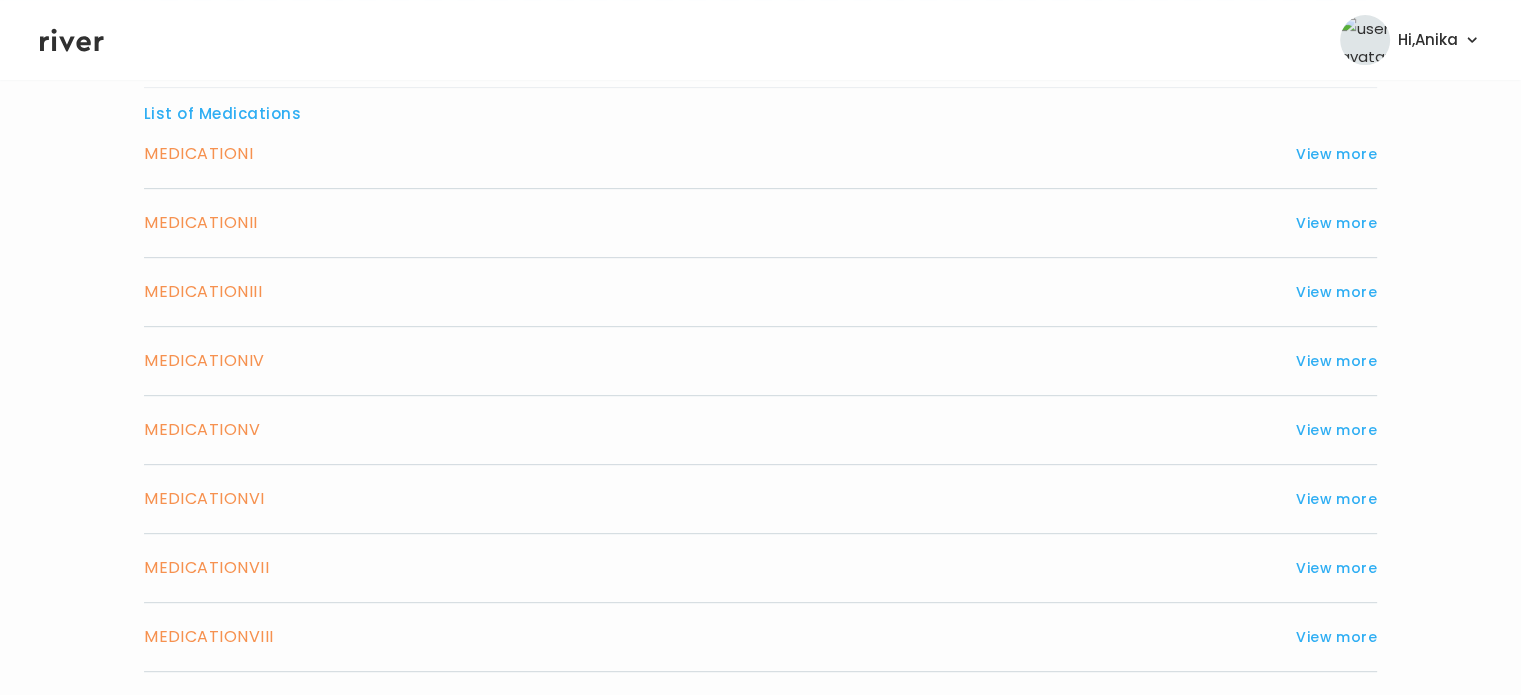 scroll, scrollTop: 816, scrollLeft: 0, axis: vertical 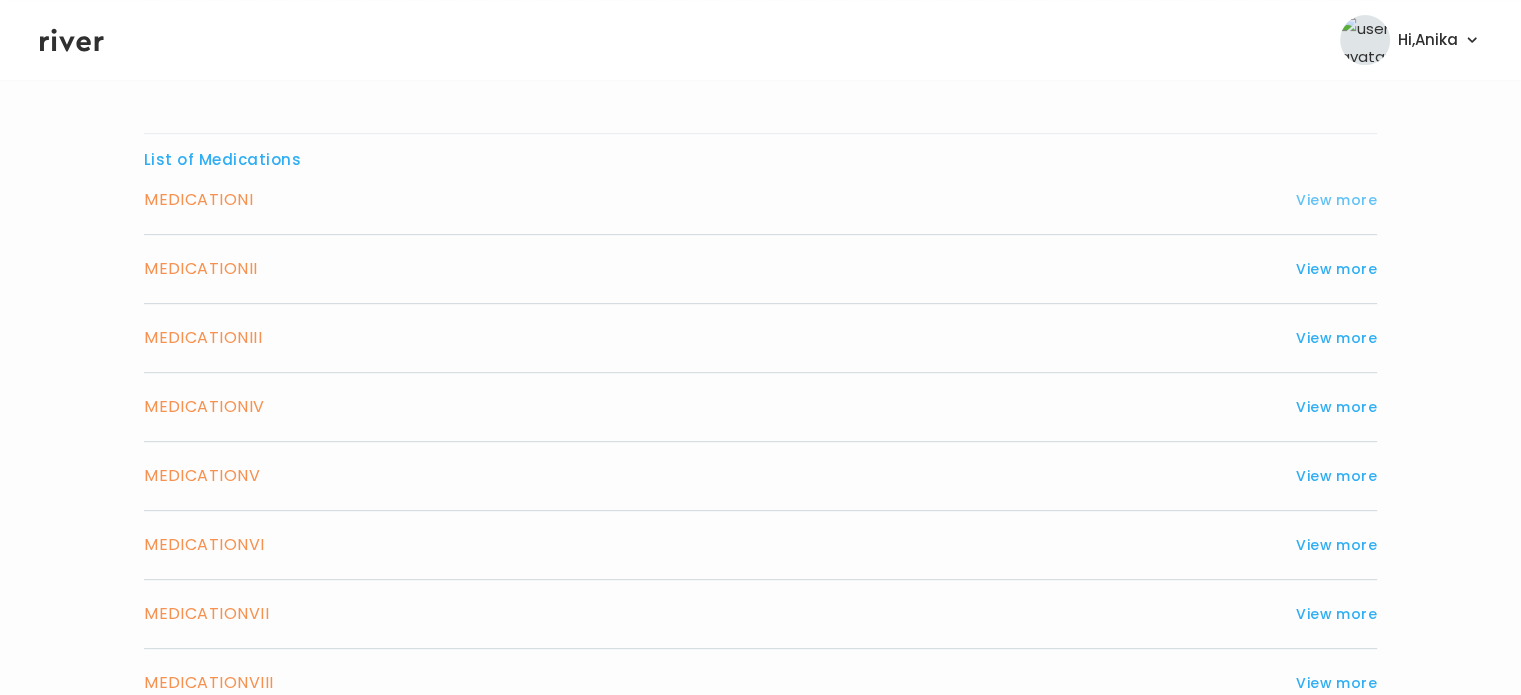 click on "View more" at bounding box center [1336, 200] 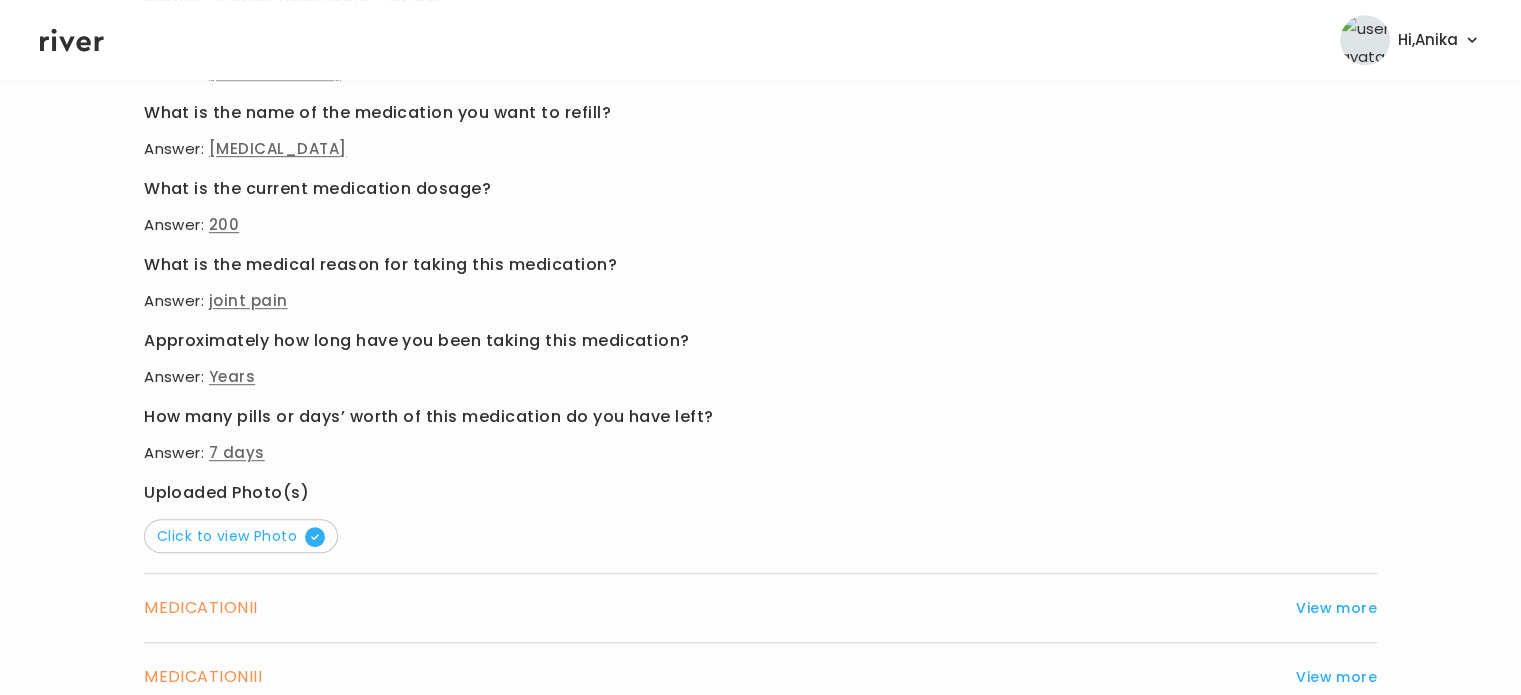 scroll, scrollTop: 1094, scrollLeft: 0, axis: vertical 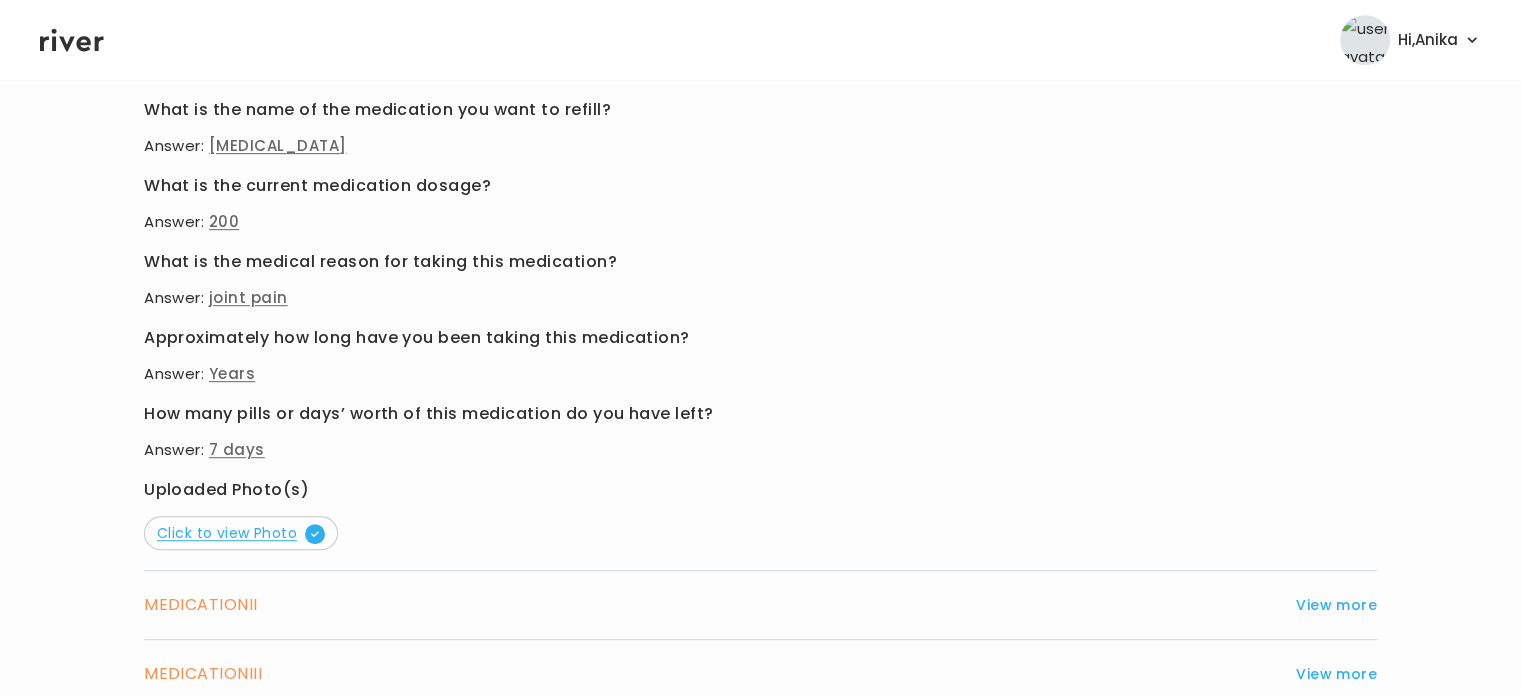 click on "Click to view Photo" at bounding box center [241, 533] 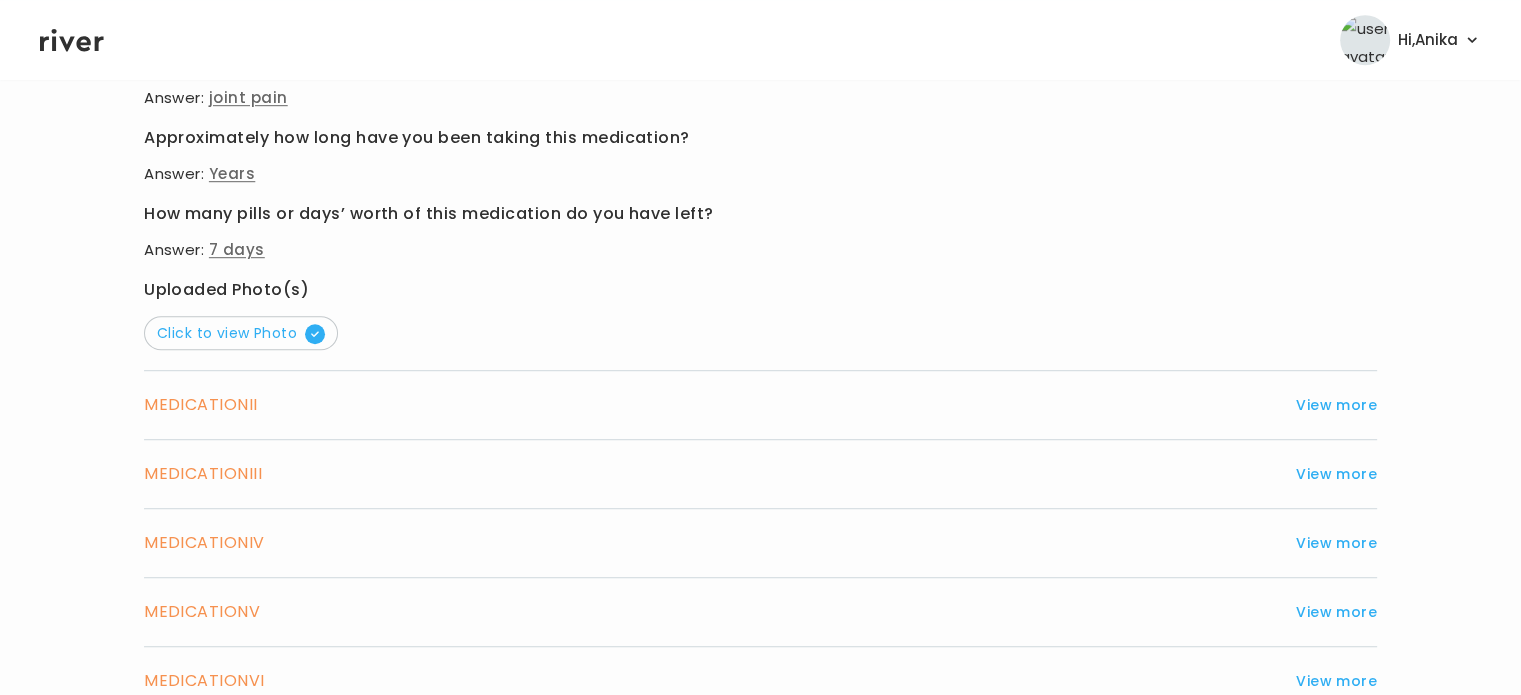 scroll, scrollTop: 1336, scrollLeft: 0, axis: vertical 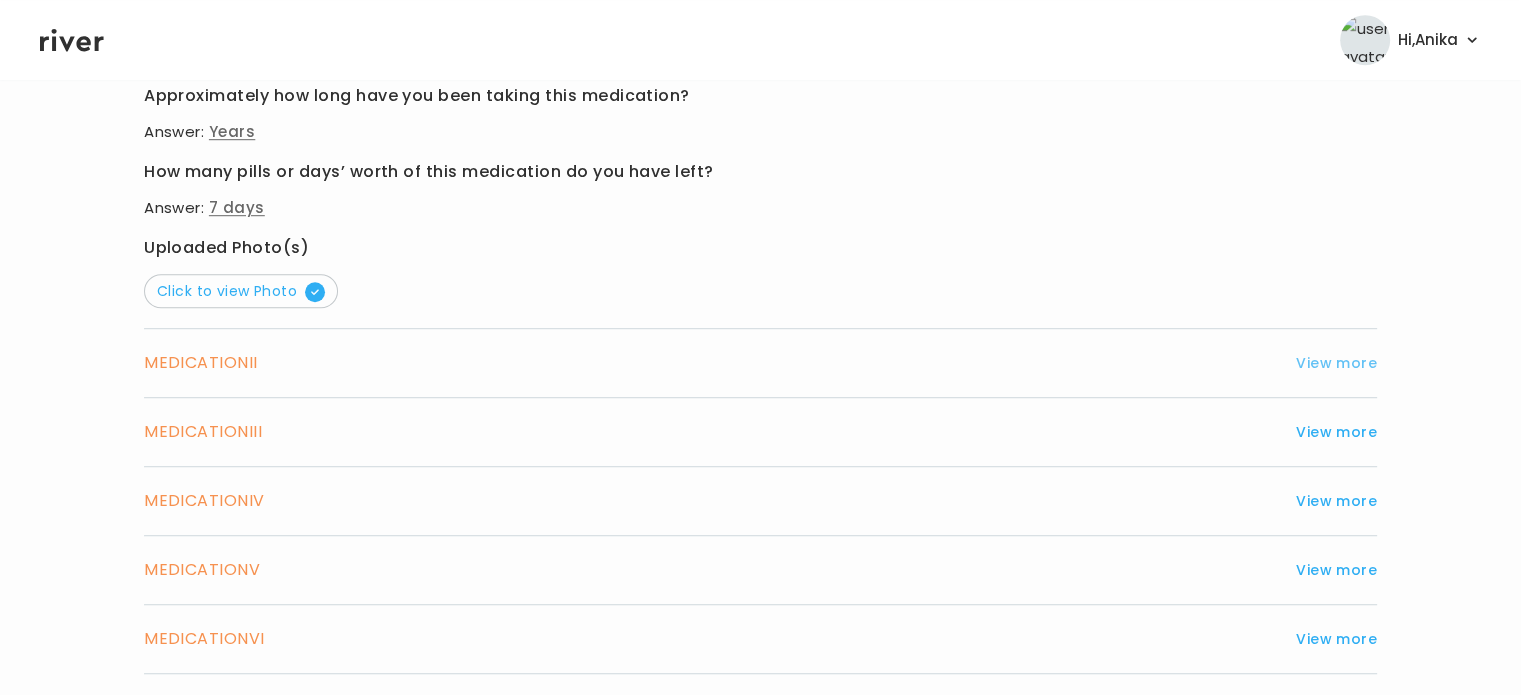 click on "View more" at bounding box center [1336, 363] 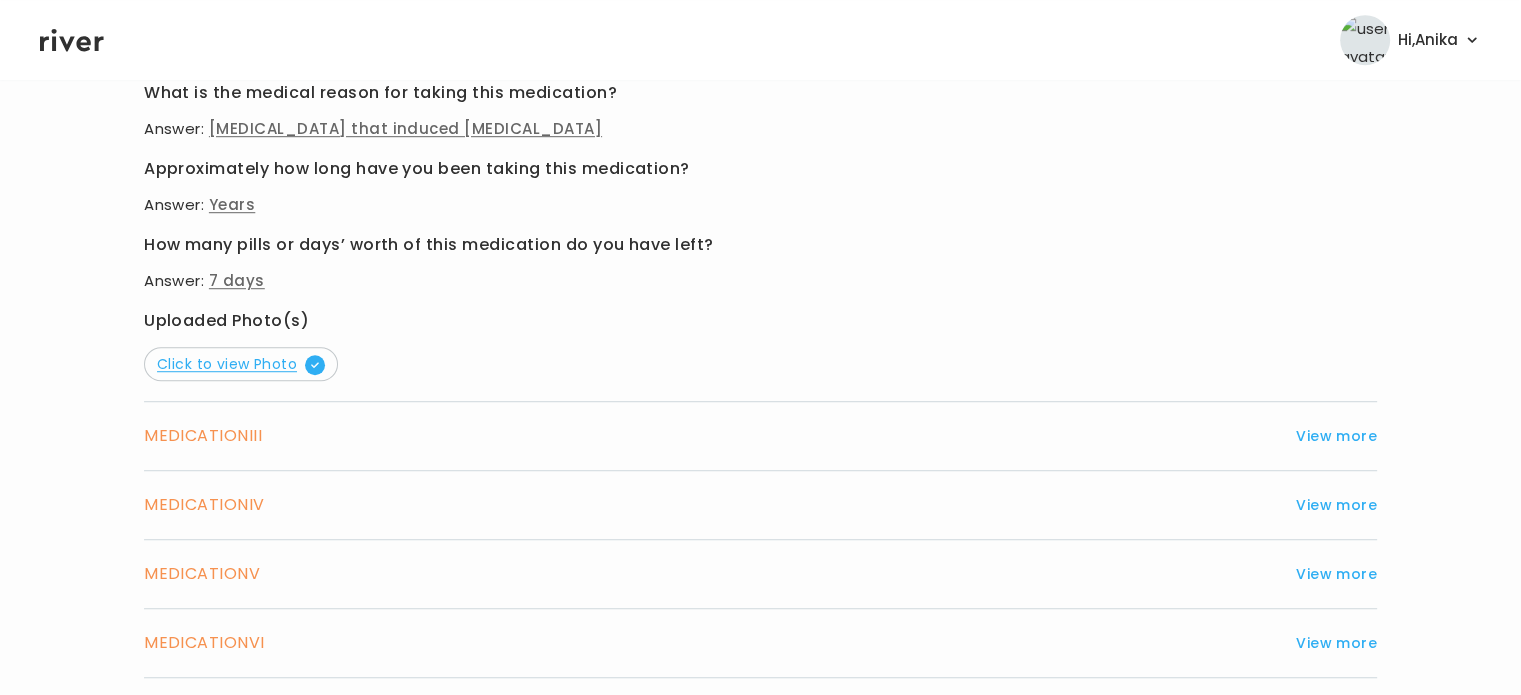 scroll, scrollTop: 1344, scrollLeft: 0, axis: vertical 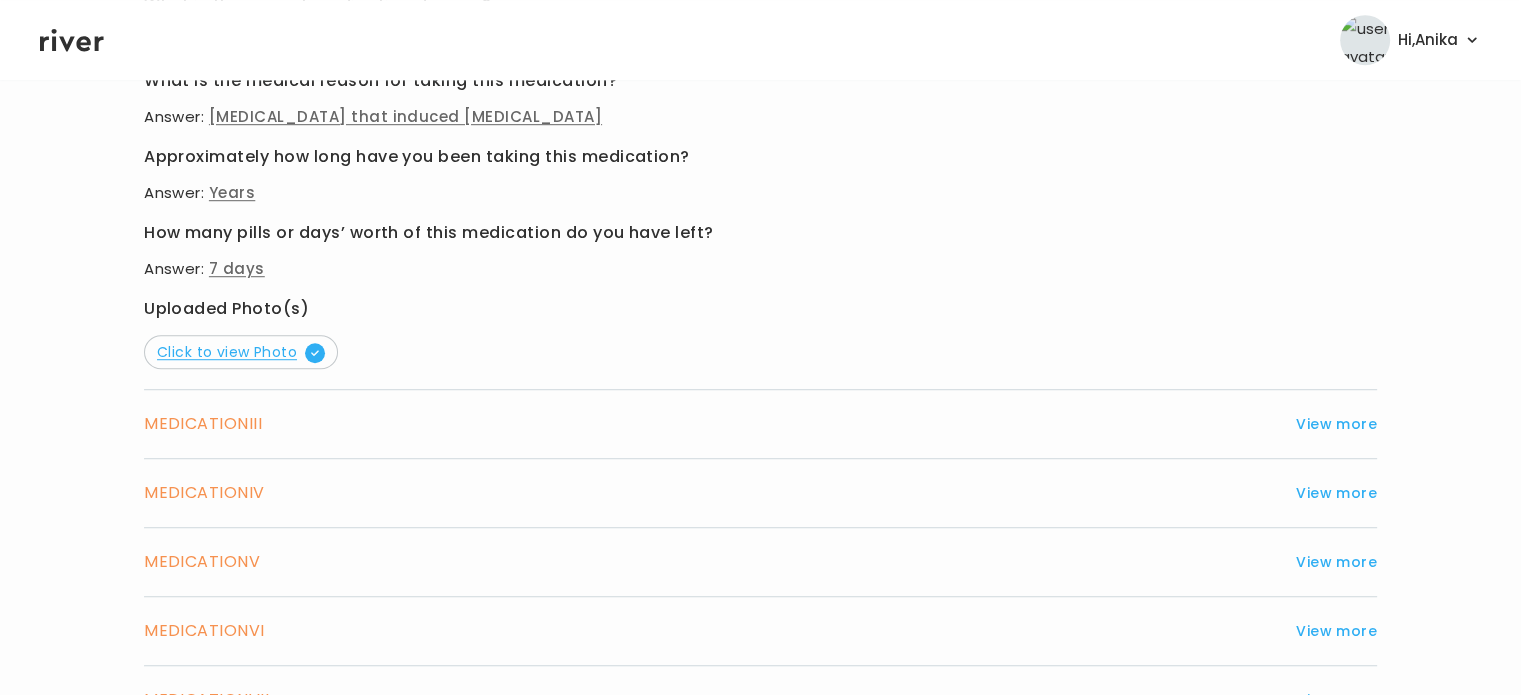 click on "Click to view Photo" at bounding box center (241, 352) 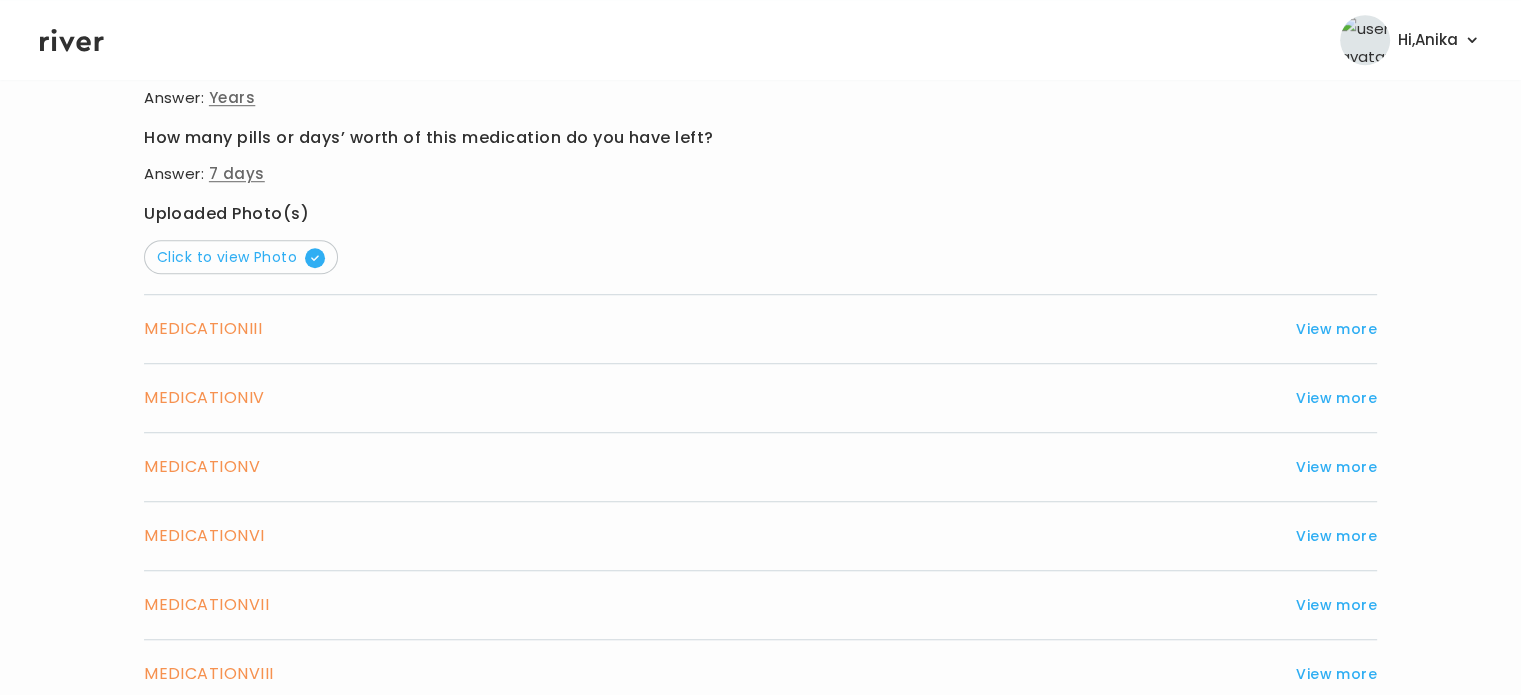 scroll, scrollTop: 1460, scrollLeft: 0, axis: vertical 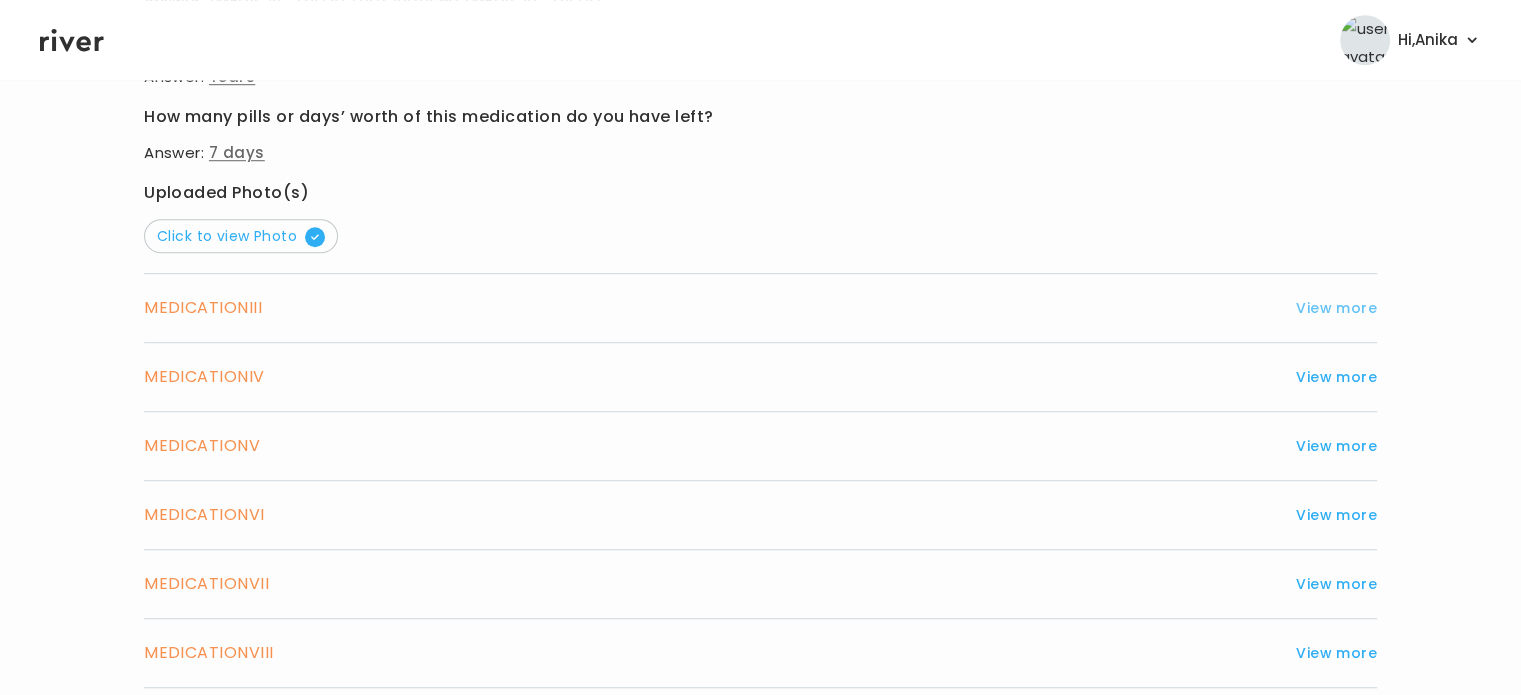 click on "View more" at bounding box center [1336, 308] 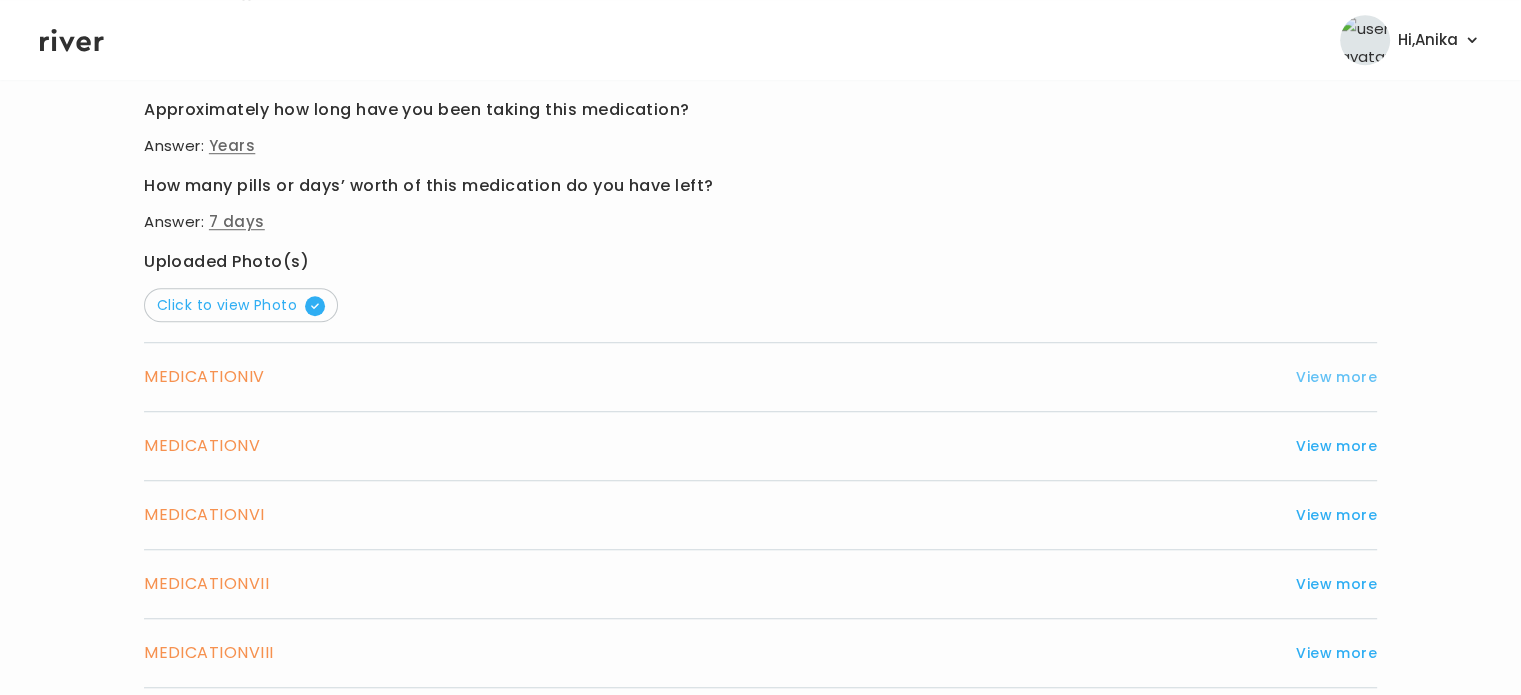click on "View more" at bounding box center [1336, 377] 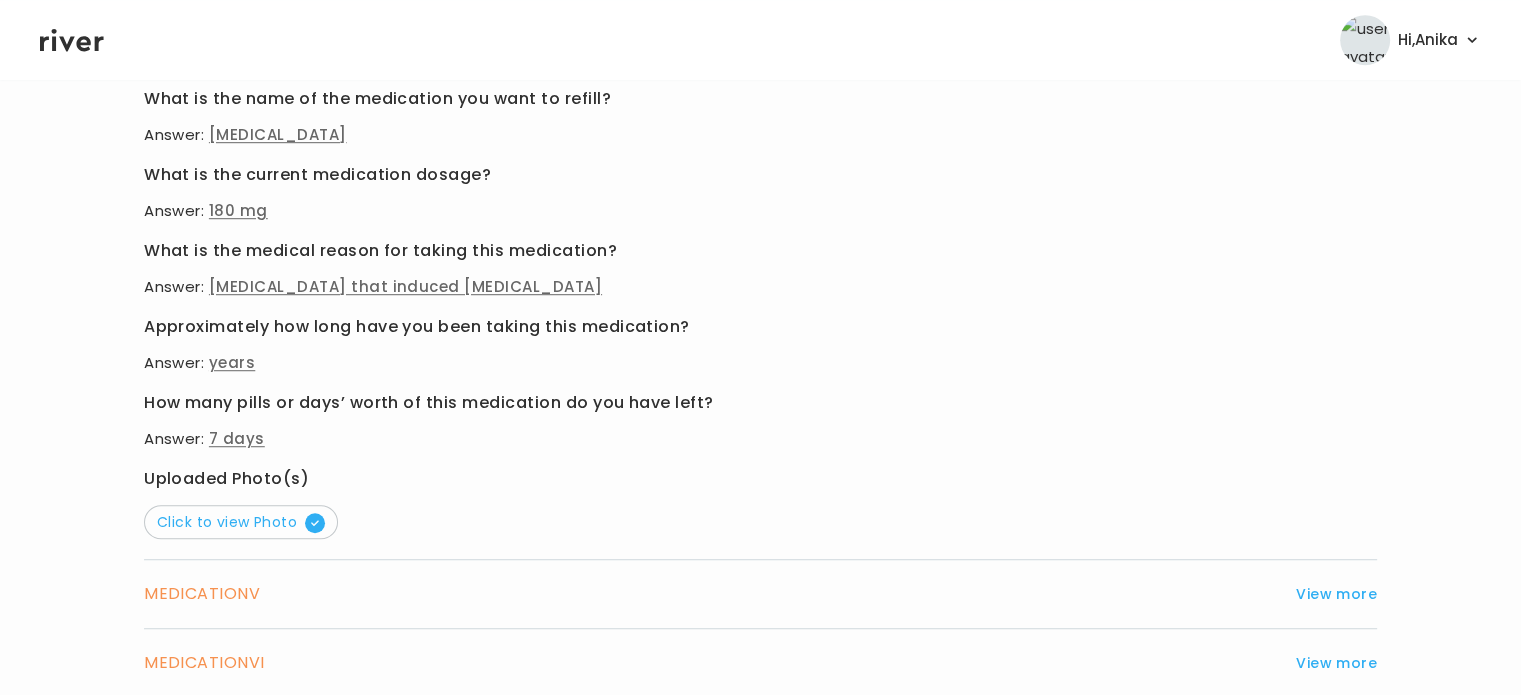 scroll, scrollTop: 1318, scrollLeft: 0, axis: vertical 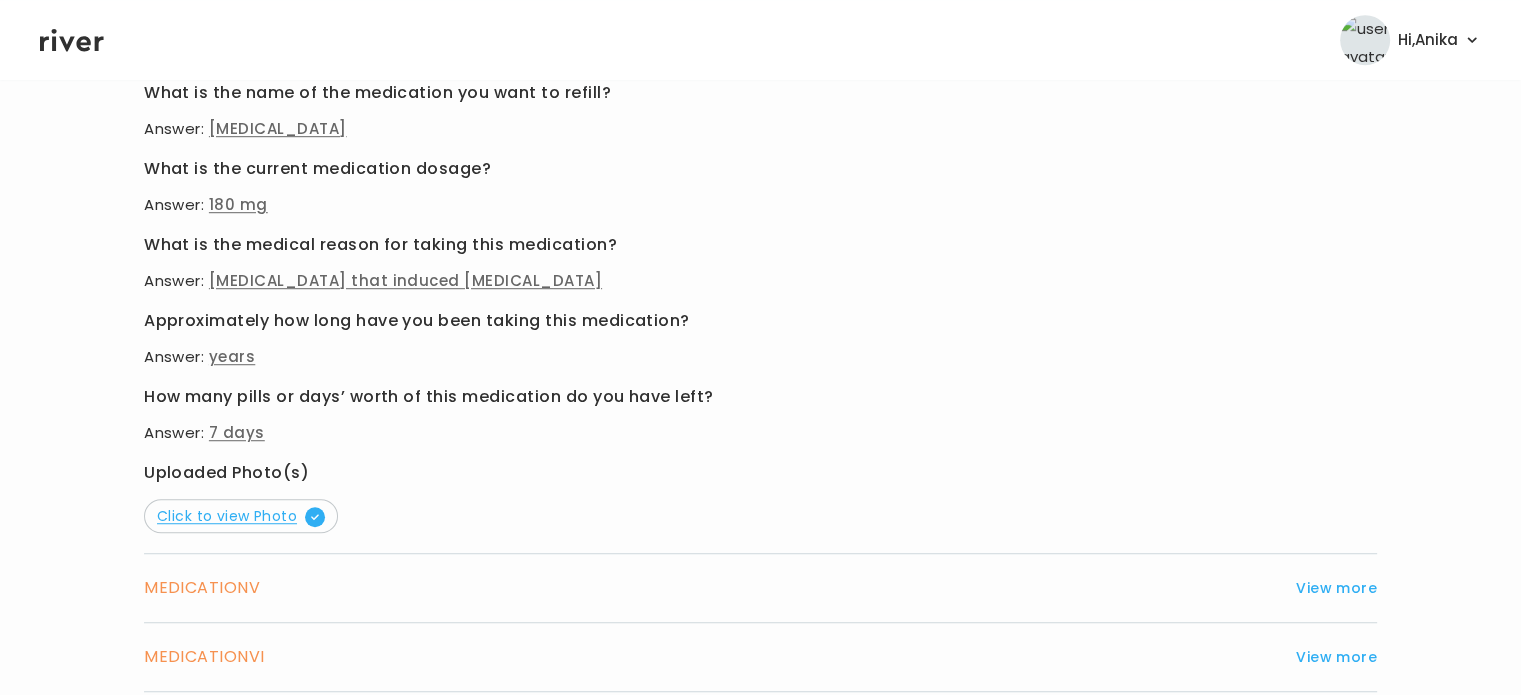 click on "Click to view Photo" at bounding box center (241, 516) 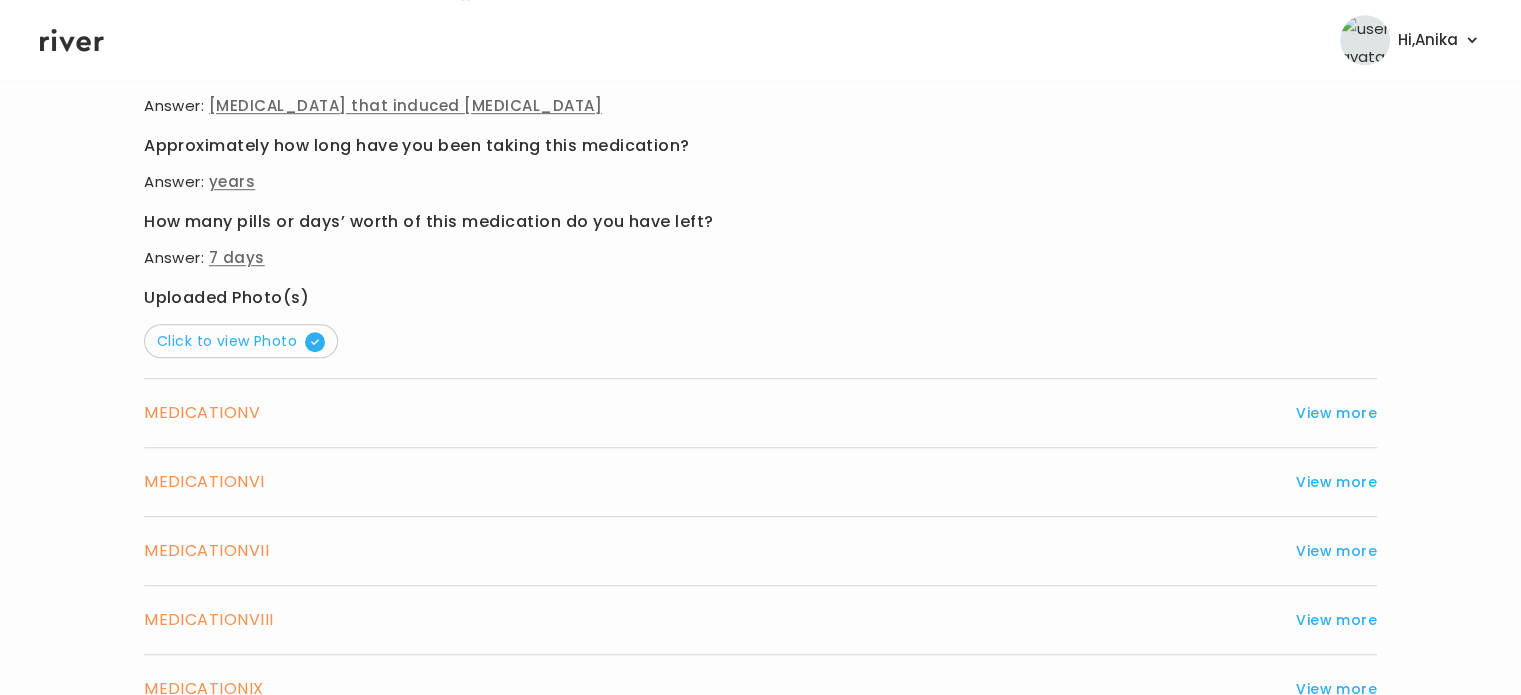 scroll, scrollTop: 1567, scrollLeft: 0, axis: vertical 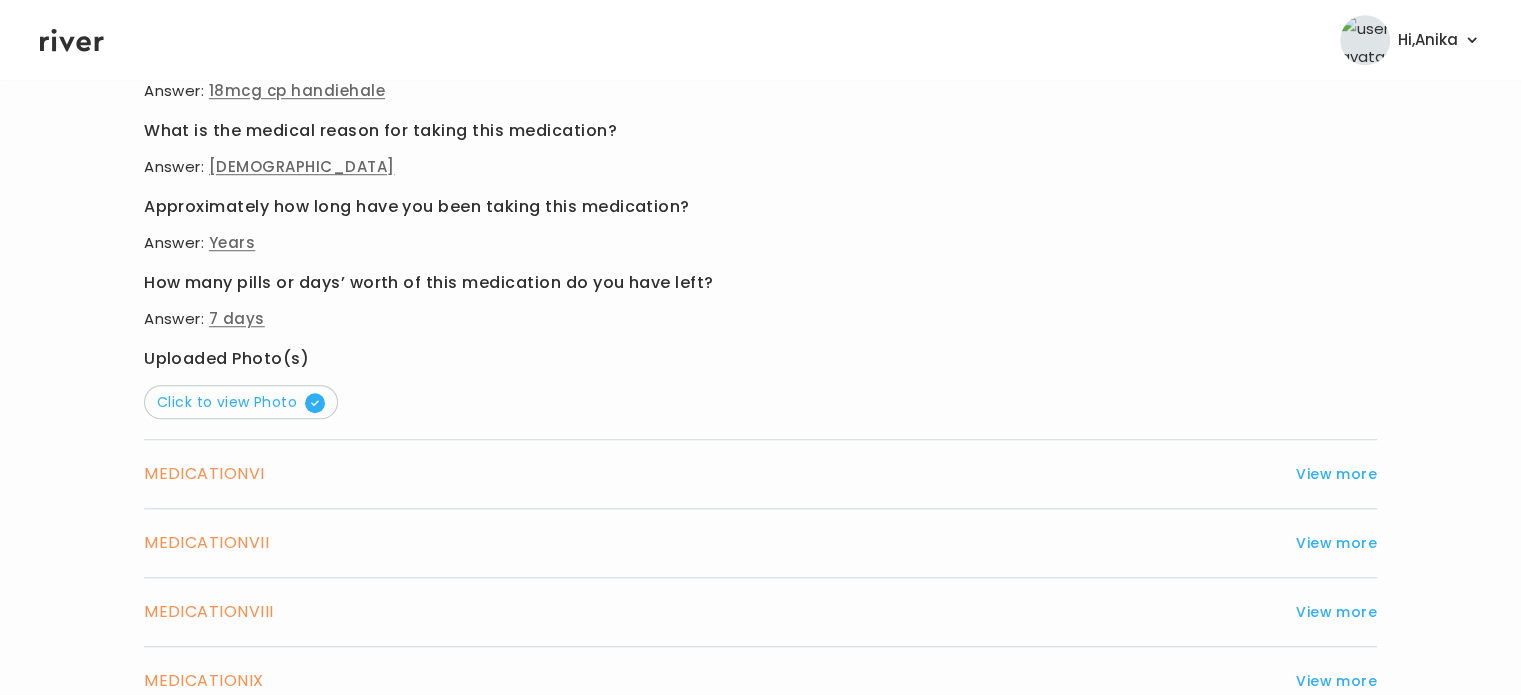 click on "Click to view Photo" at bounding box center [241, 402] 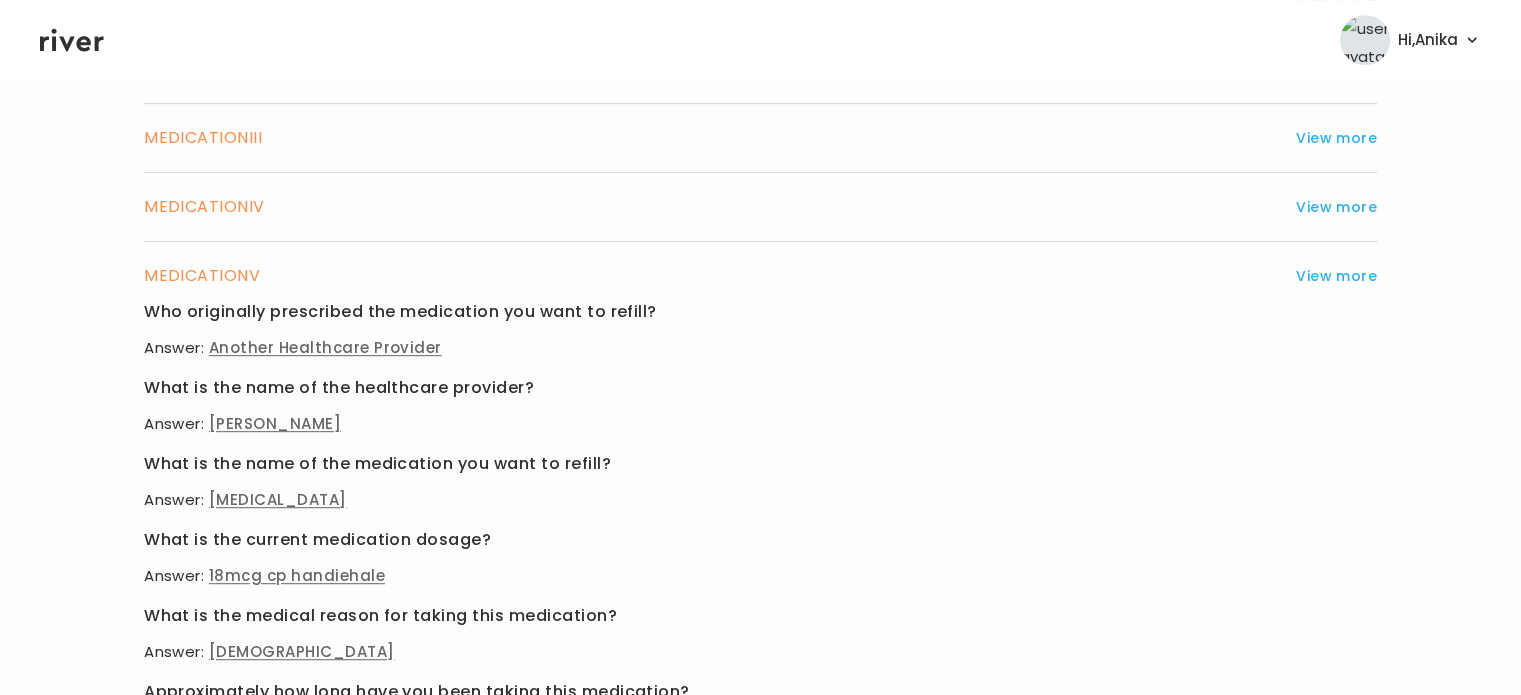 scroll, scrollTop: 1069, scrollLeft: 0, axis: vertical 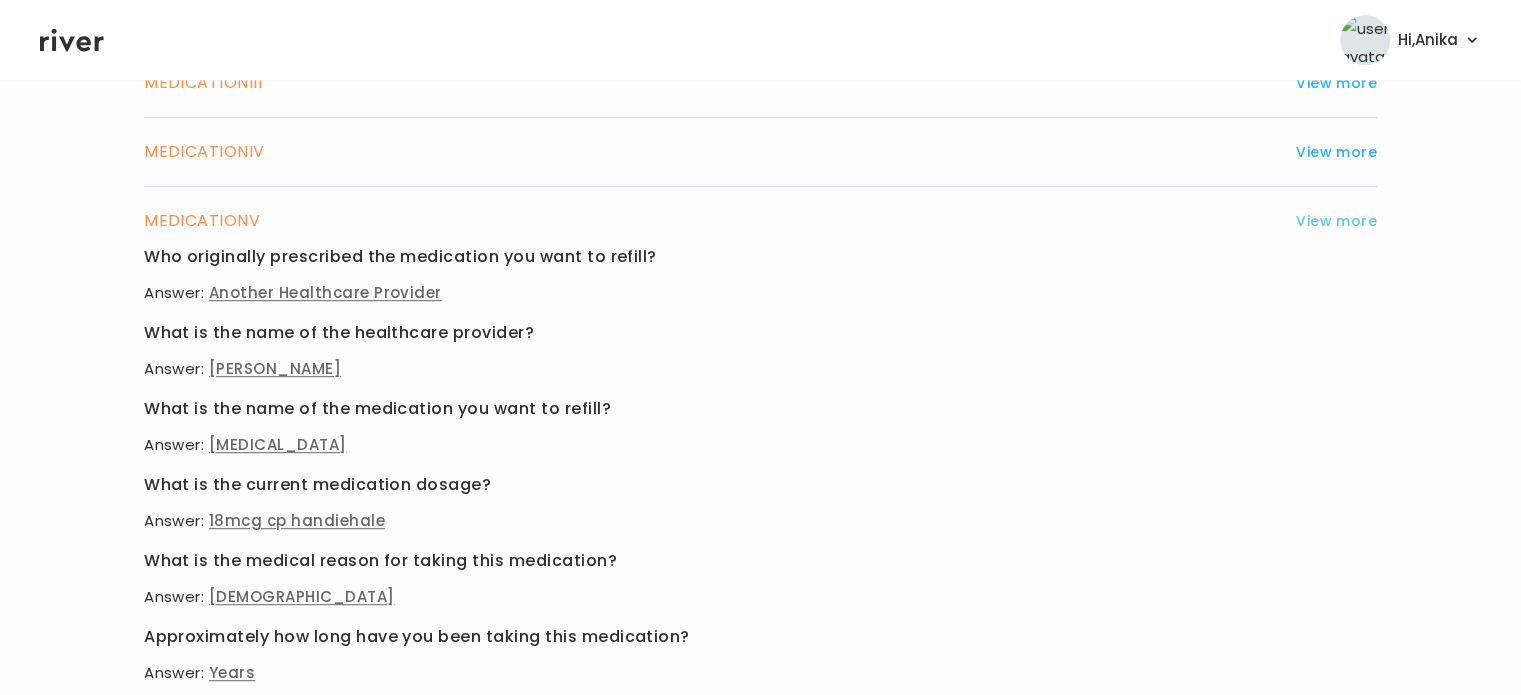 click on "View more" at bounding box center (1336, 221) 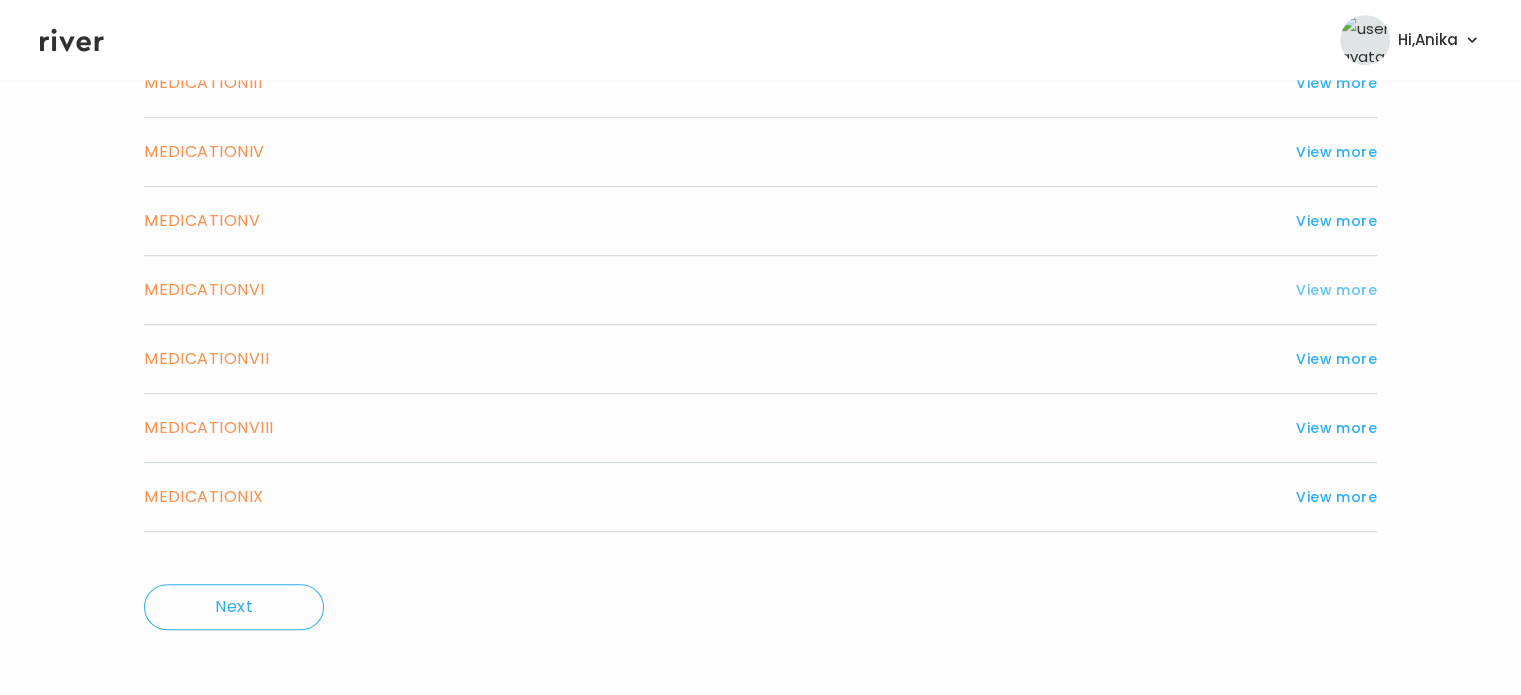 click on "View more" at bounding box center [1336, 290] 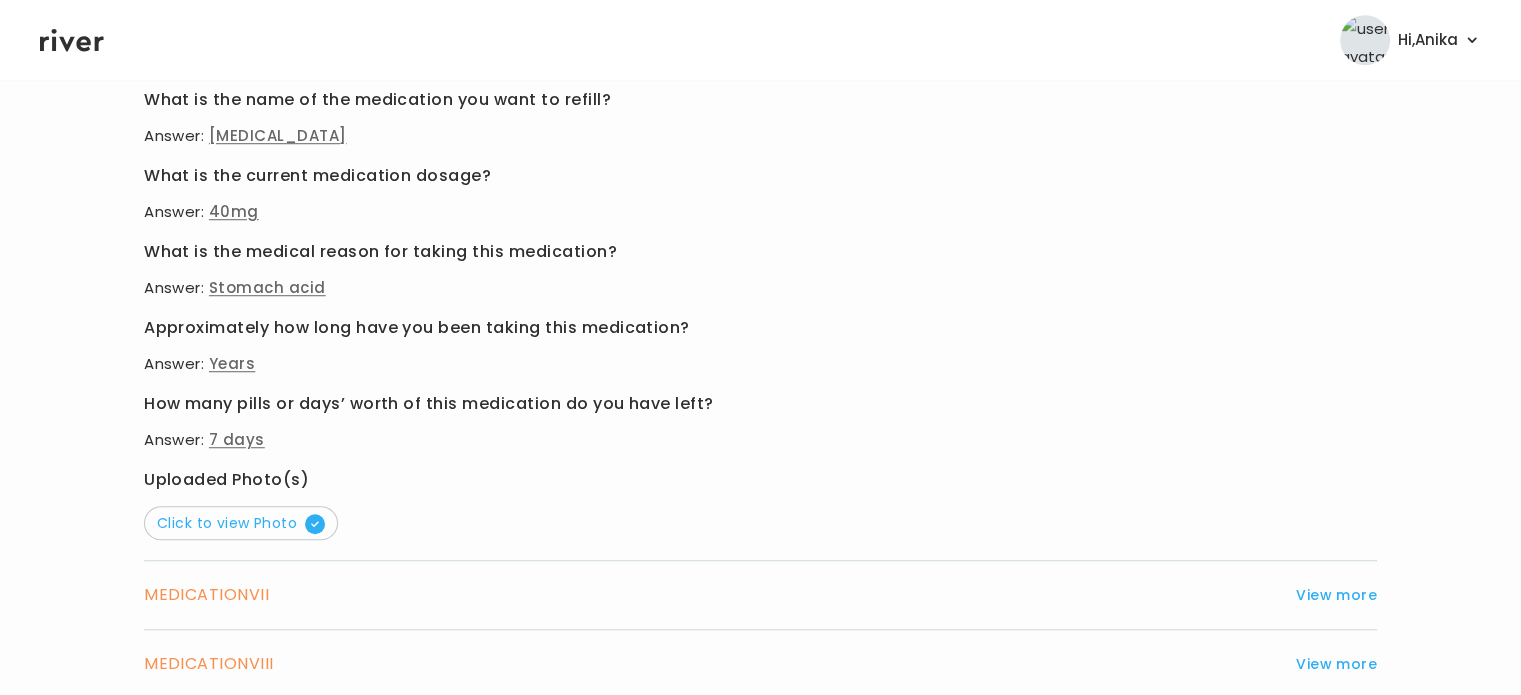 scroll, scrollTop: 1452, scrollLeft: 0, axis: vertical 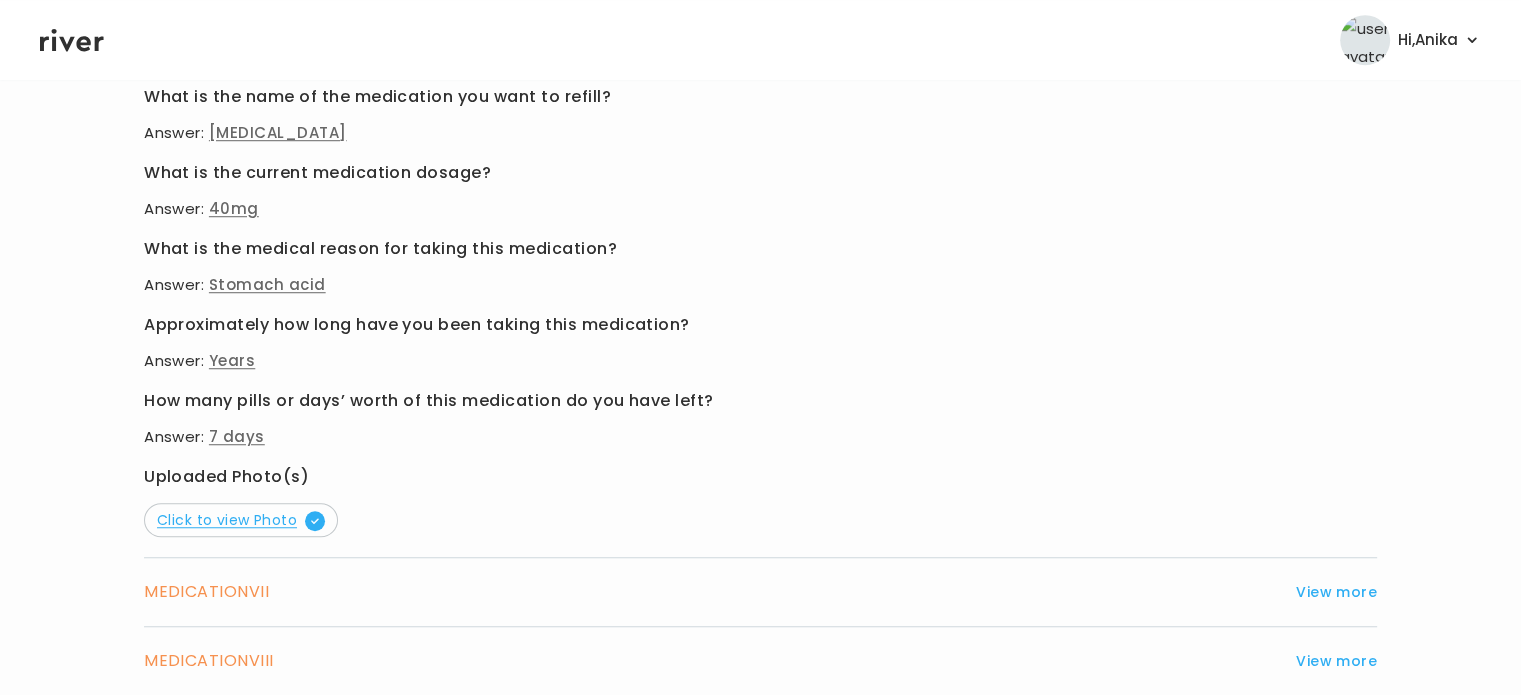 click on "Click to view Photo" at bounding box center [241, 520] 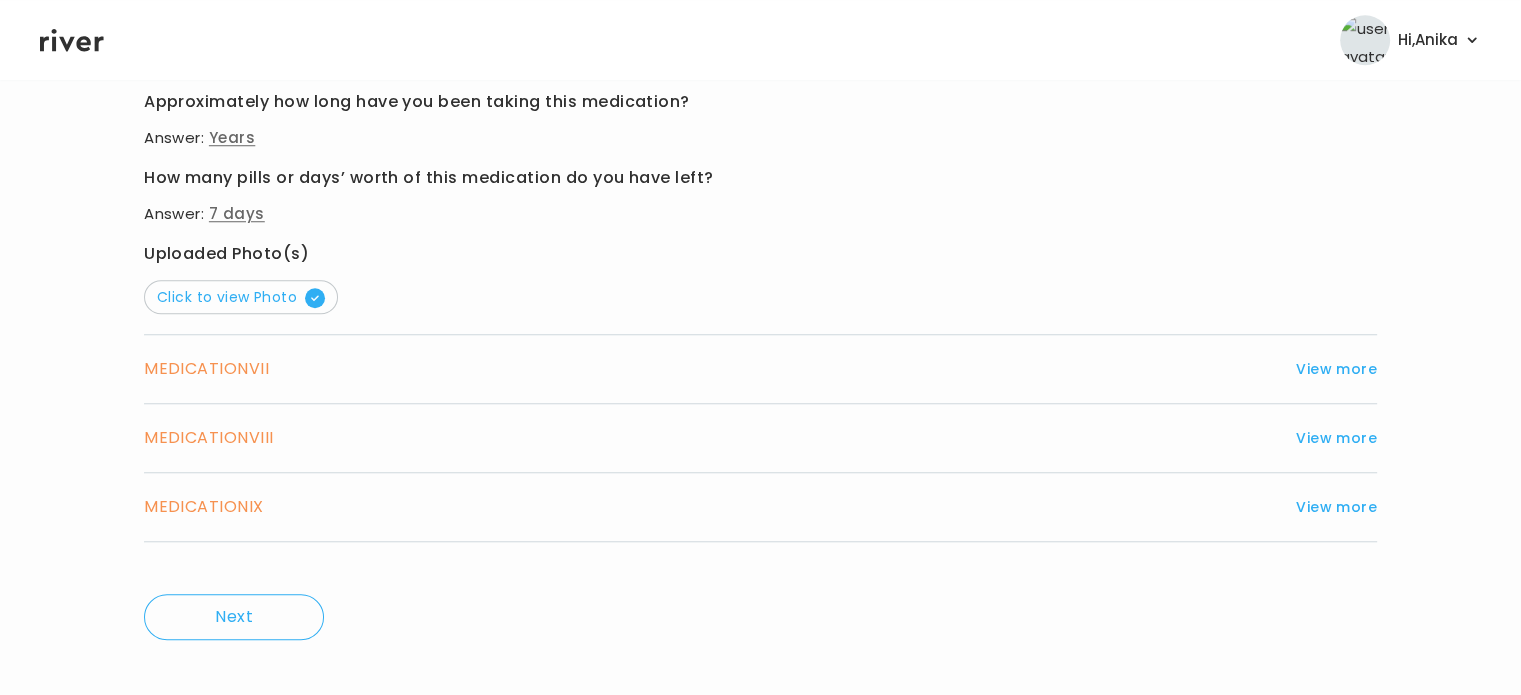 scroll, scrollTop: 1692, scrollLeft: 0, axis: vertical 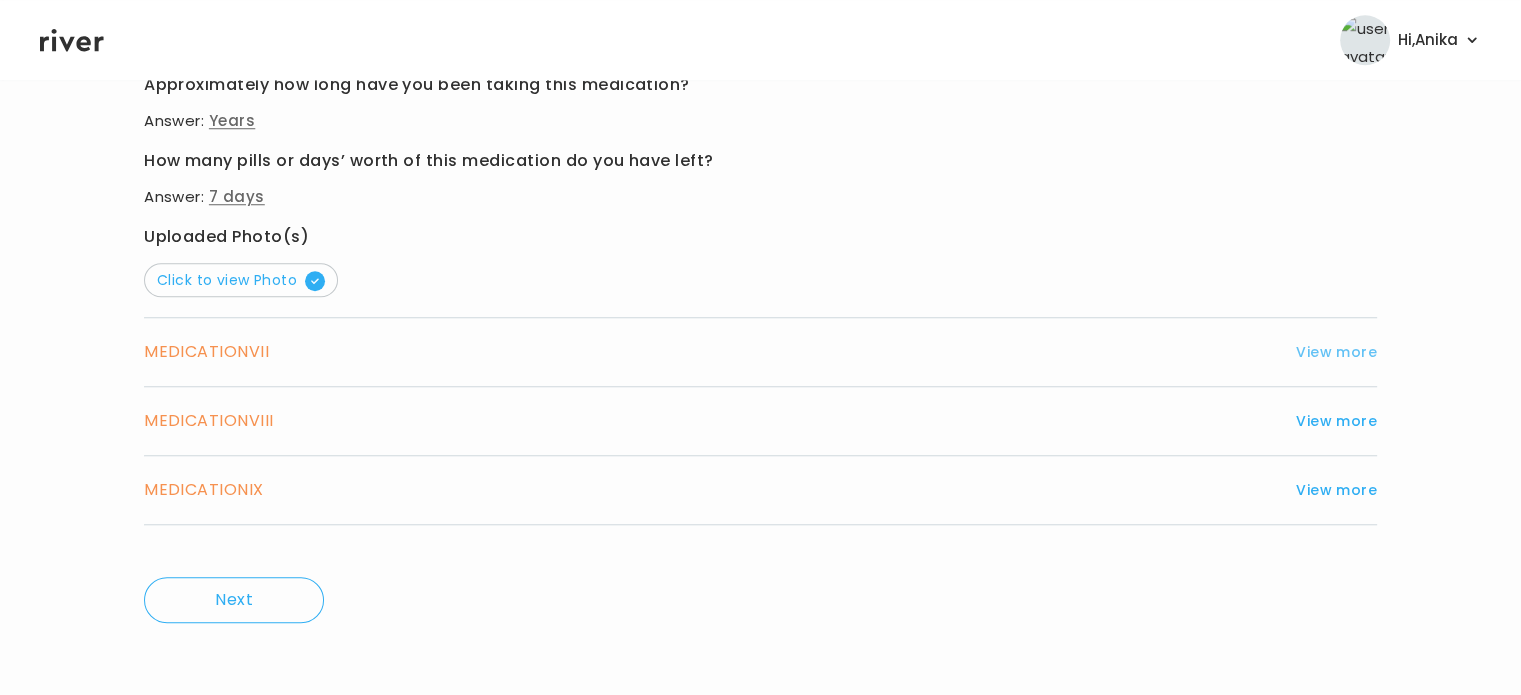 click on "View more" at bounding box center (1336, 352) 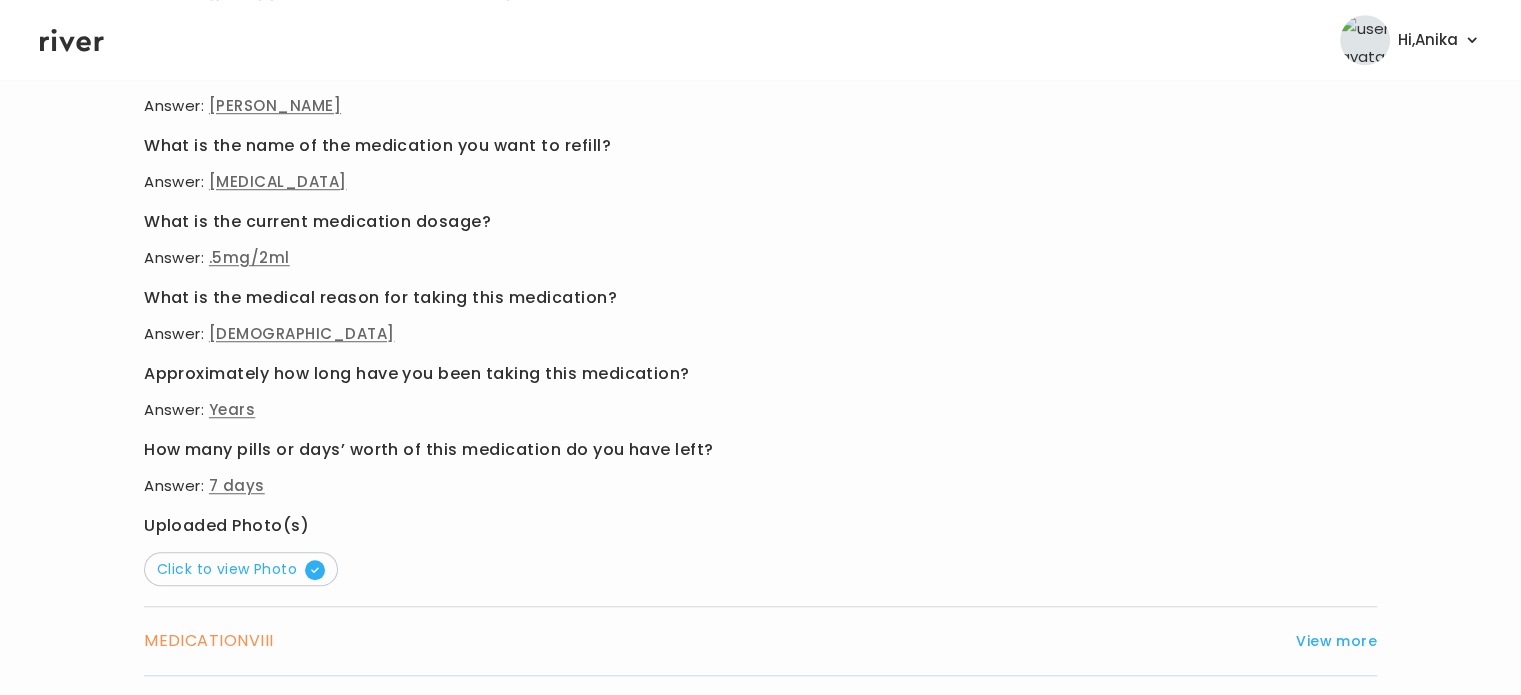 scroll, scrollTop: 1528, scrollLeft: 0, axis: vertical 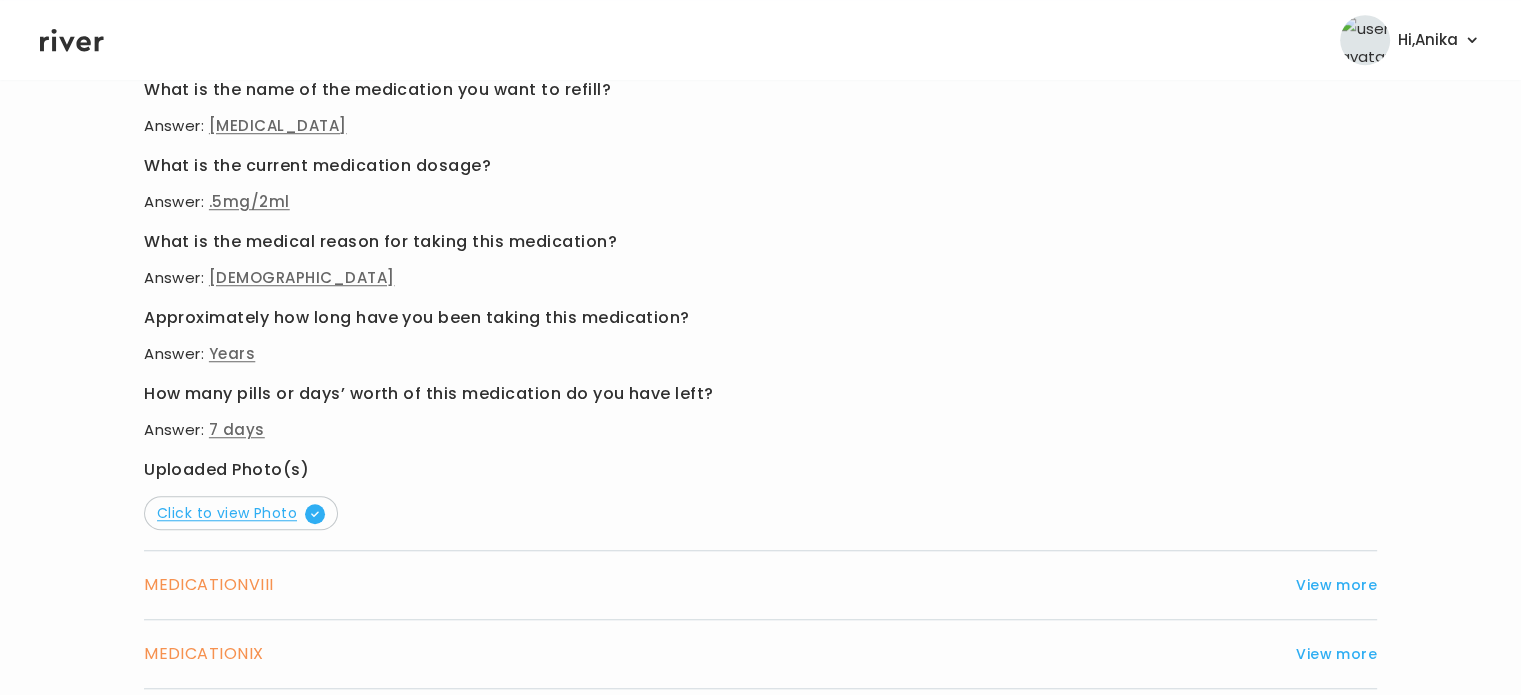click on "Click to view Photo" at bounding box center (241, 513) 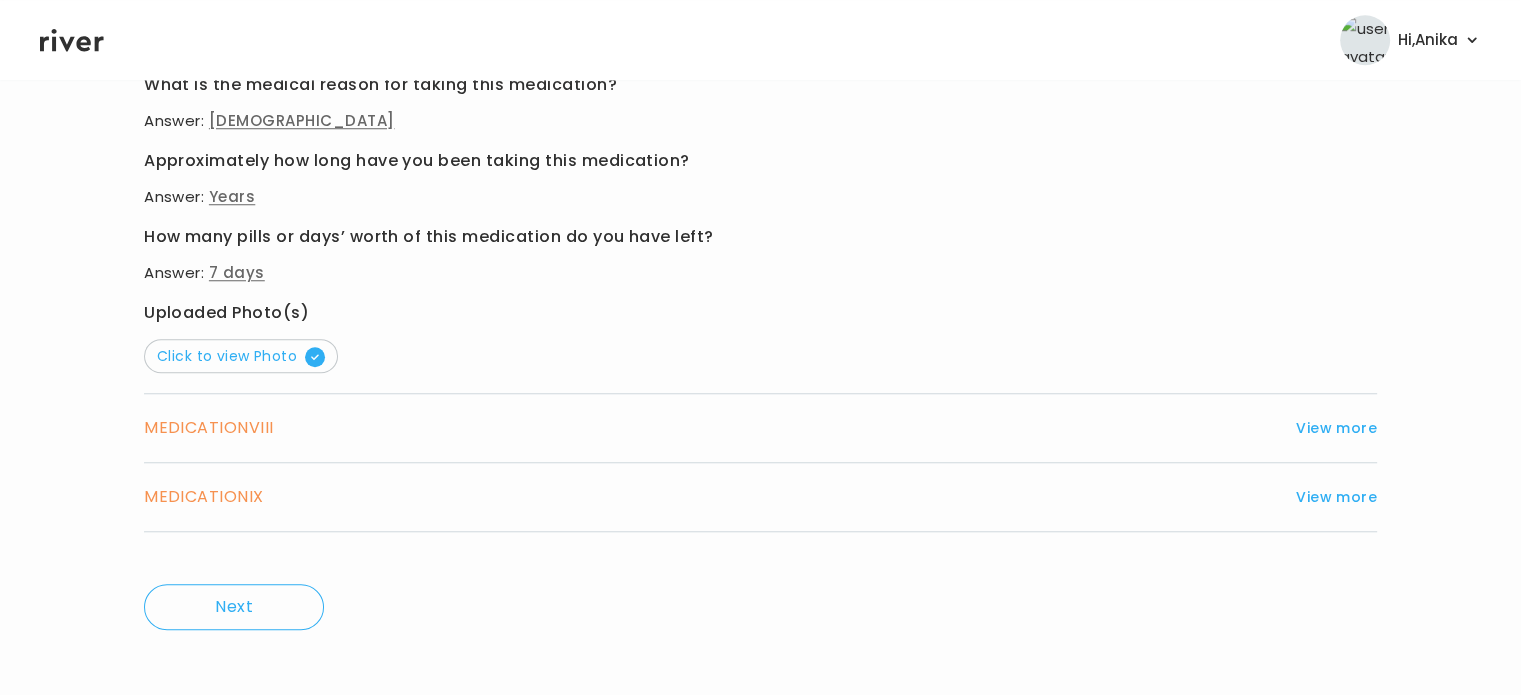 scroll, scrollTop: 1692, scrollLeft: 0, axis: vertical 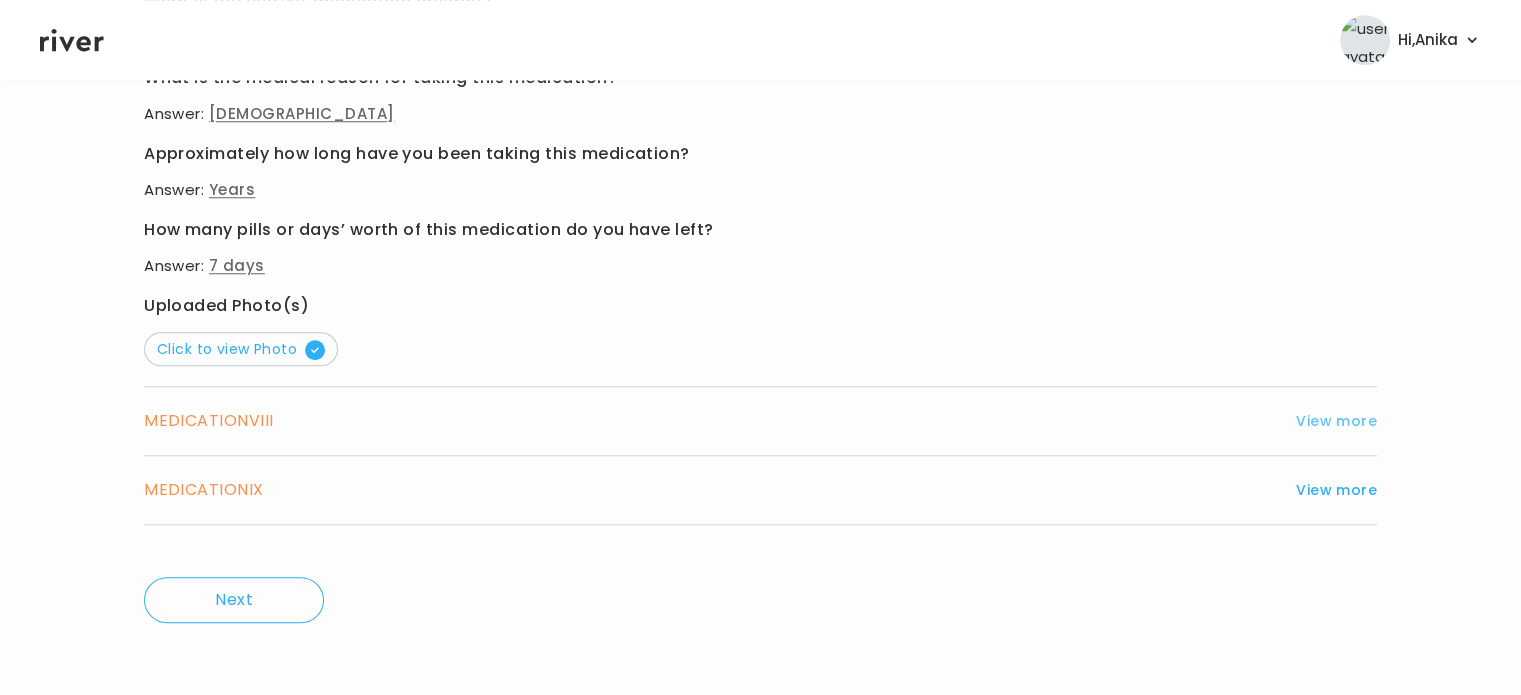 click on "View more" at bounding box center (1336, 421) 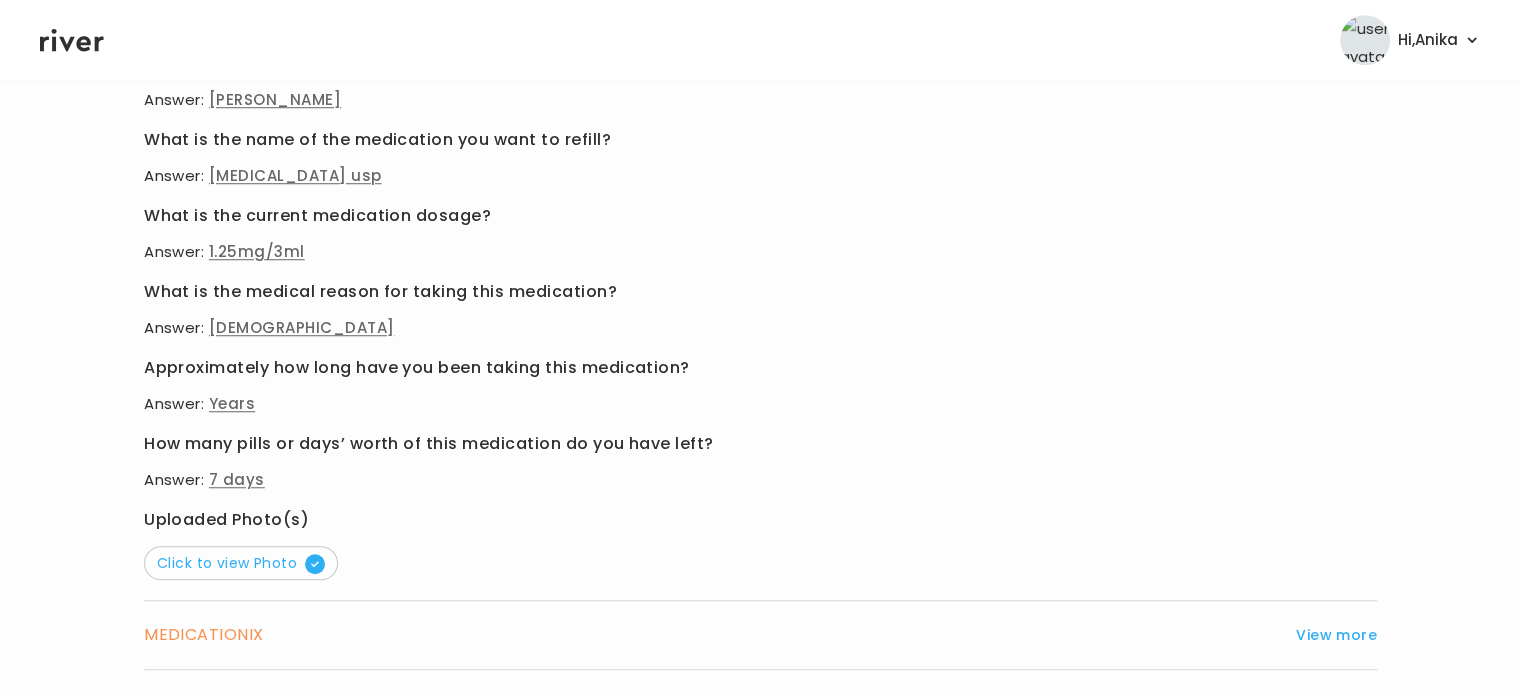 scroll, scrollTop: 1559, scrollLeft: 0, axis: vertical 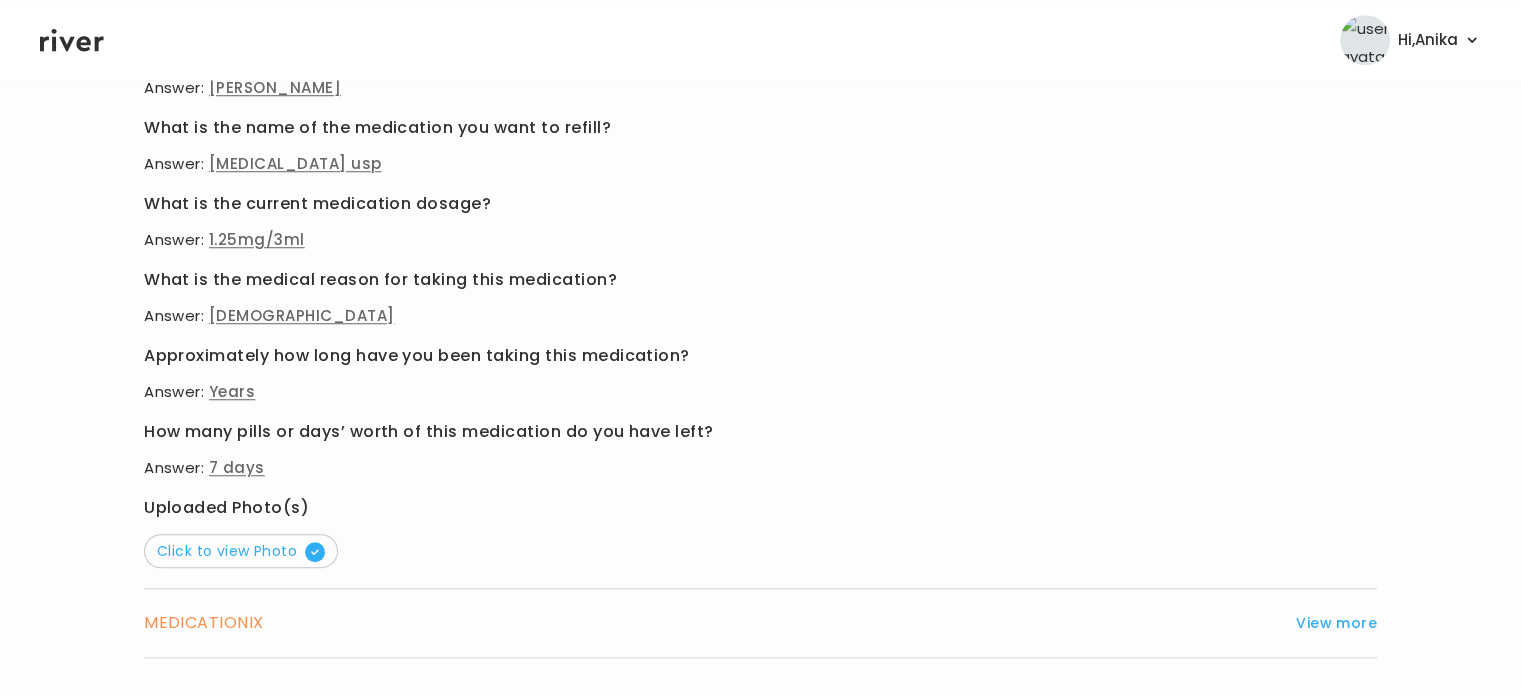 click on "Click to view Photo" at bounding box center (241, 551) 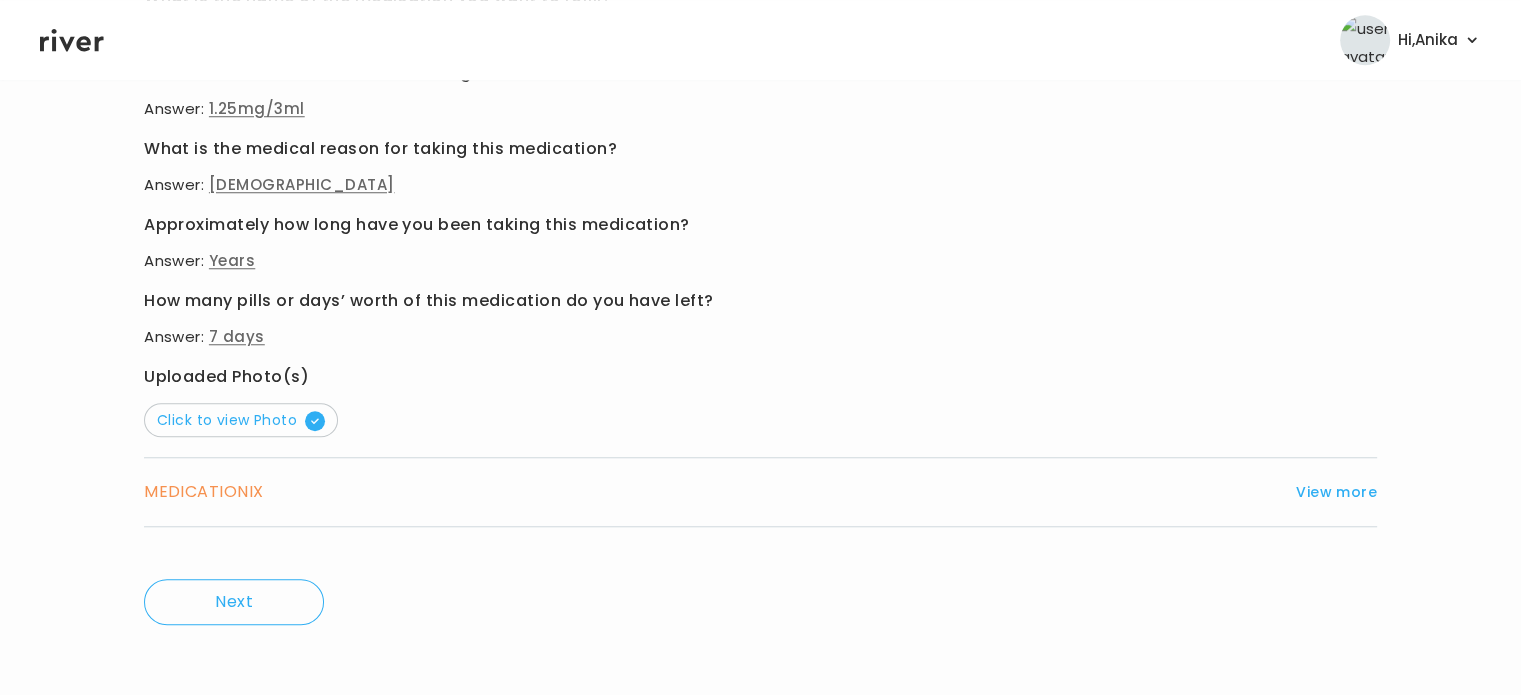 scroll, scrollTop: 1692, scrollLeft: 0, axis: vertical 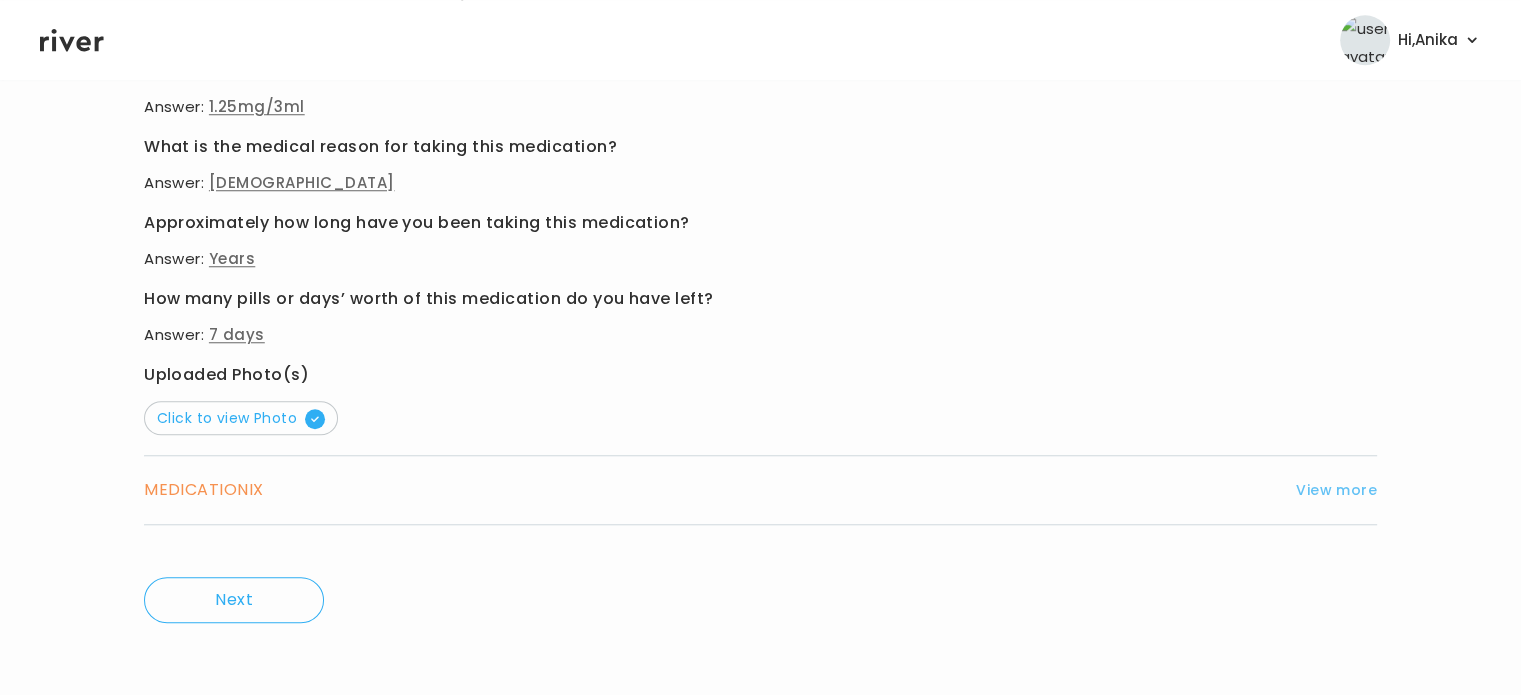 click on "View more" at bounding box center [1336, 490] 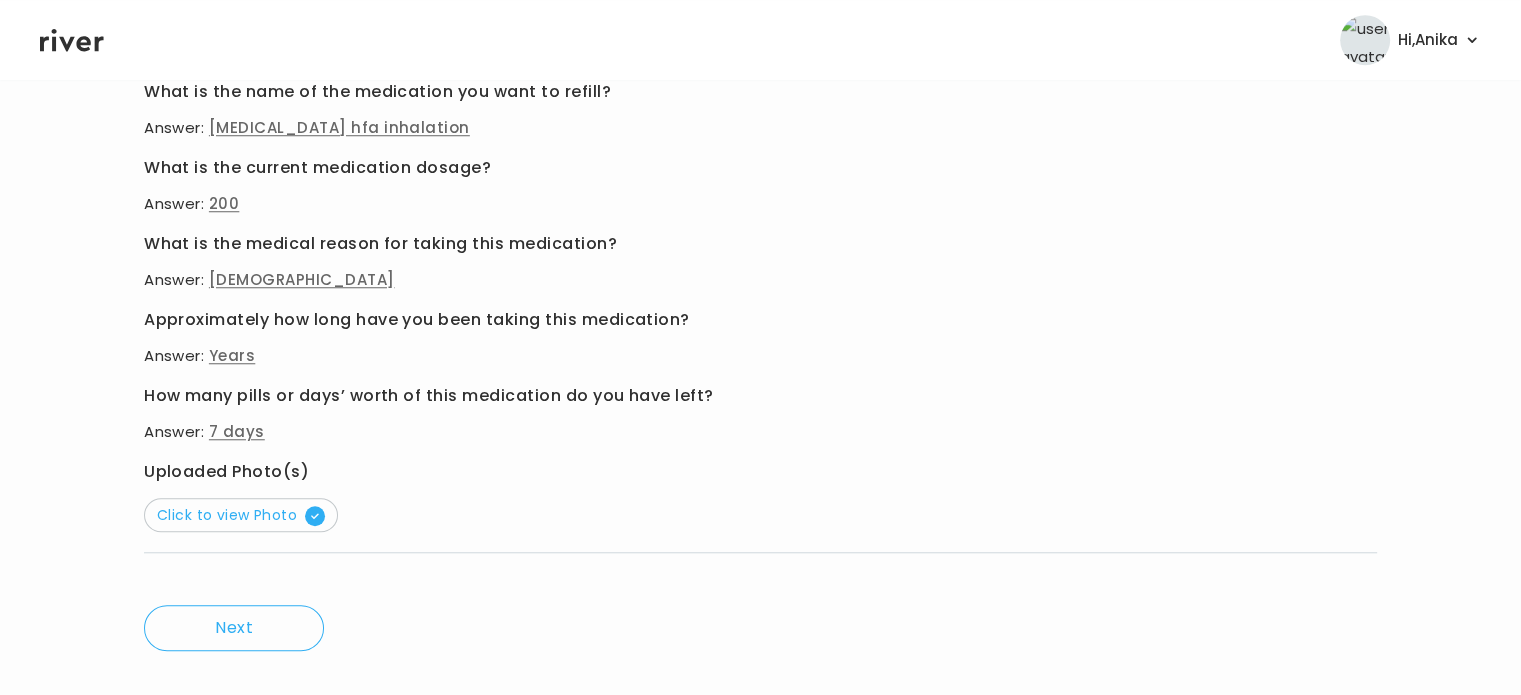 scroll, scrollTop: 1692, scrollLeft: 0, axis: vertical 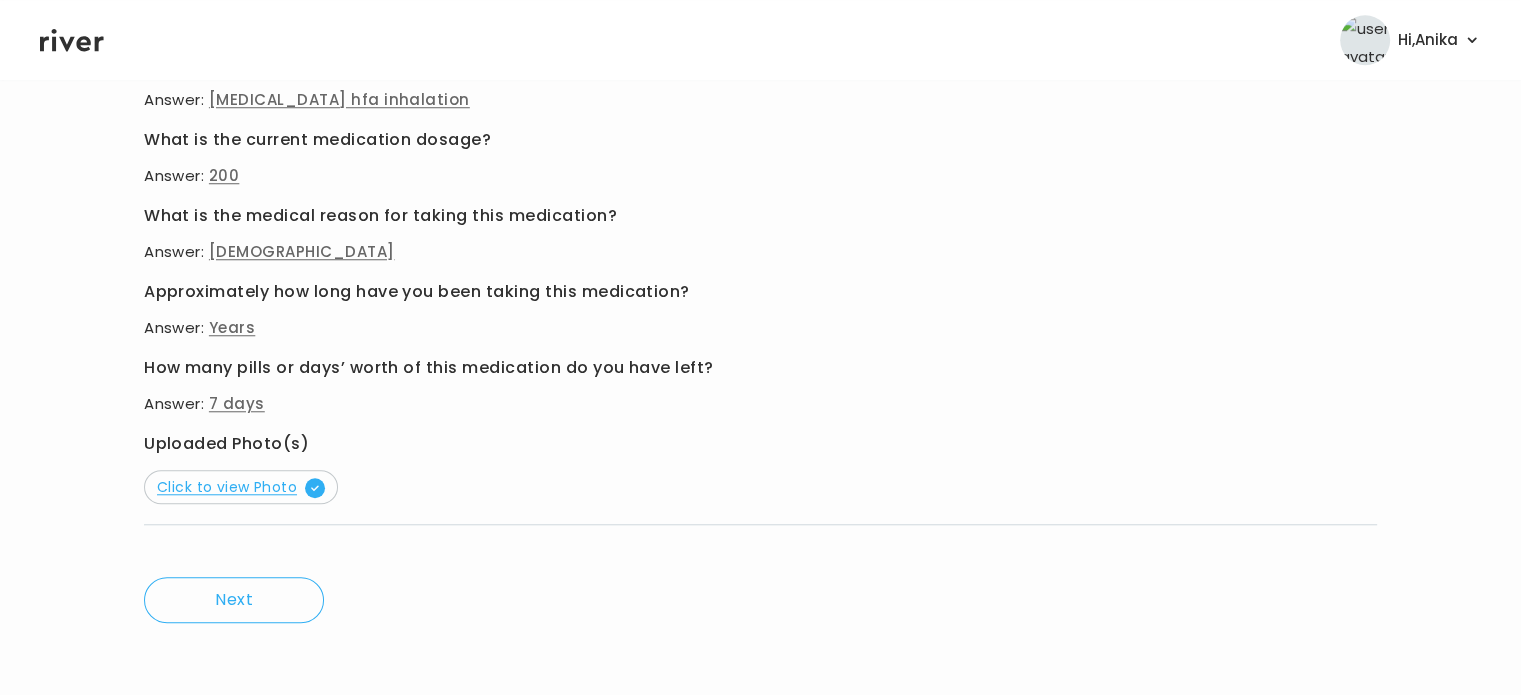 click on "Click to view Photo" at bounding box center [241, 487] 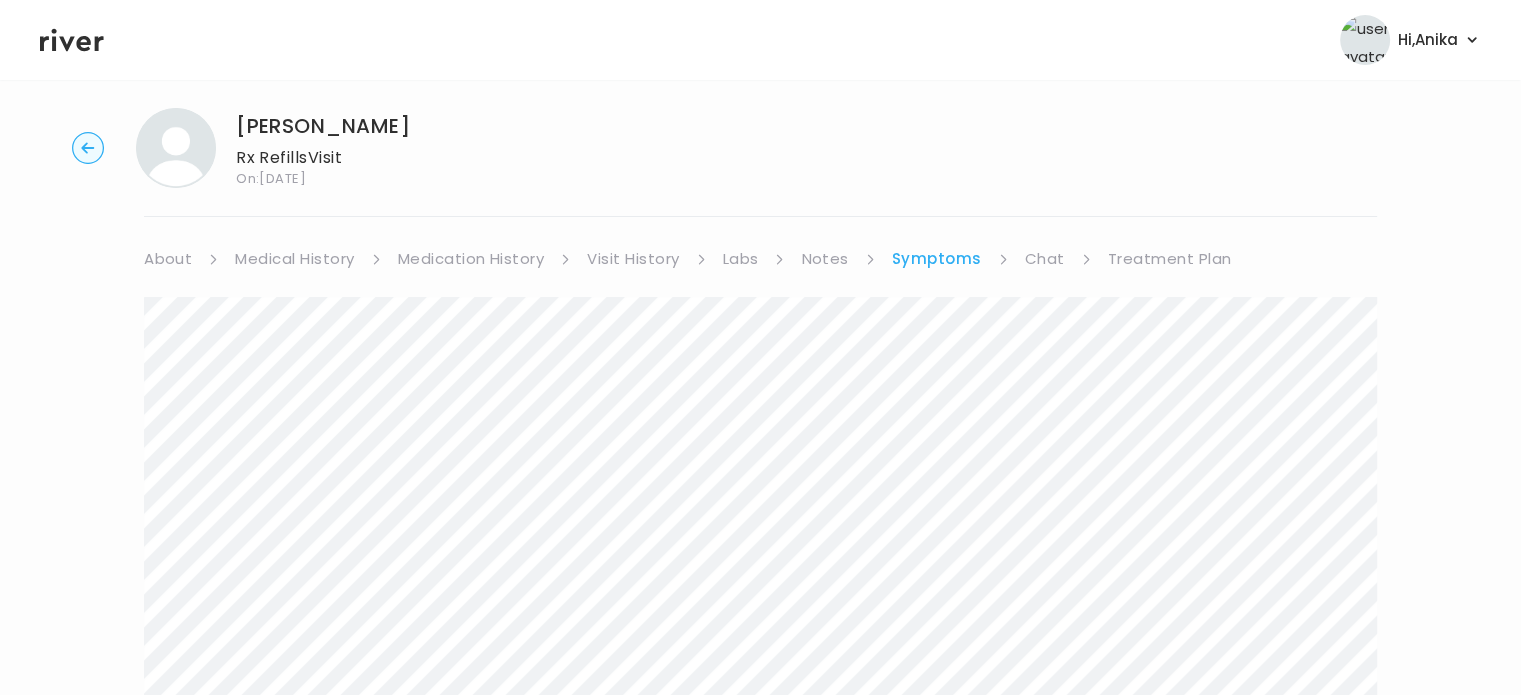 scroll, scrollTop: 0, scrollLeft: 0, axis: both 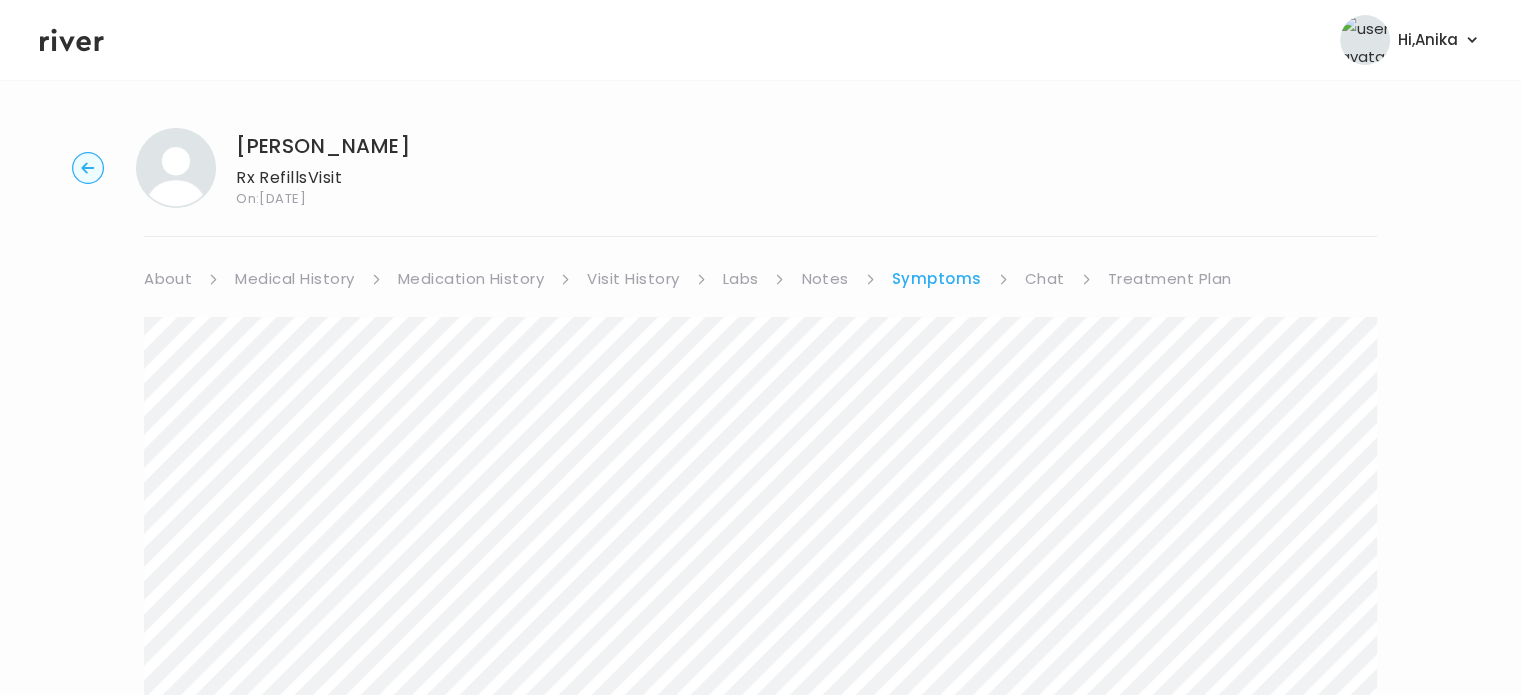 click 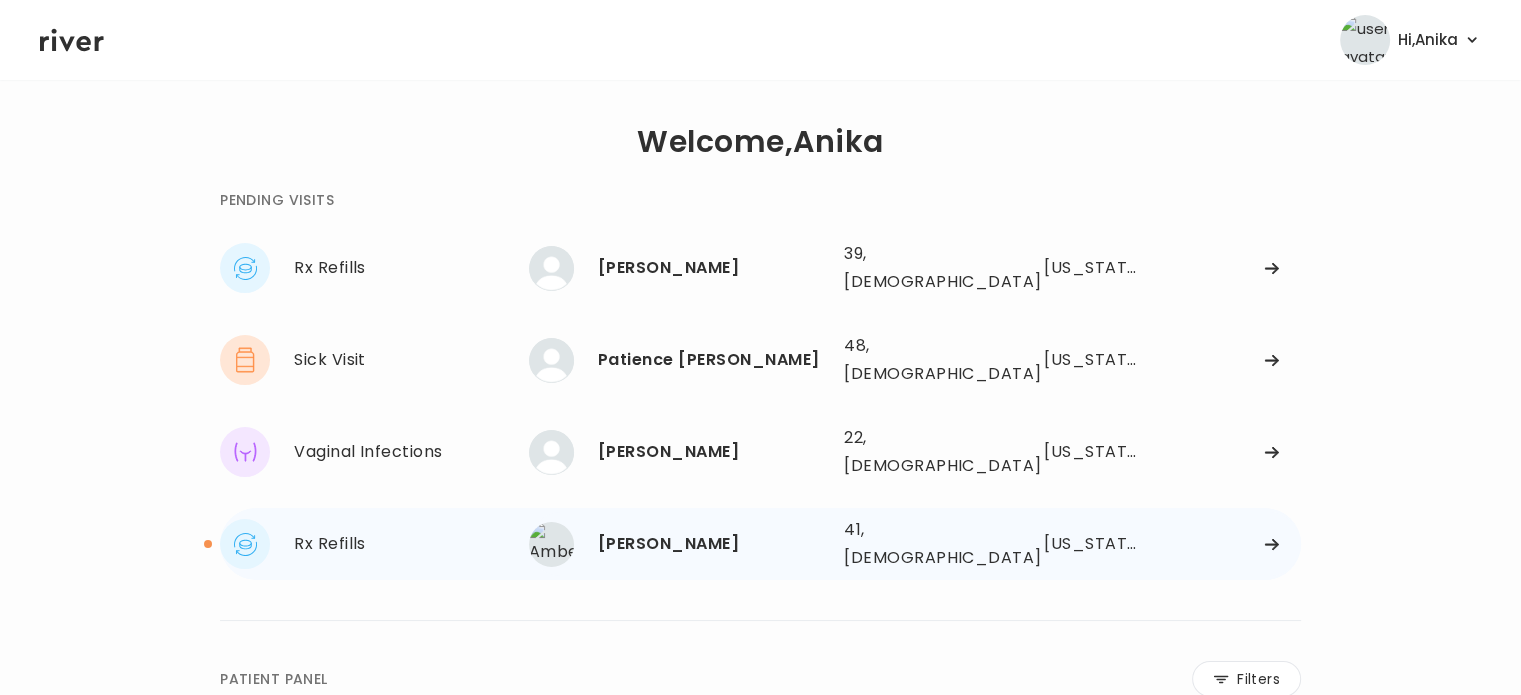 click on "[PERSON_NAME]" at bounding box center [713, 544] 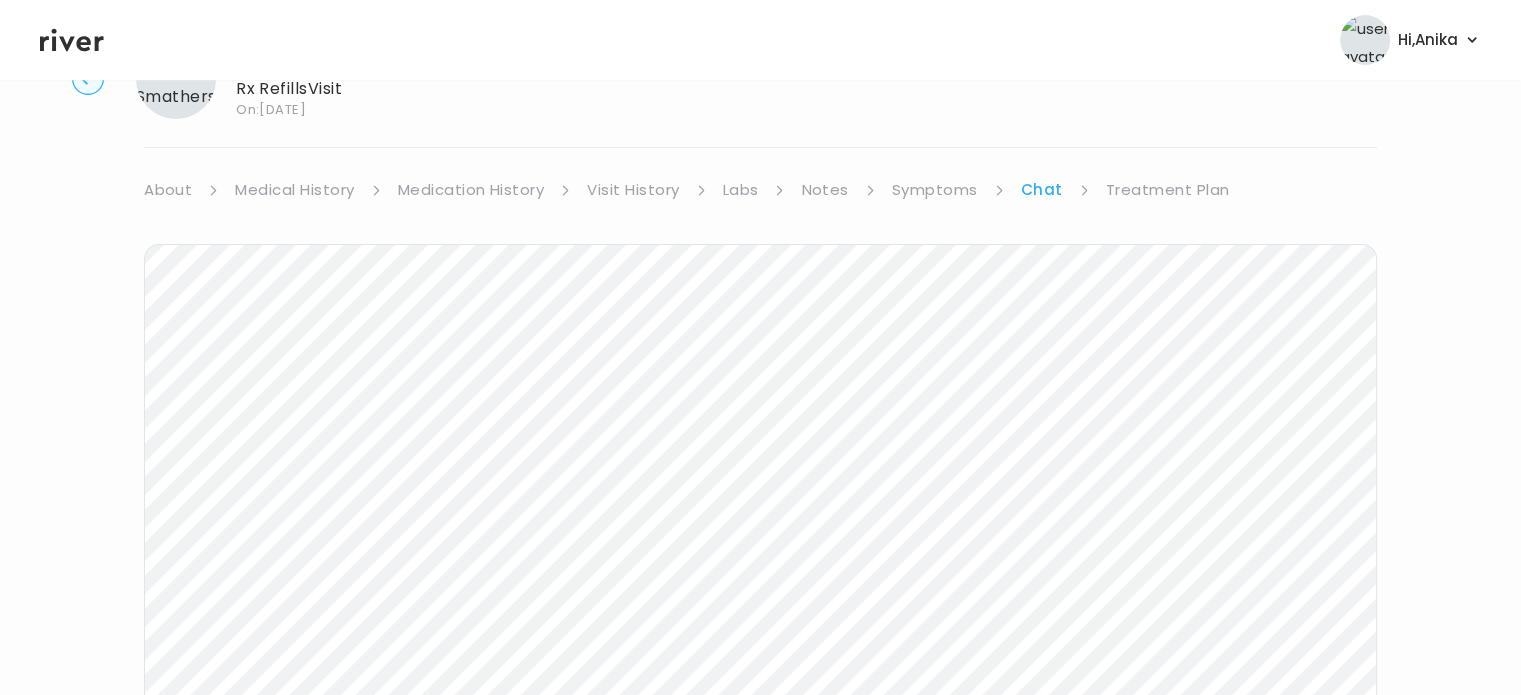 scroll, scrollTop: 0, scrollLeft: 0, axis: both 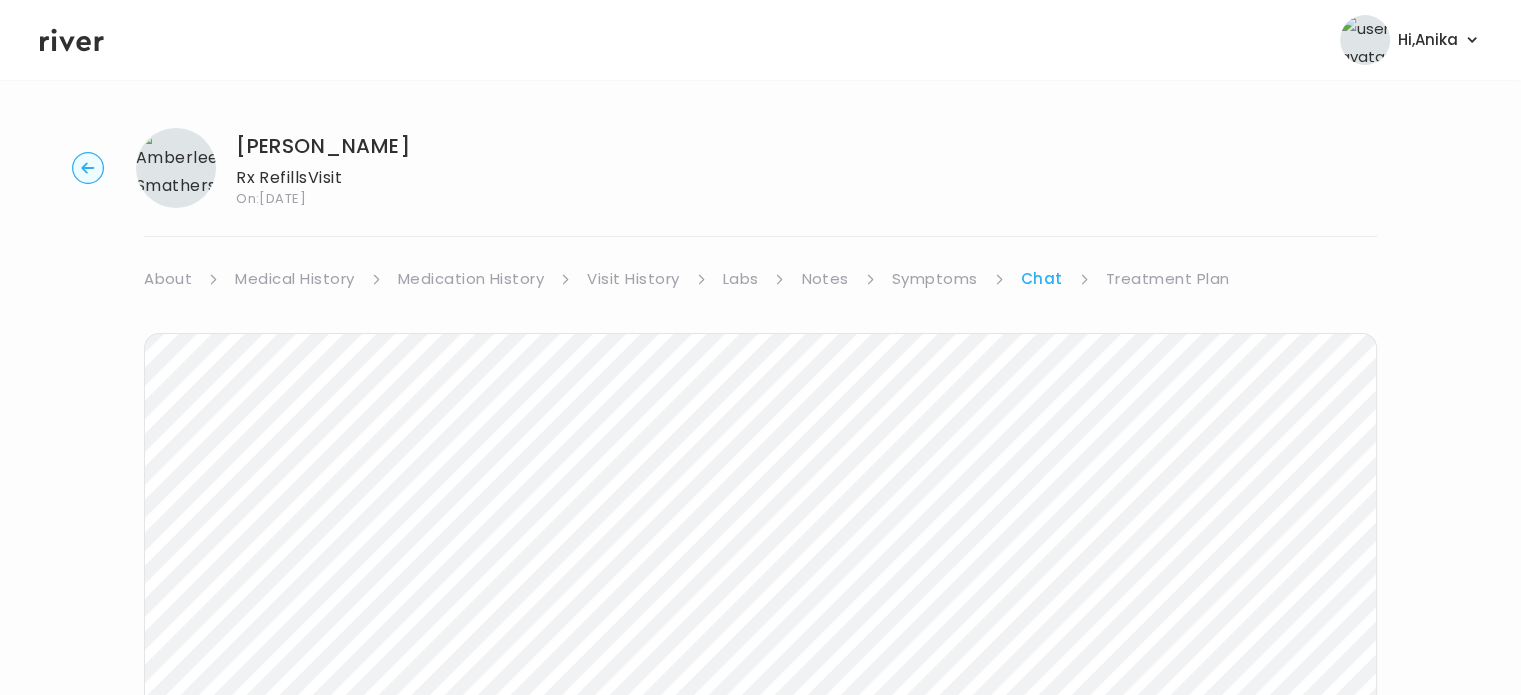 click on "Treatment Plan" at bounding box center (1168, 279) 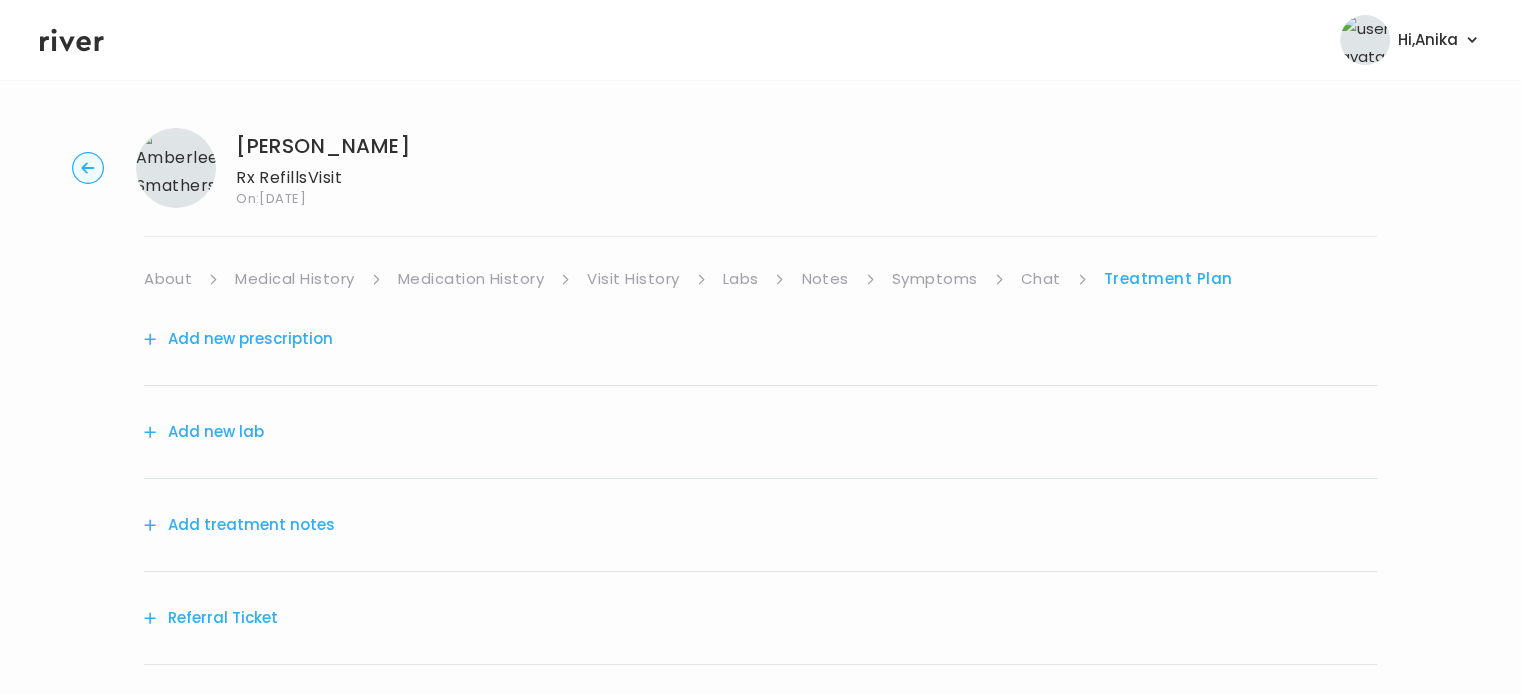 click on "Add new prescription" at bounding box center (238, 339) 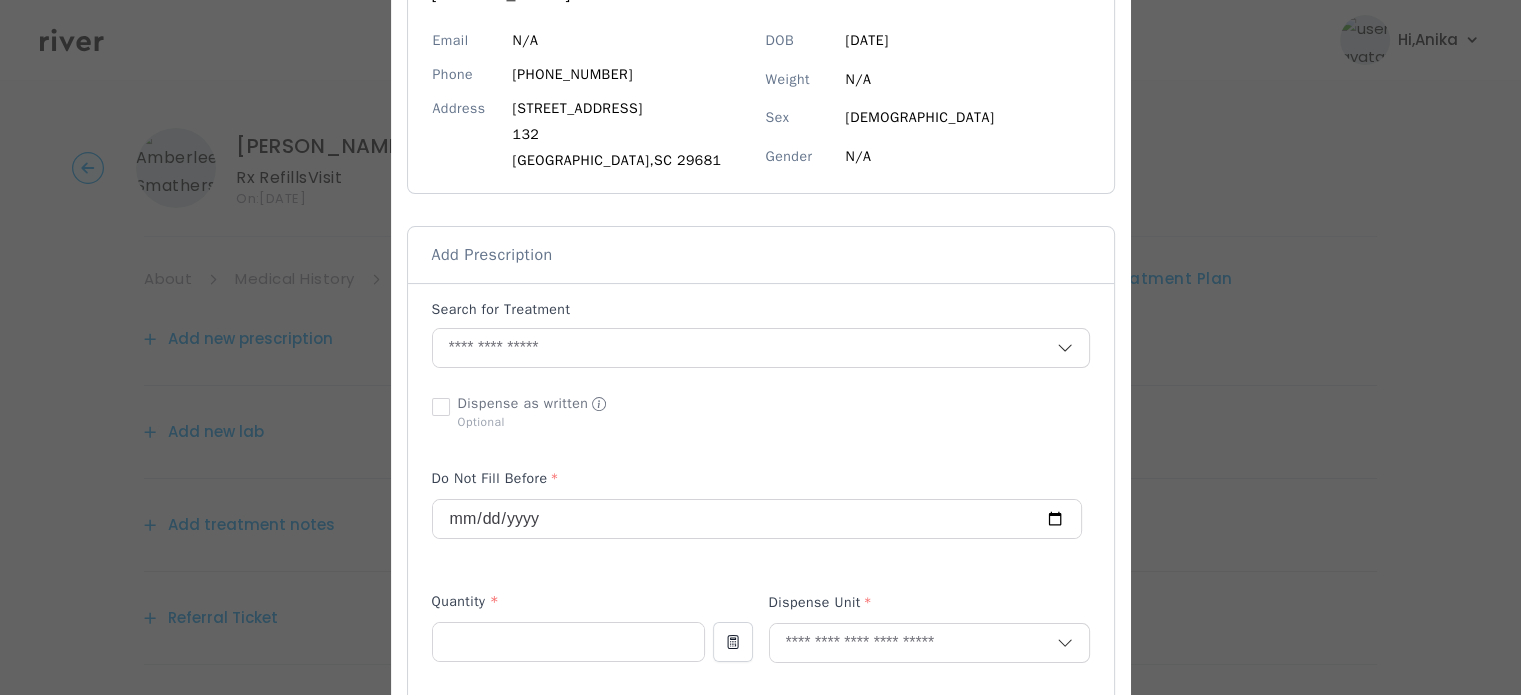 scroll, scrollTop: 0, scrollLeft: 0, axis: both 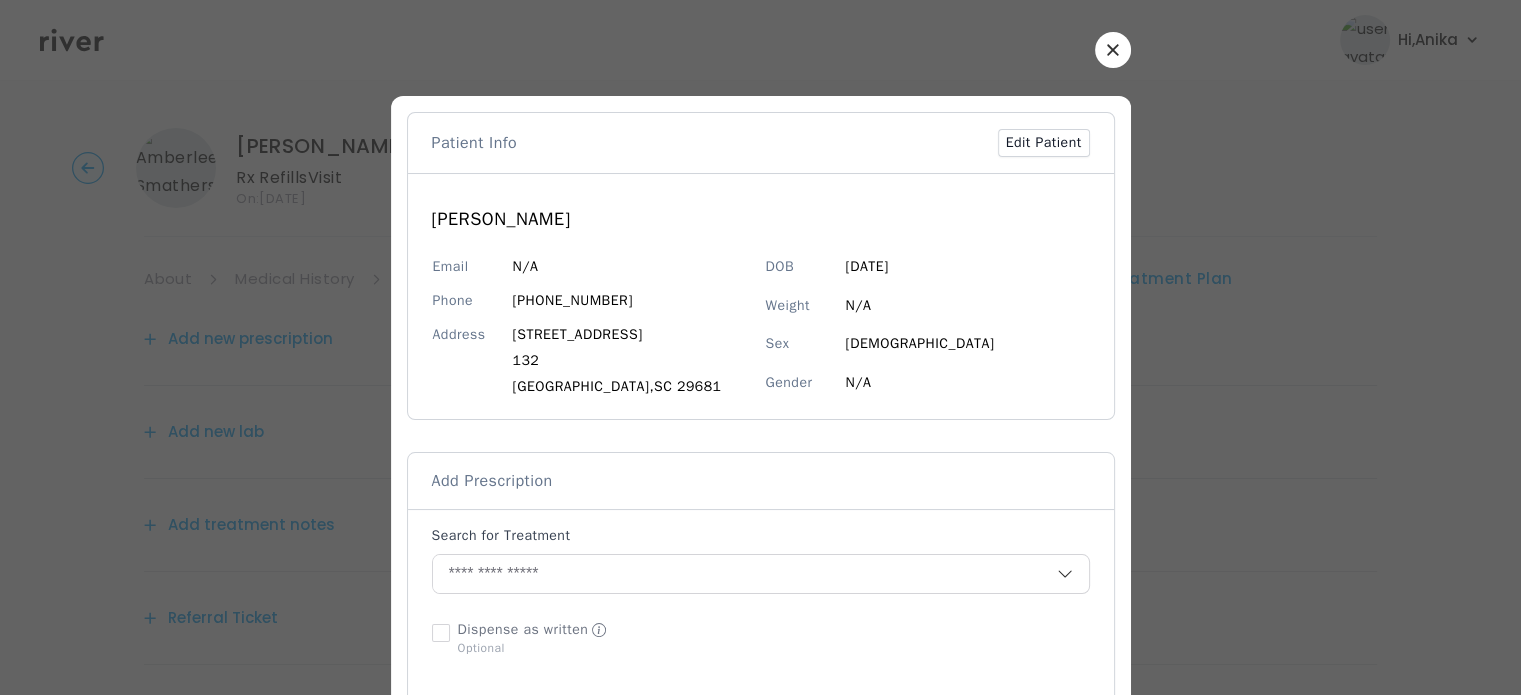 click 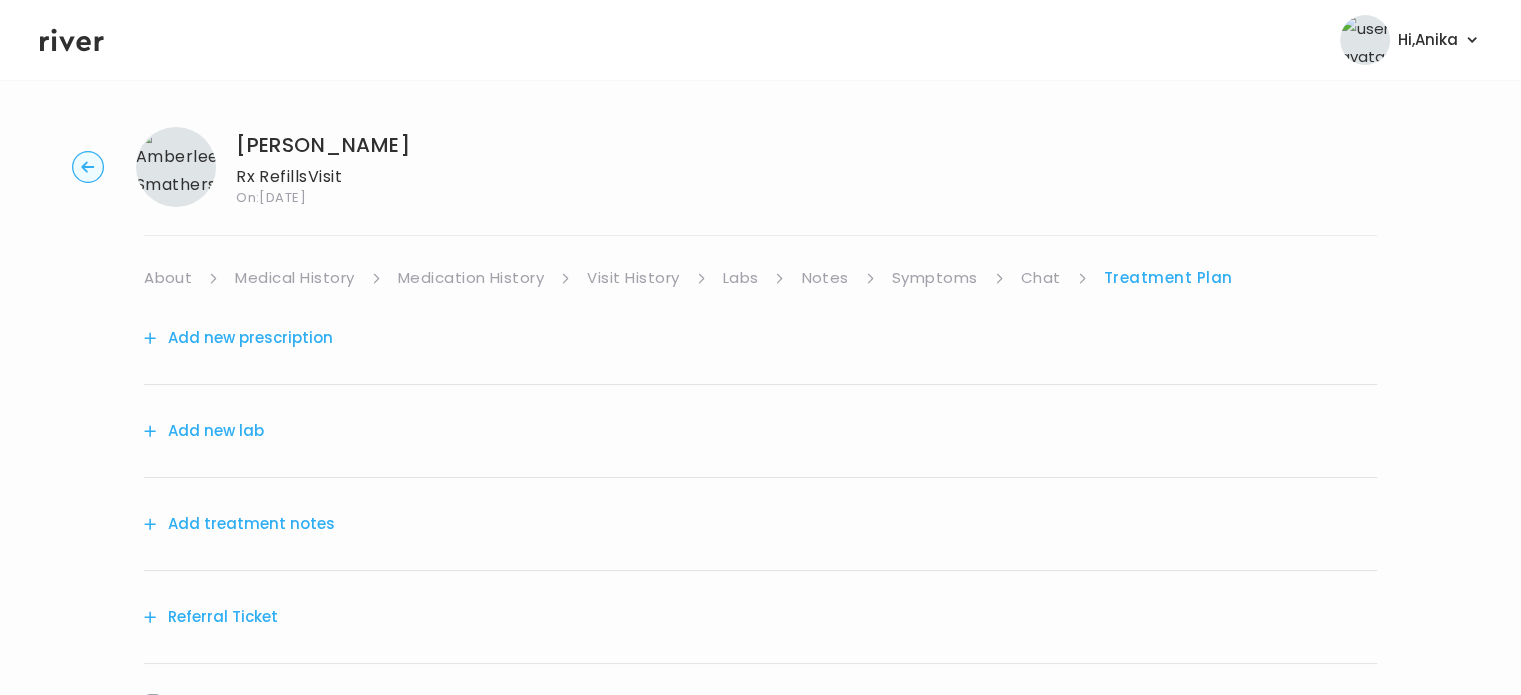 scroll, scrollTop: 0, scrollLeft: 0, axis: both 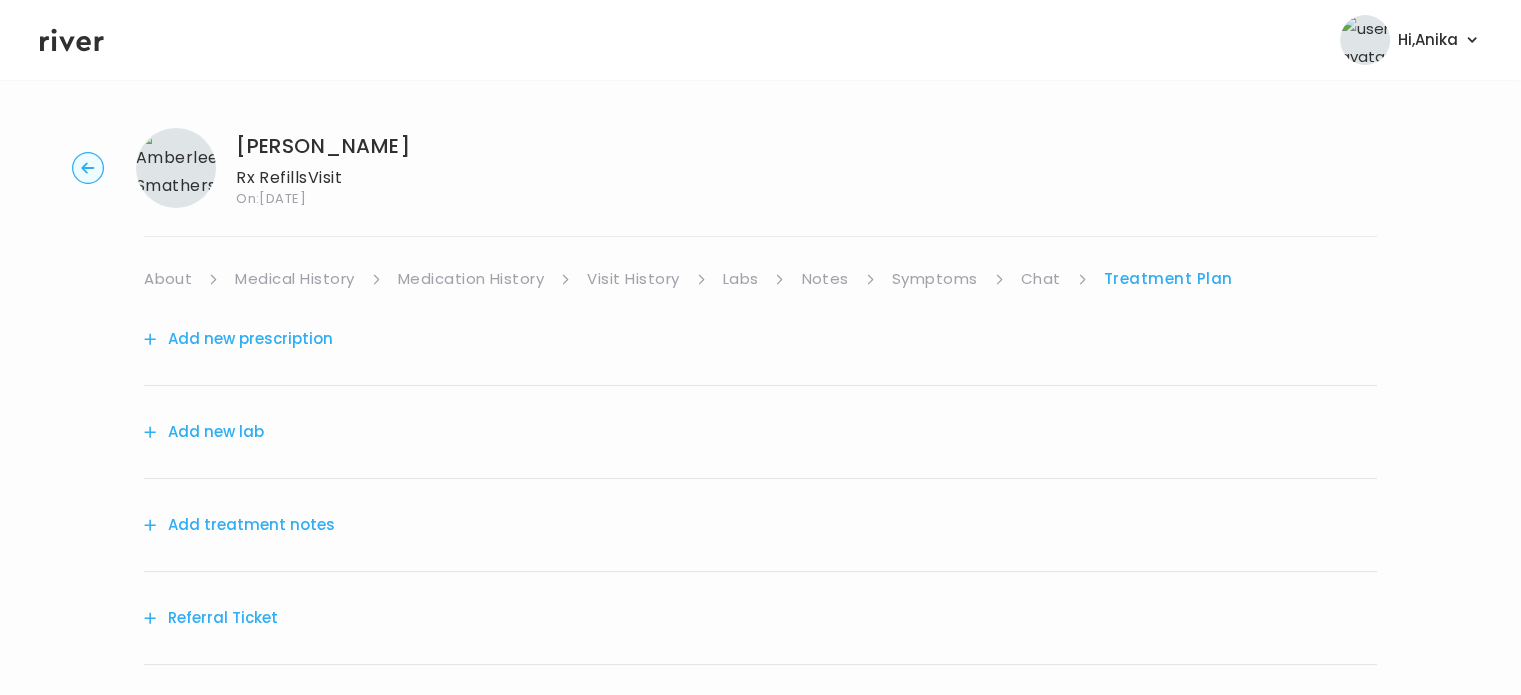 click on "Chat" at bounding box center [1041, 279] 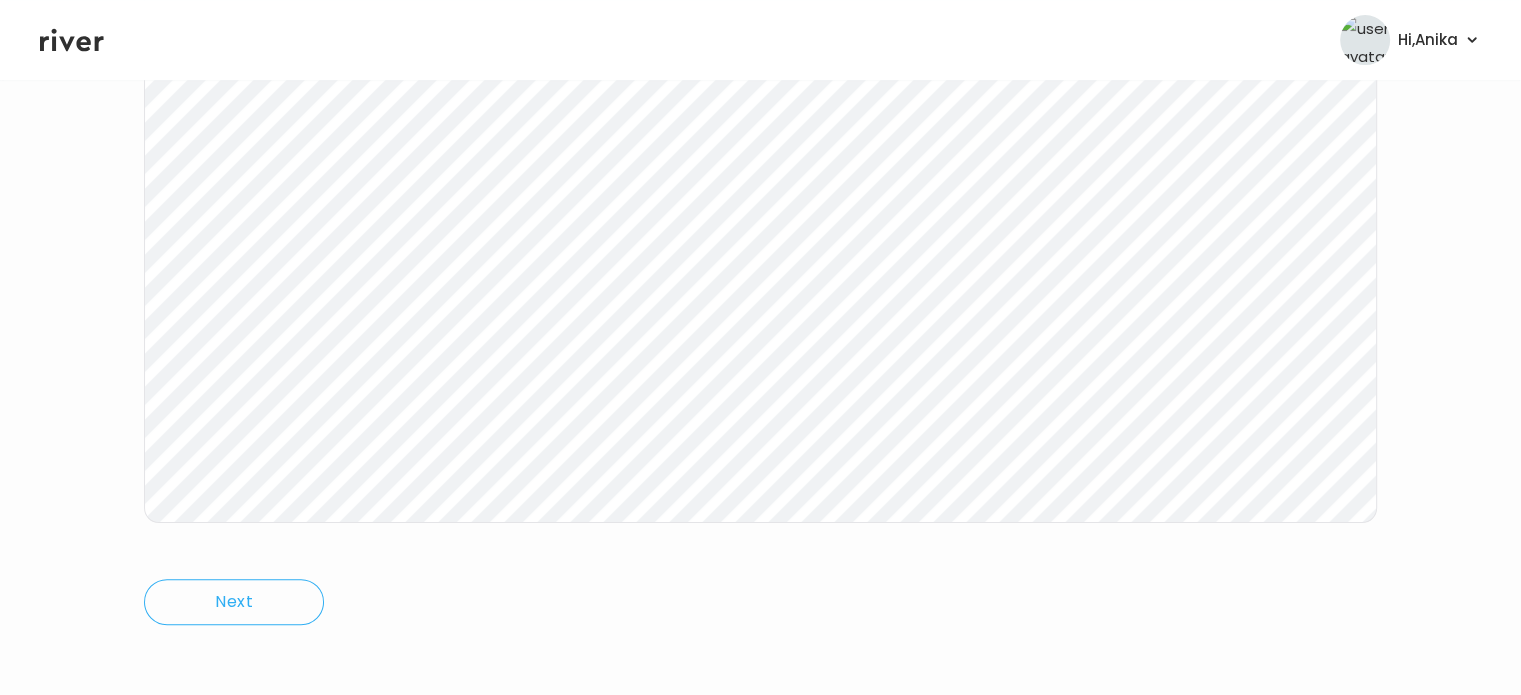 scroll, scrollTop: 415, scrollLeft: 0, axis: vertical 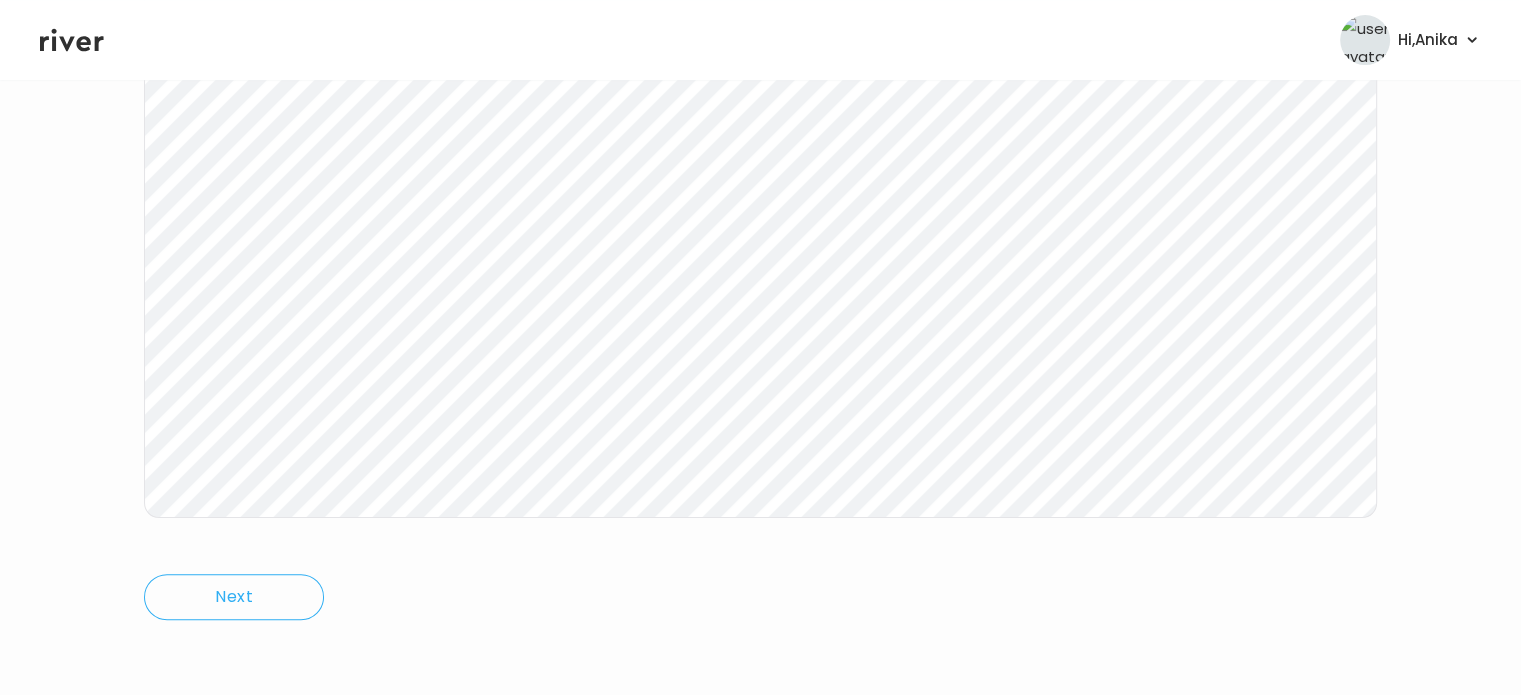 click 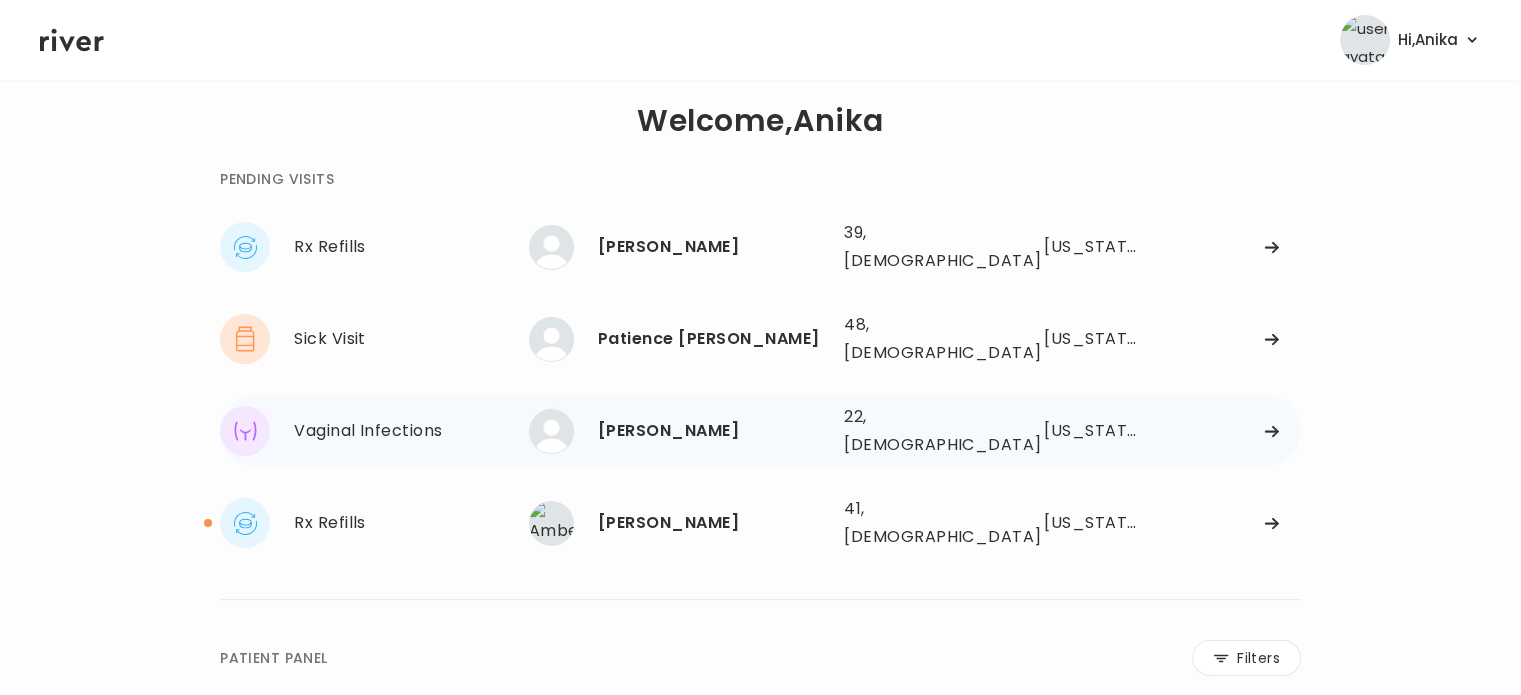scroll, scrollTop: 0, scrollLeft: 0, axis: both 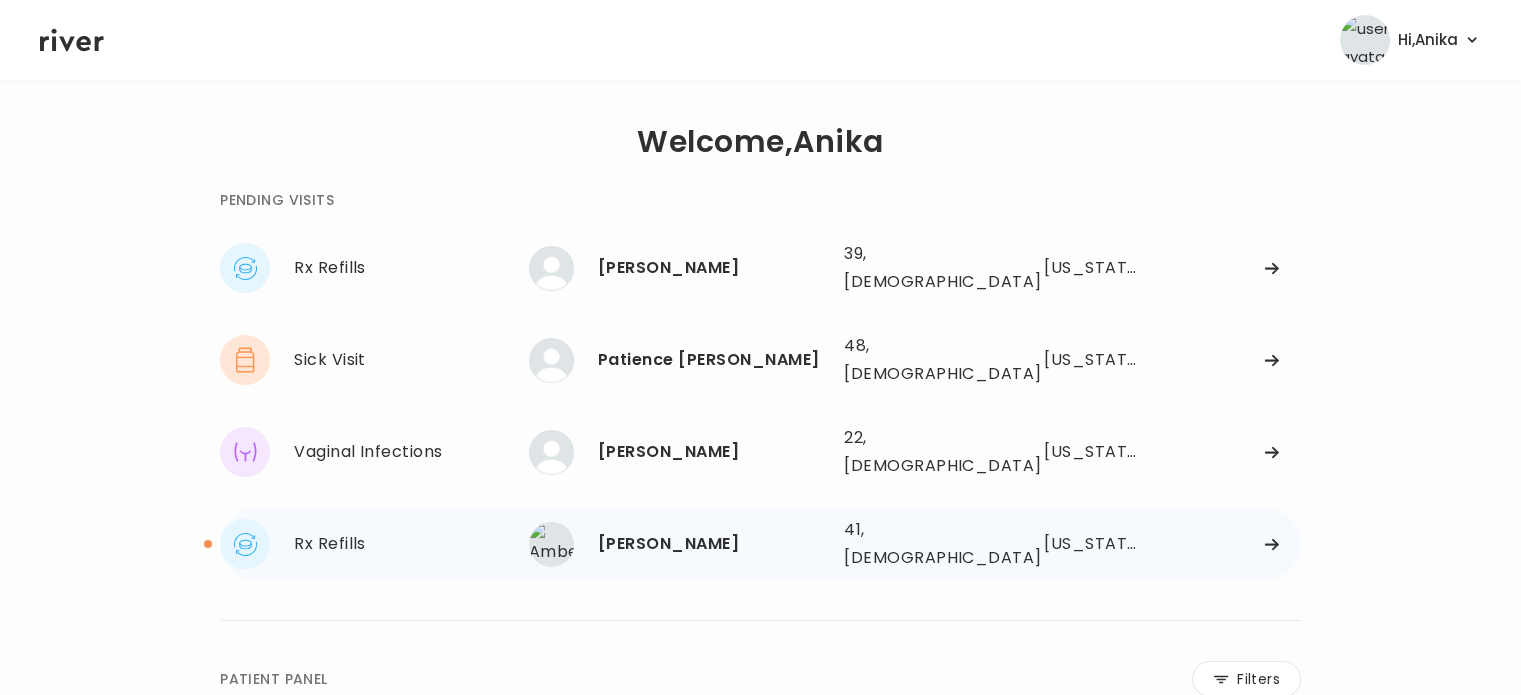 click on "[PERSON_NAME]" at bounding box center (713, 544) 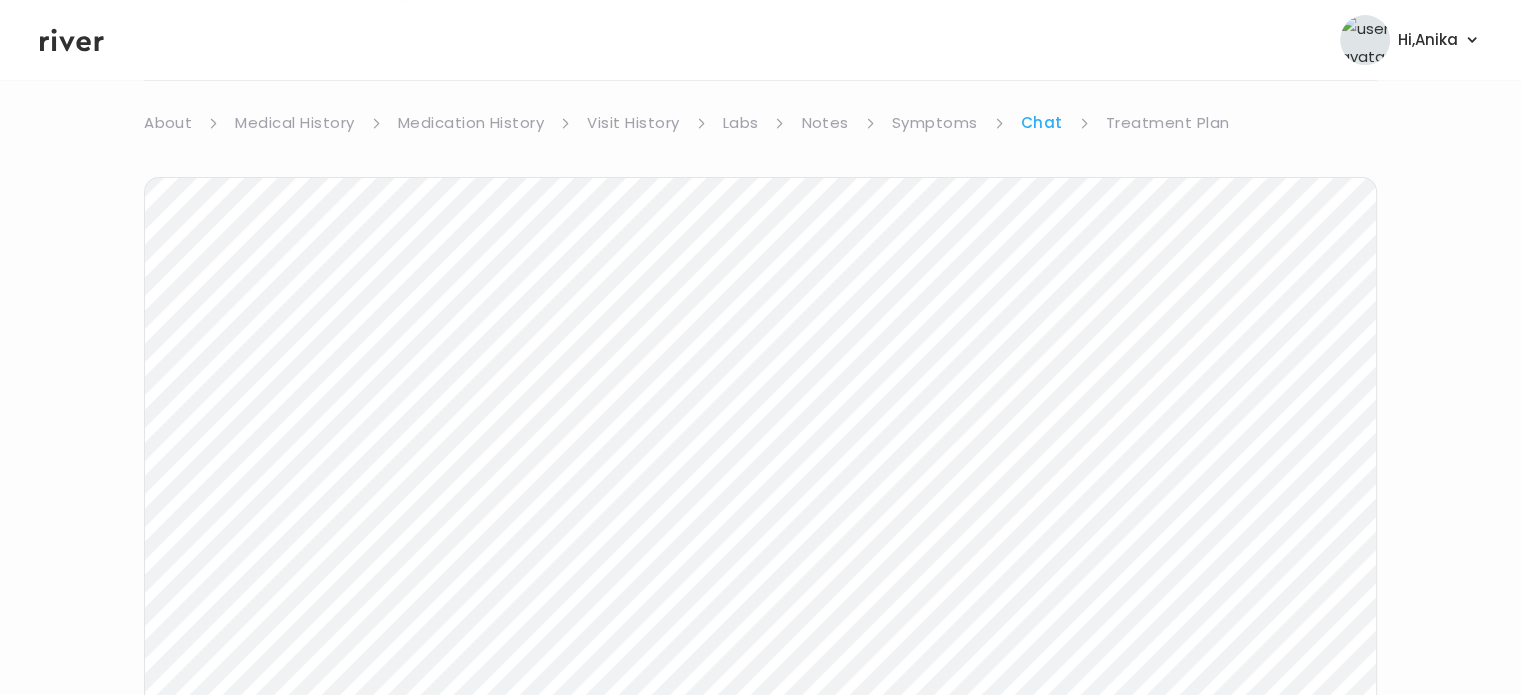 scroll, scrollTop: 162, scrollLeft: 0, axis: vertical 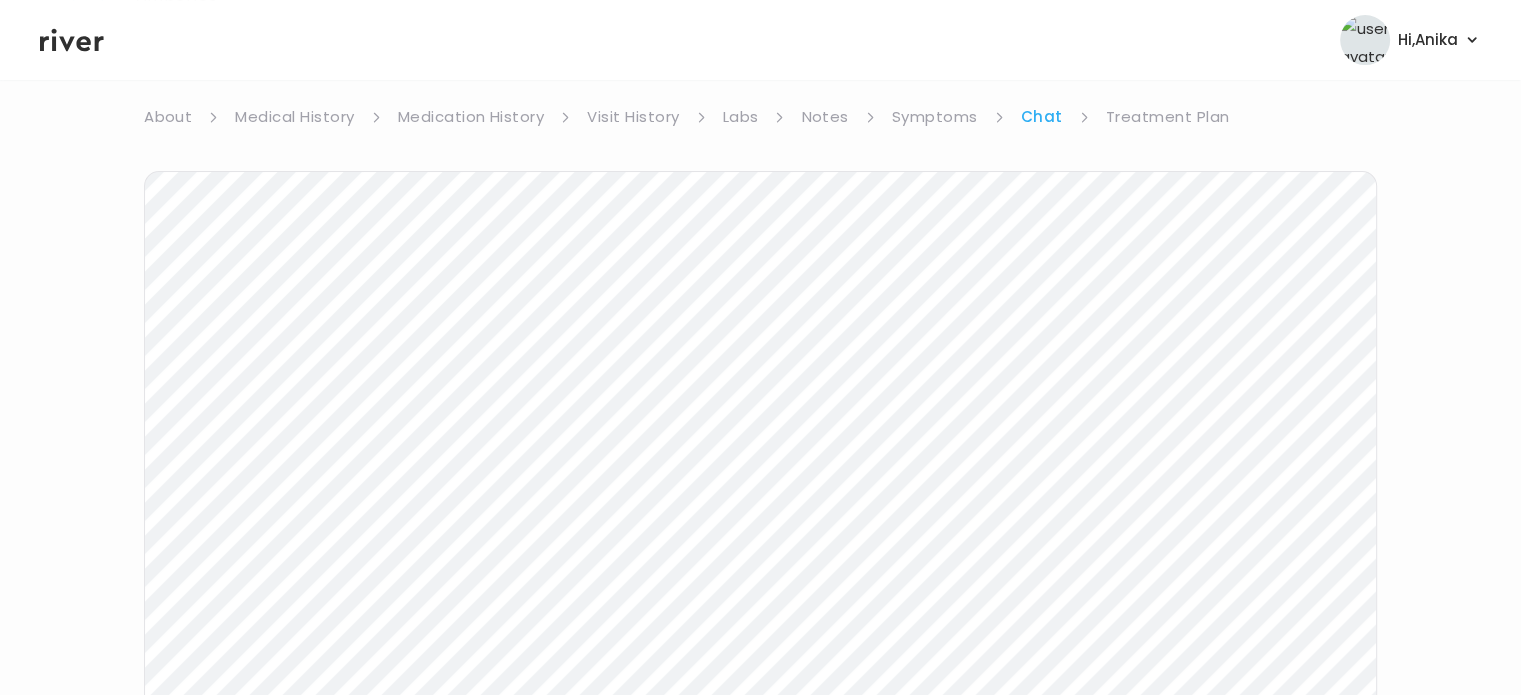 click on "About" at bounding box center (168, 117) 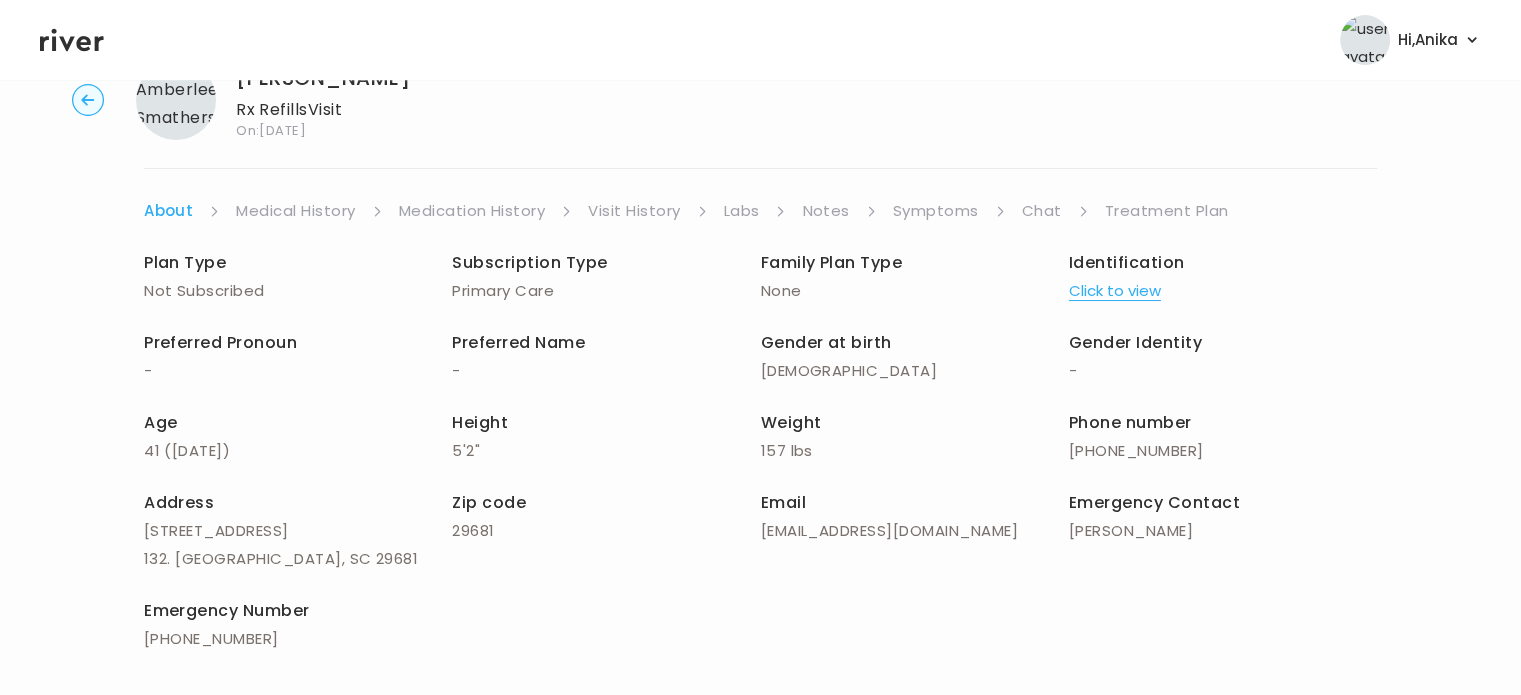 scroll, scrollTop: 72, scrollLeft: 0, axis: vertical 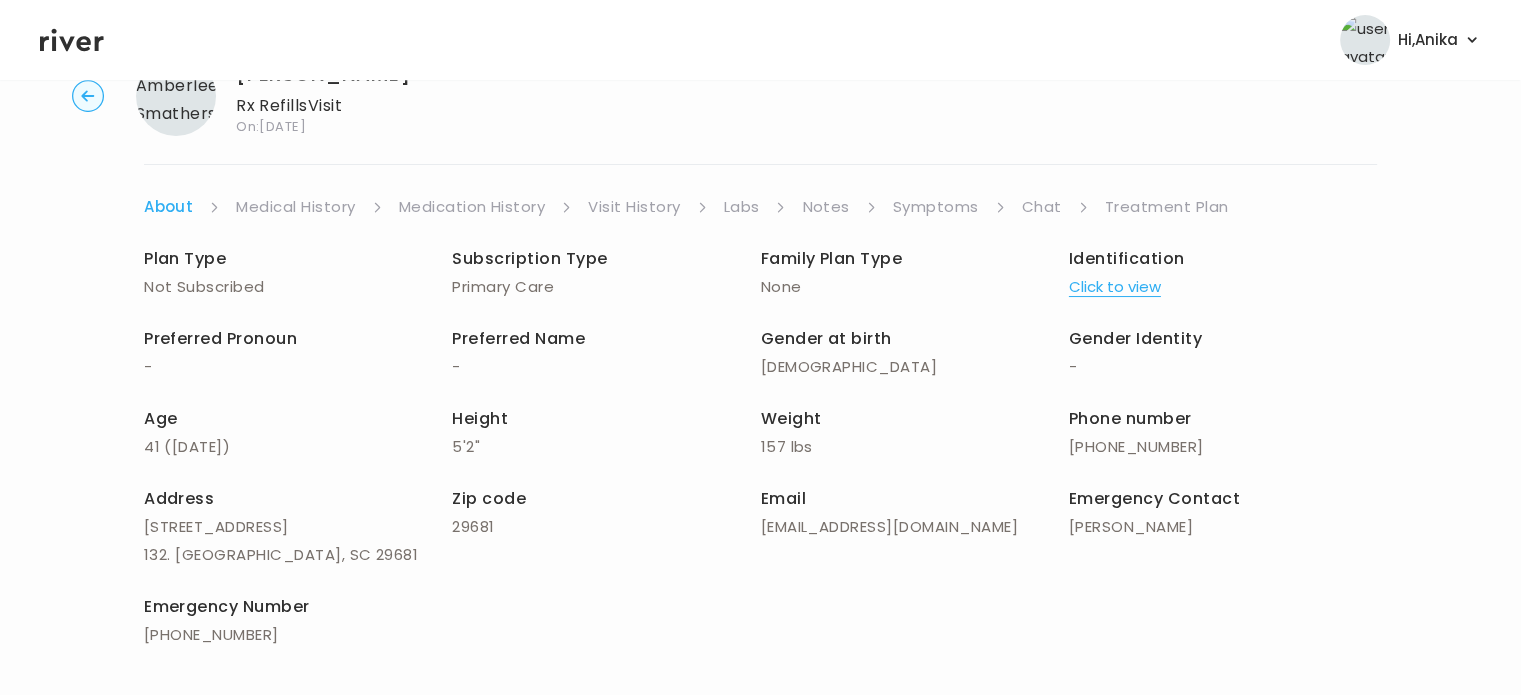 click on "Symptoms" at bounding box center (936, 207) 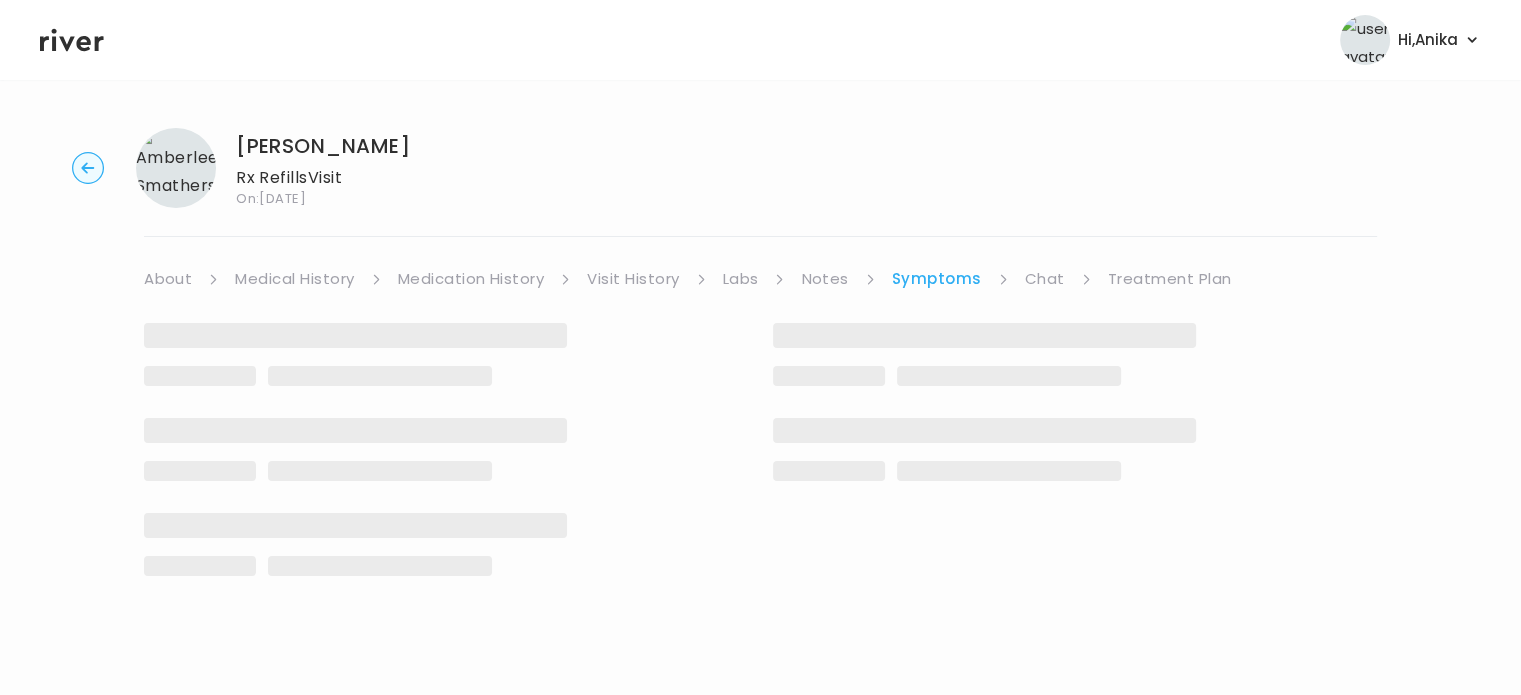 scroll, scrollTop: 0, scrollLeft: 0, axis: both 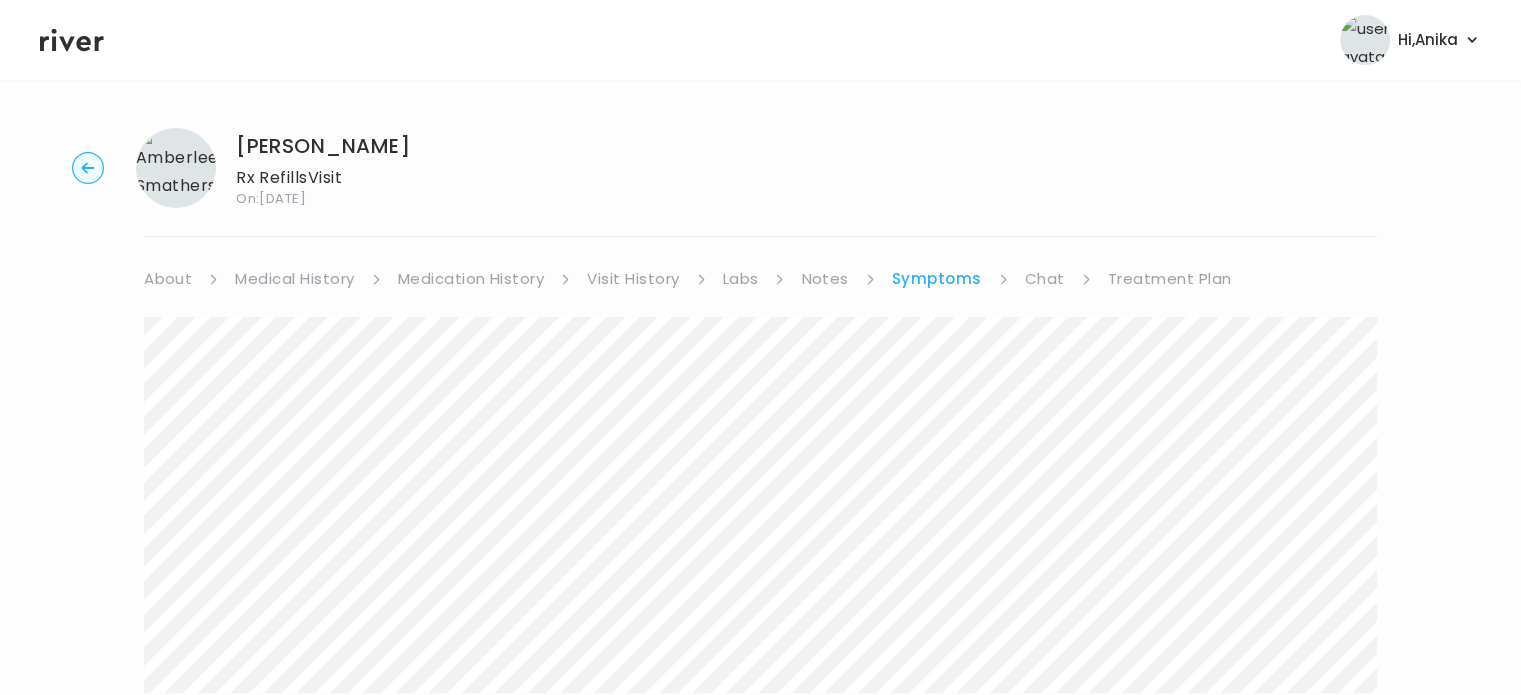 click on "Chat" at bounding box center (1045, 279) 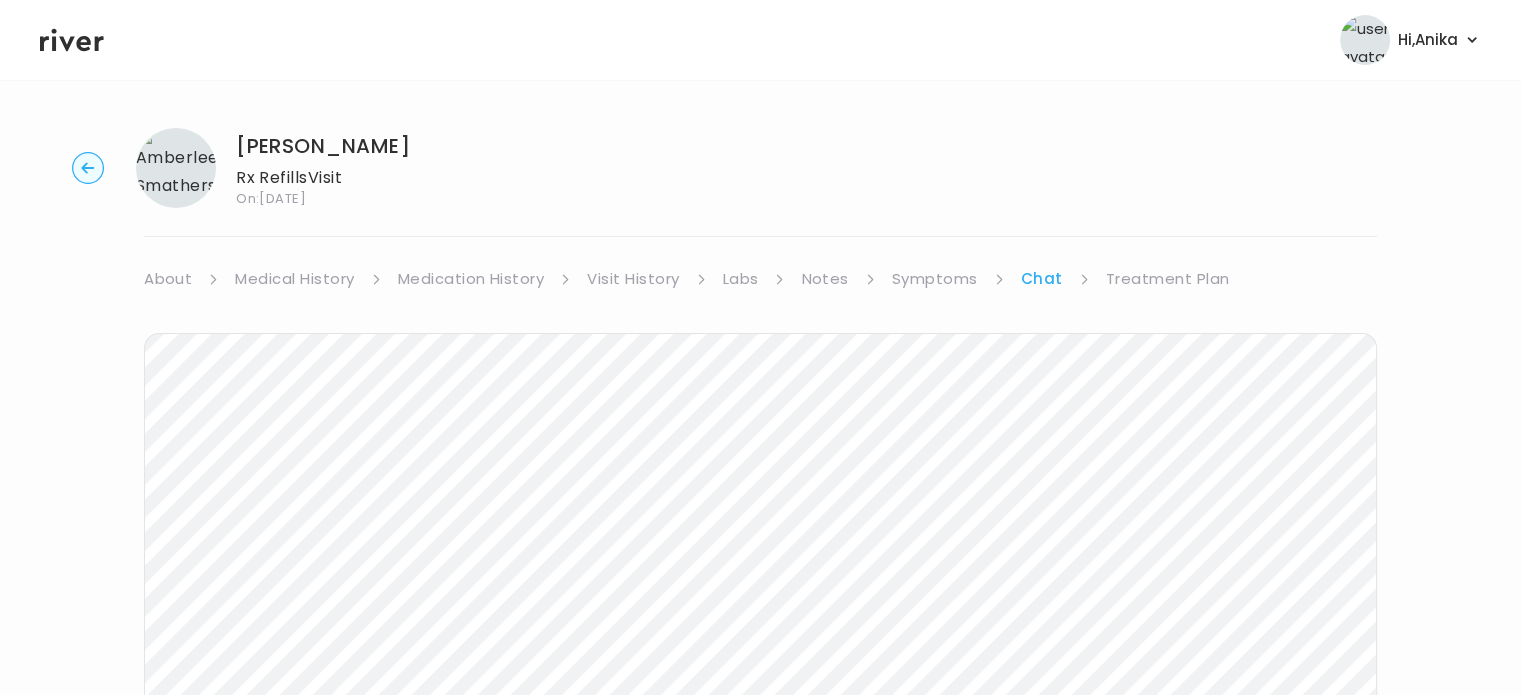 scroll, scrollTop: 415, scrollLeft: 0, axis: vertical 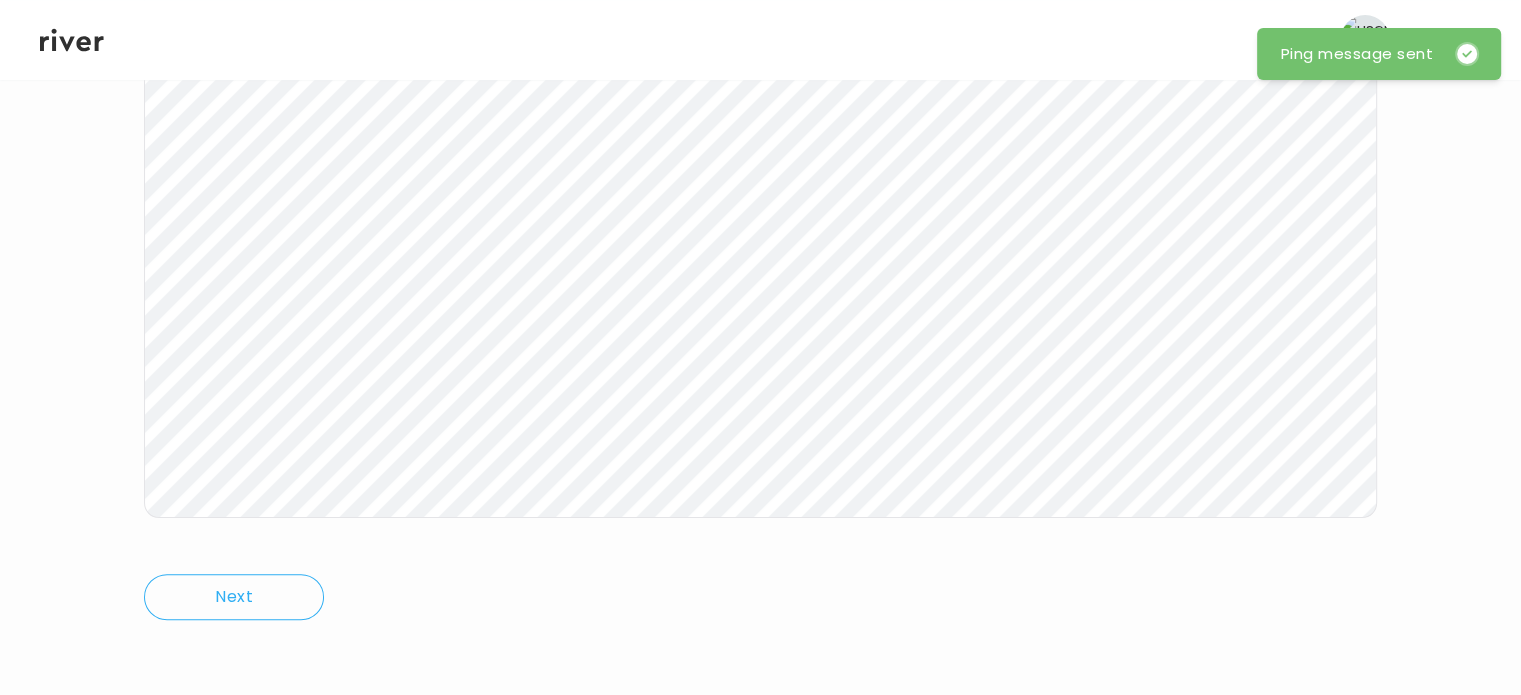 click 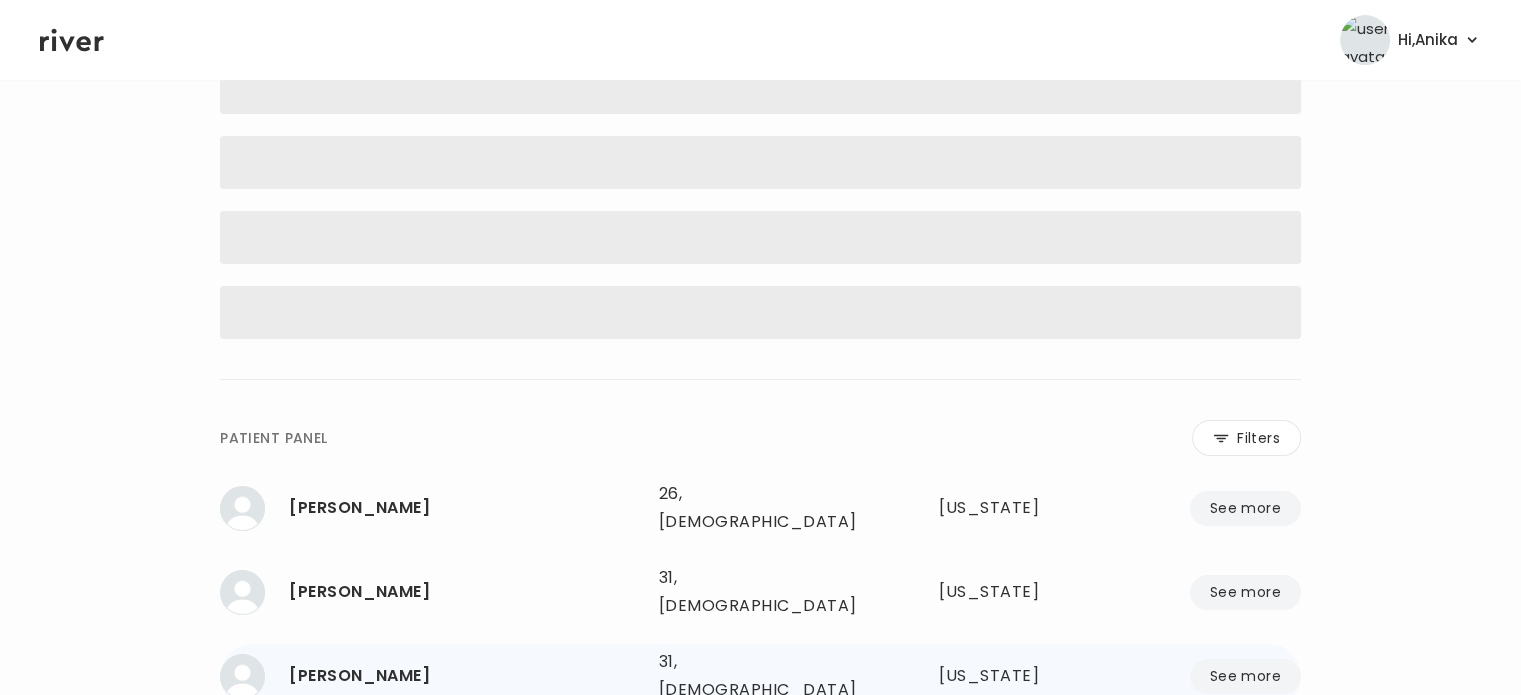 scroll, scrollTop: 181, scrollLeft: 0, axis: vertical 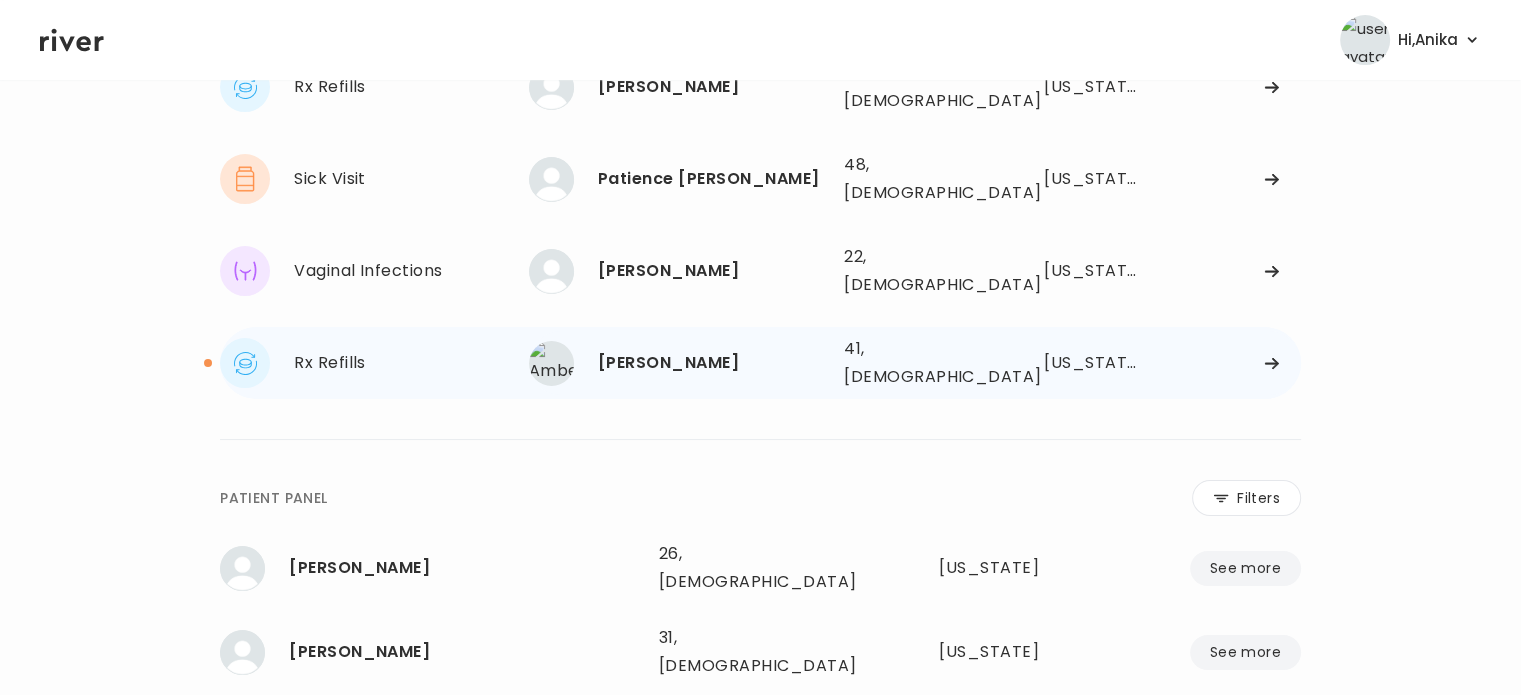 click on "[PERSON_NAME]" at bounding box center (713, 363) 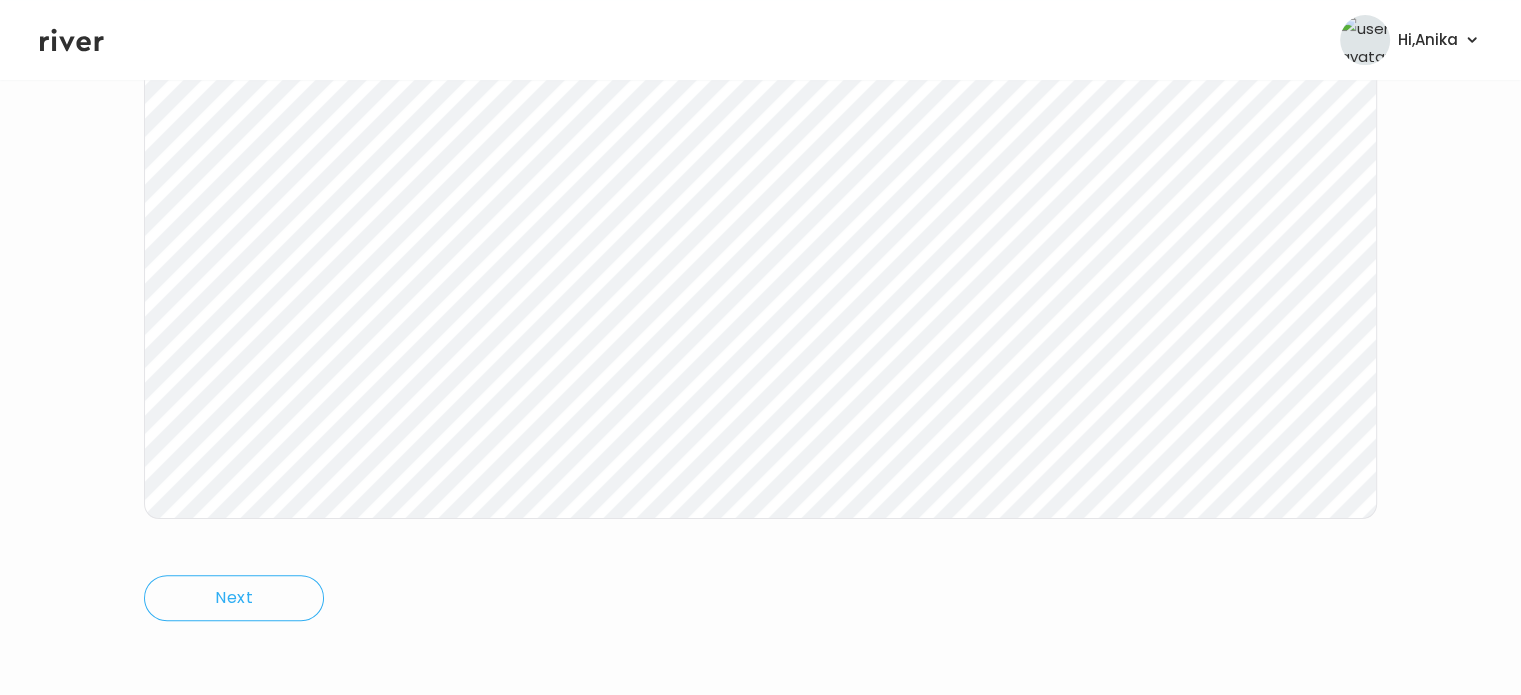 scroll, scrollTop: 415, scrollLeft: 0, axis: vertical 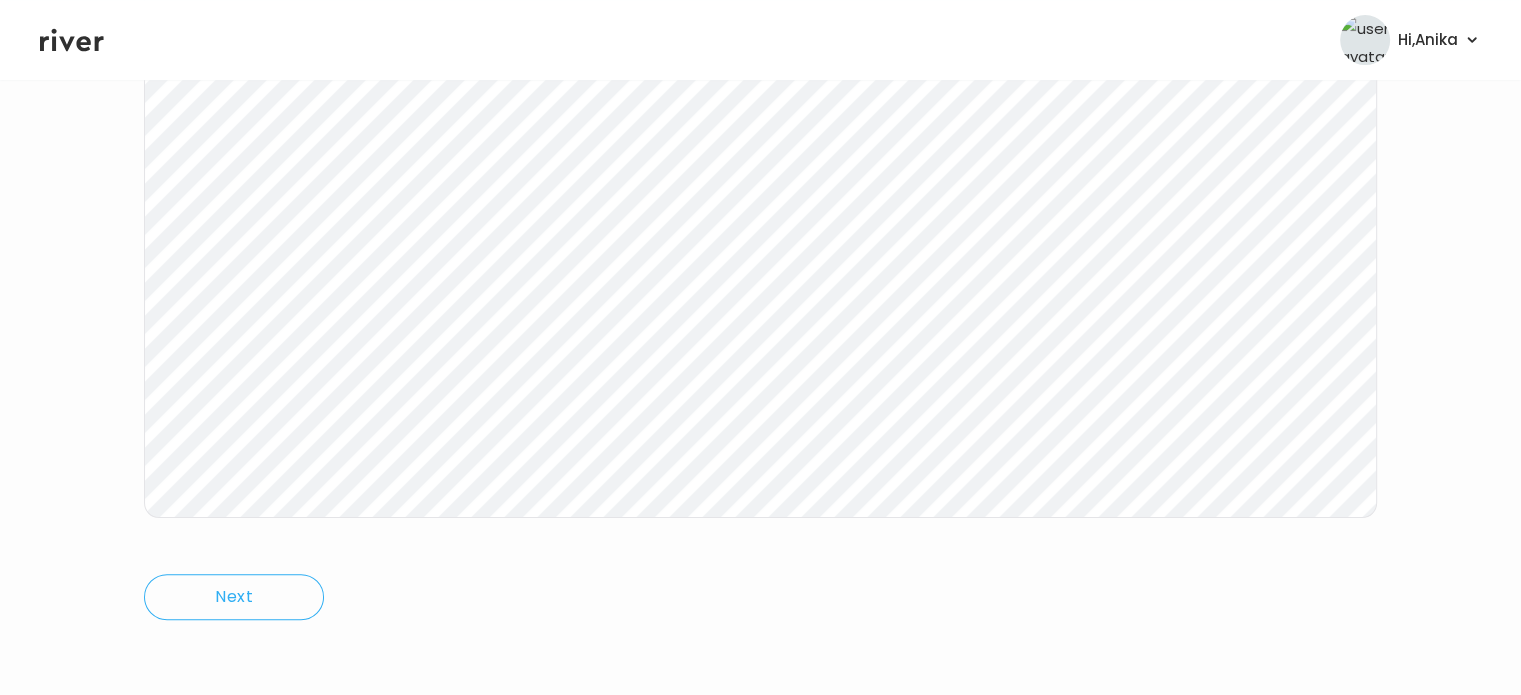 click 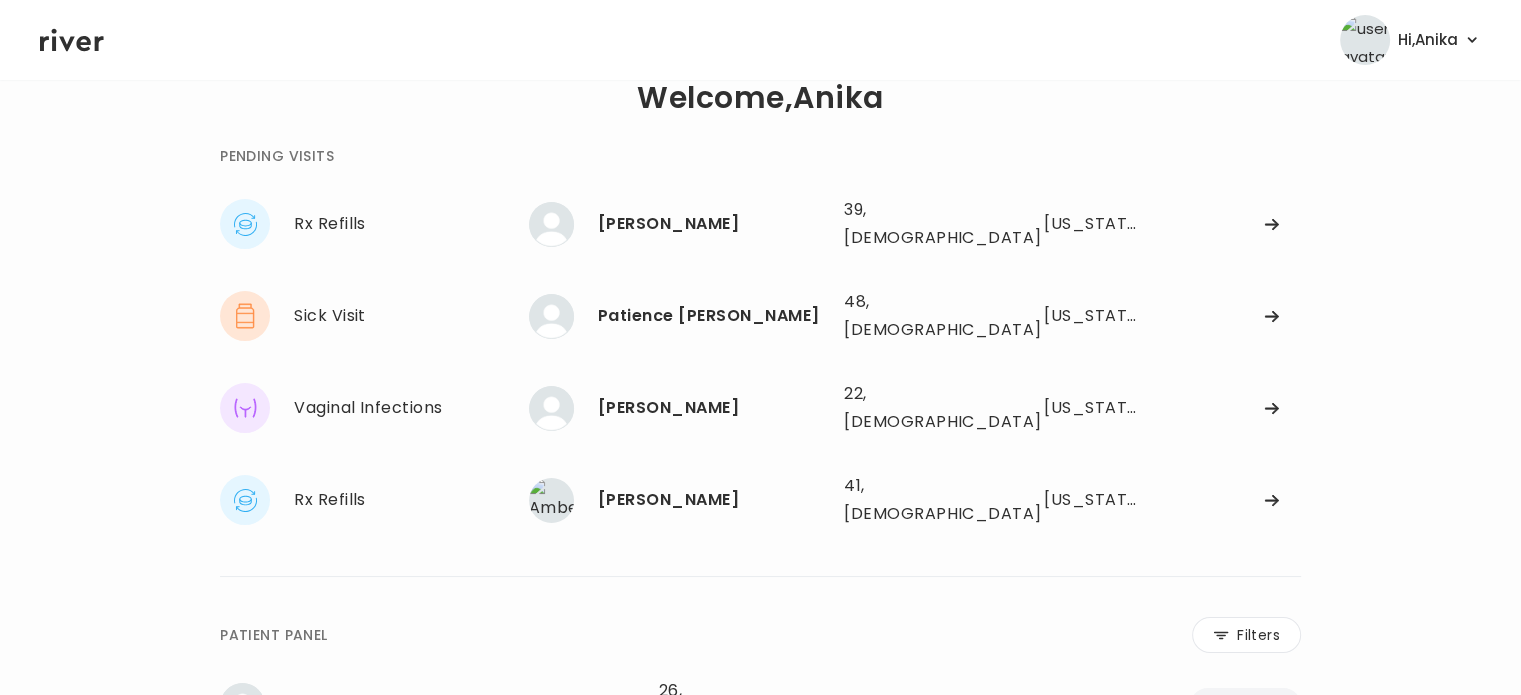 scroll, scrollTop: 0, scrollLeft: 0, axis: both 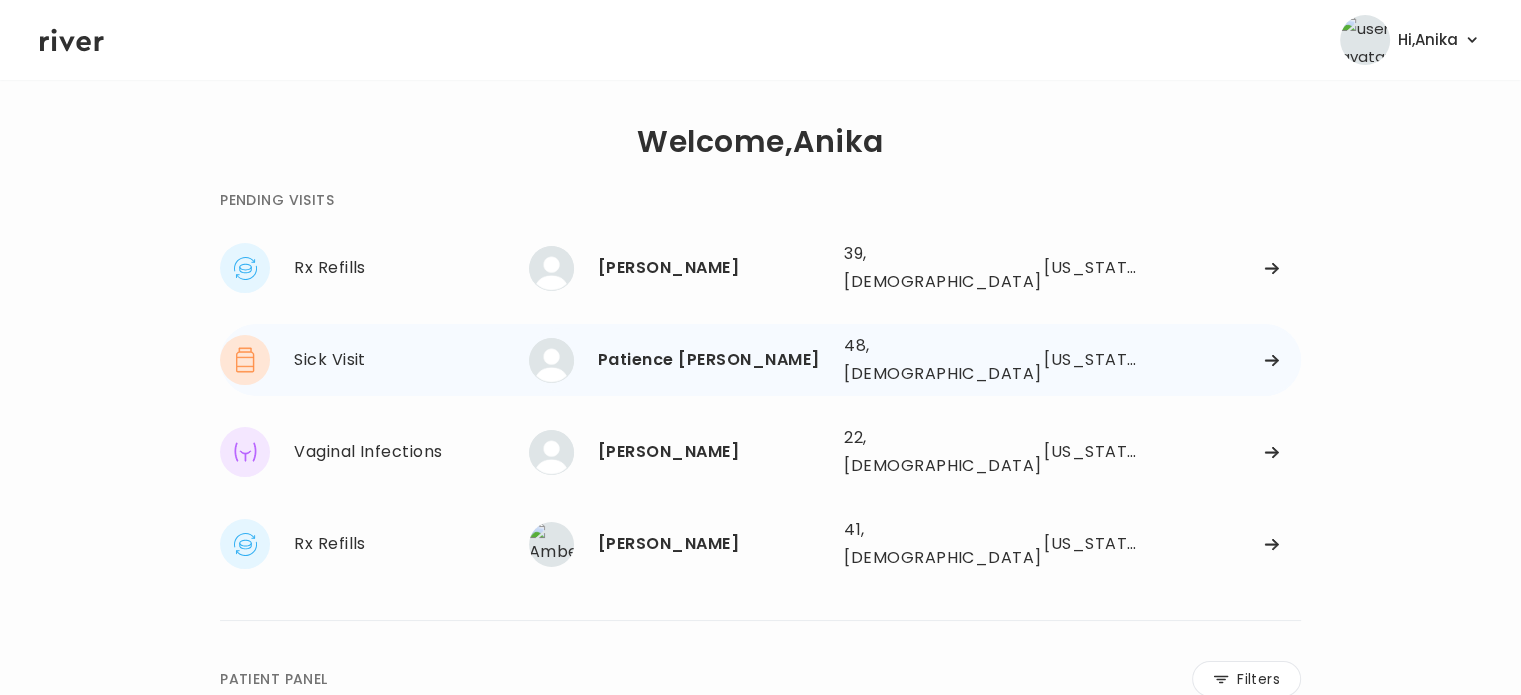 click on "Patience [PERSON_NAME]" at bounding box center [713, 360] 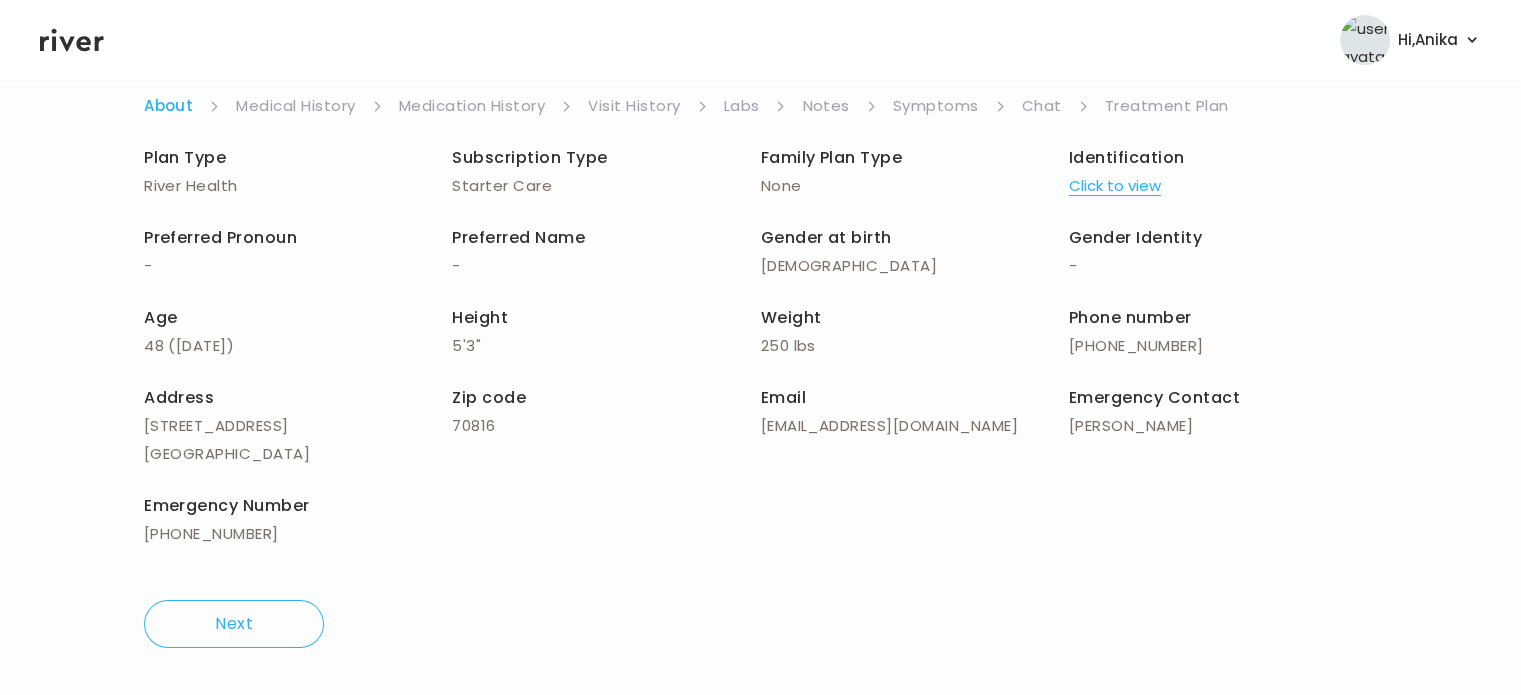 click on "Chat" at bounding box center [1042, 106] 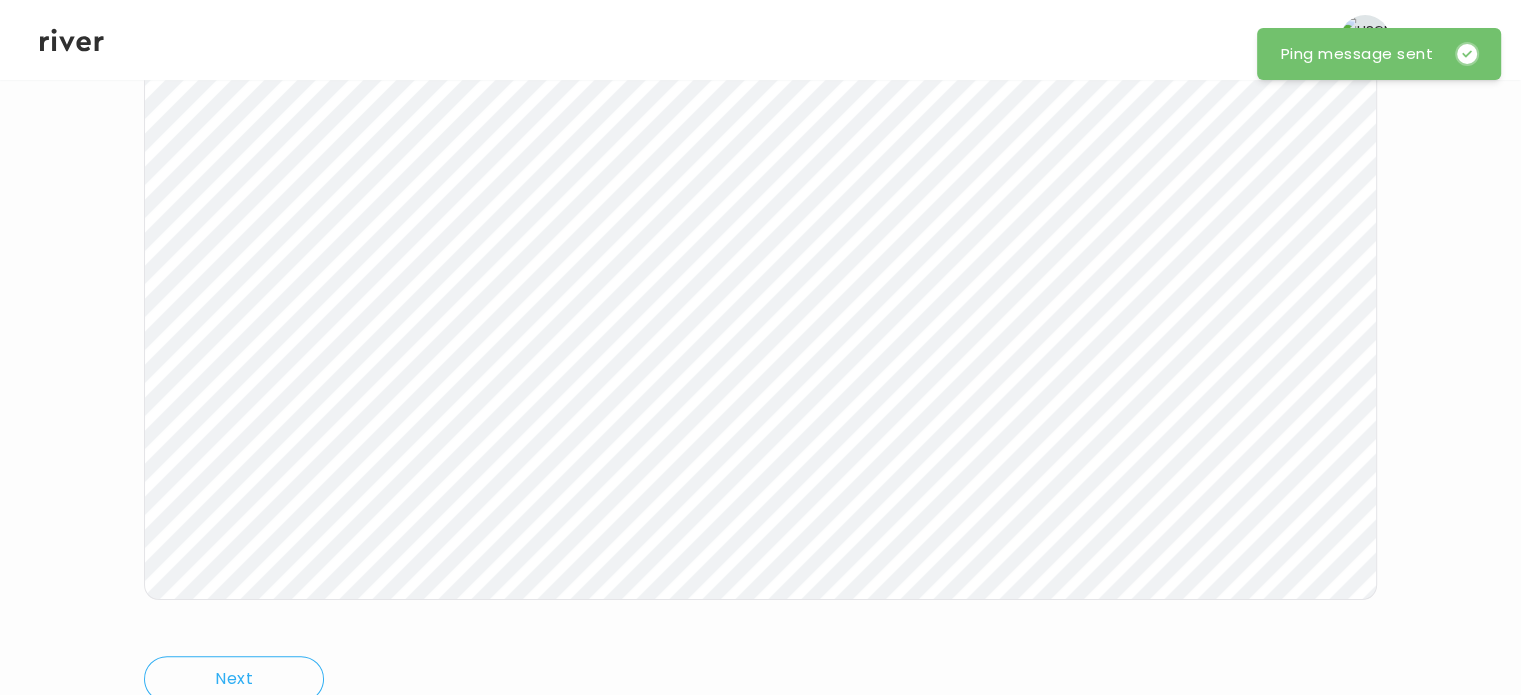 scroll, scrollTop: 0, scrollLeft: 0, axis: both 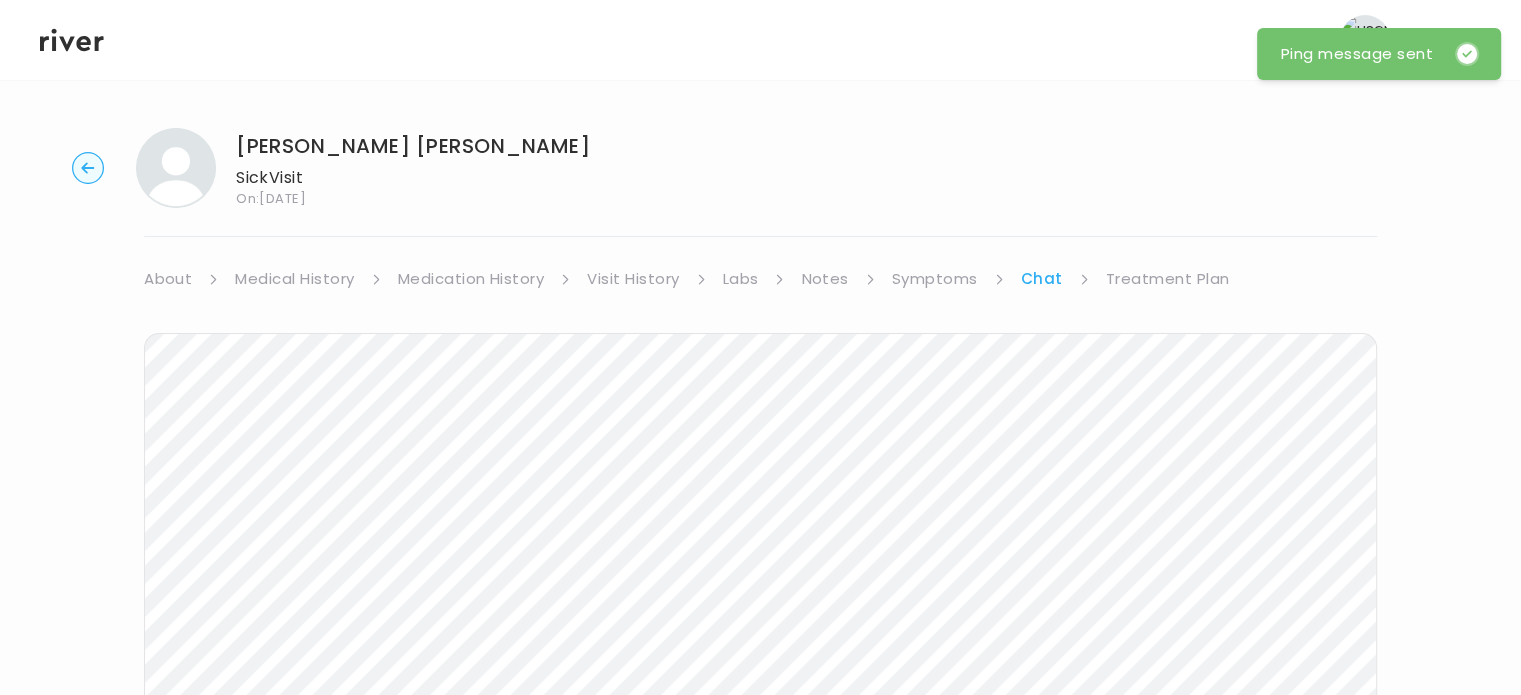 click 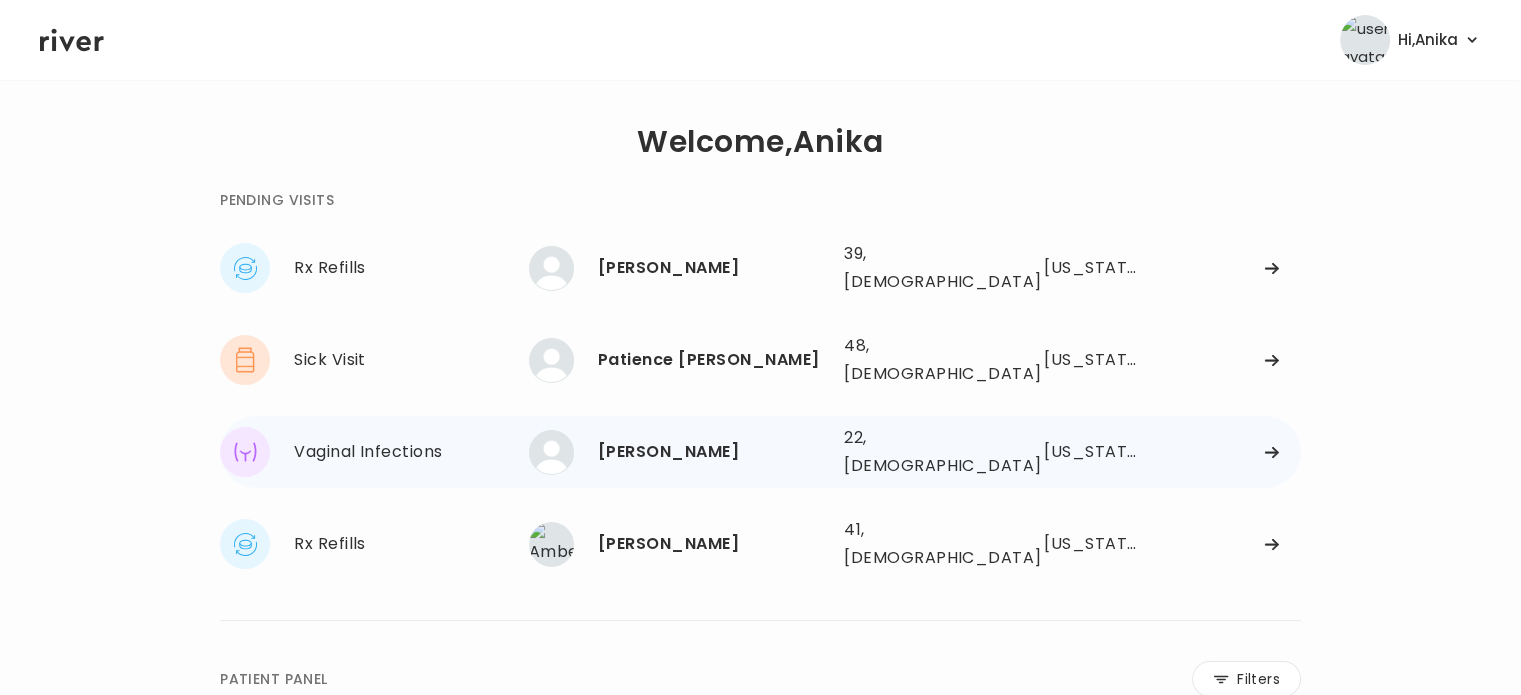 click on "[PERSON_NAME]" at bounding box center (713, 452) 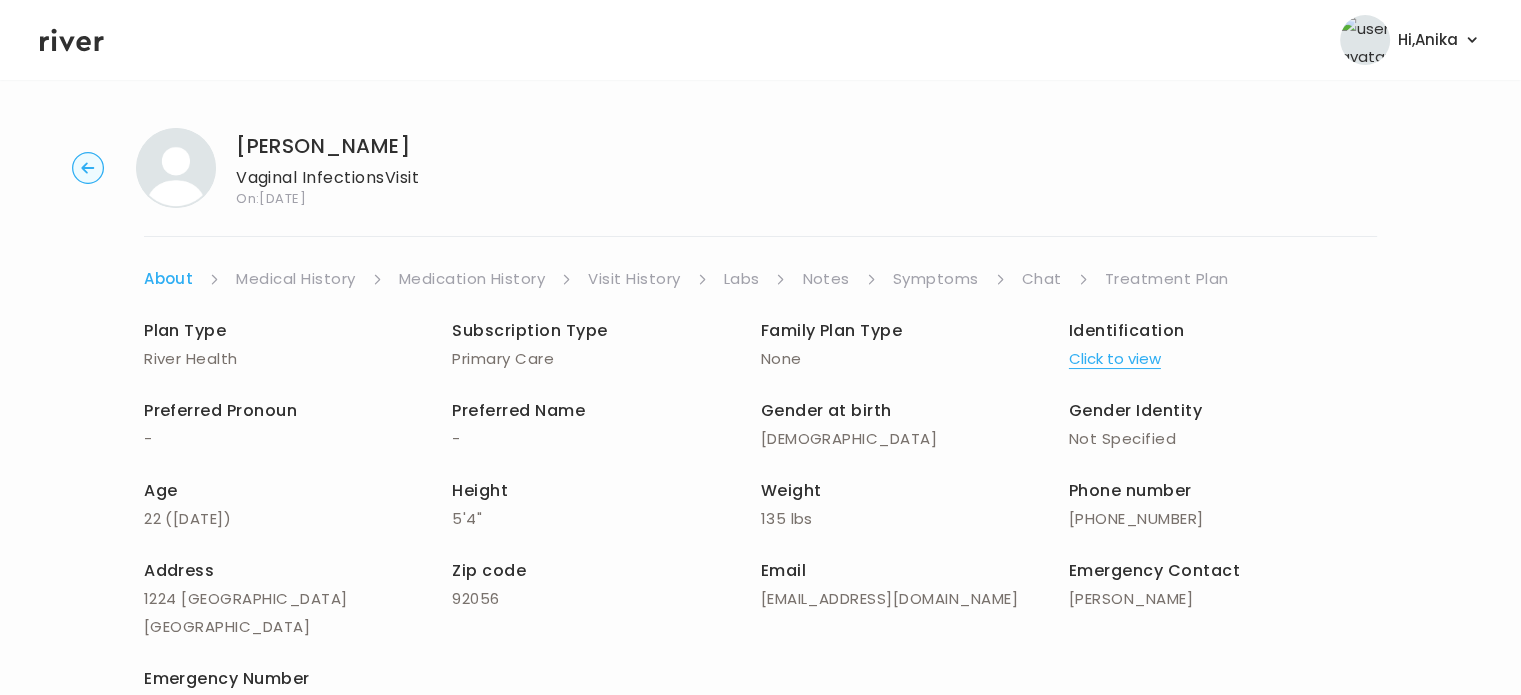 click on "Chat" at bounding box center (1042, 279) 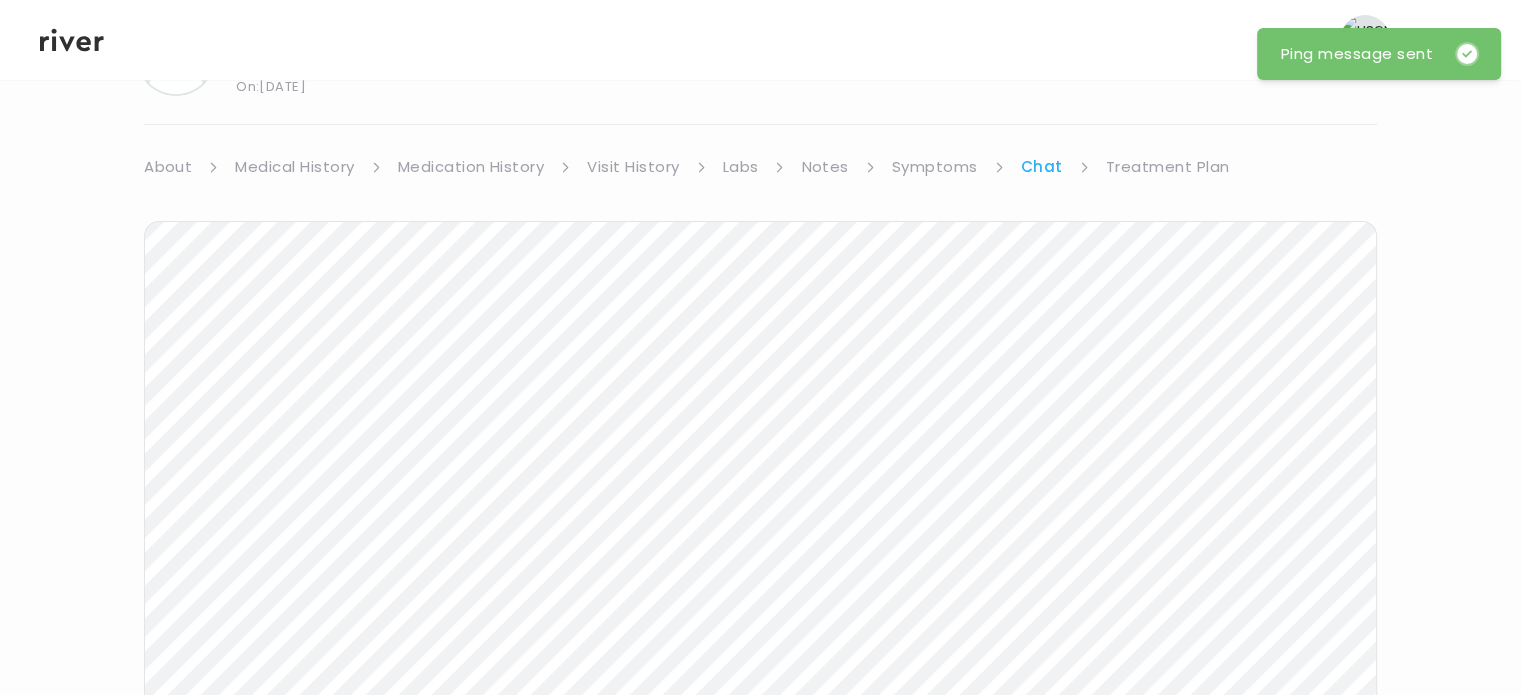 scroll, scrollTop: 88, scrollLeft: 0, axis: vertical 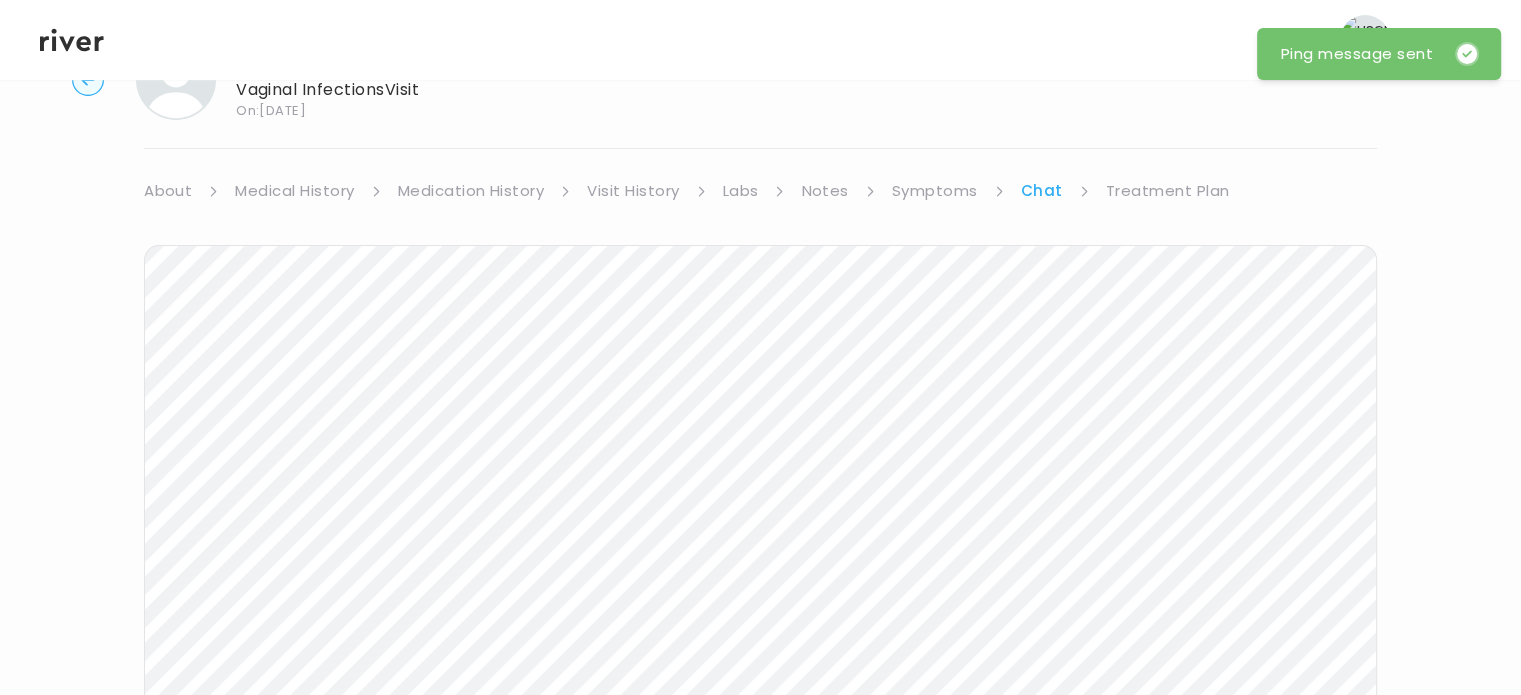 click 